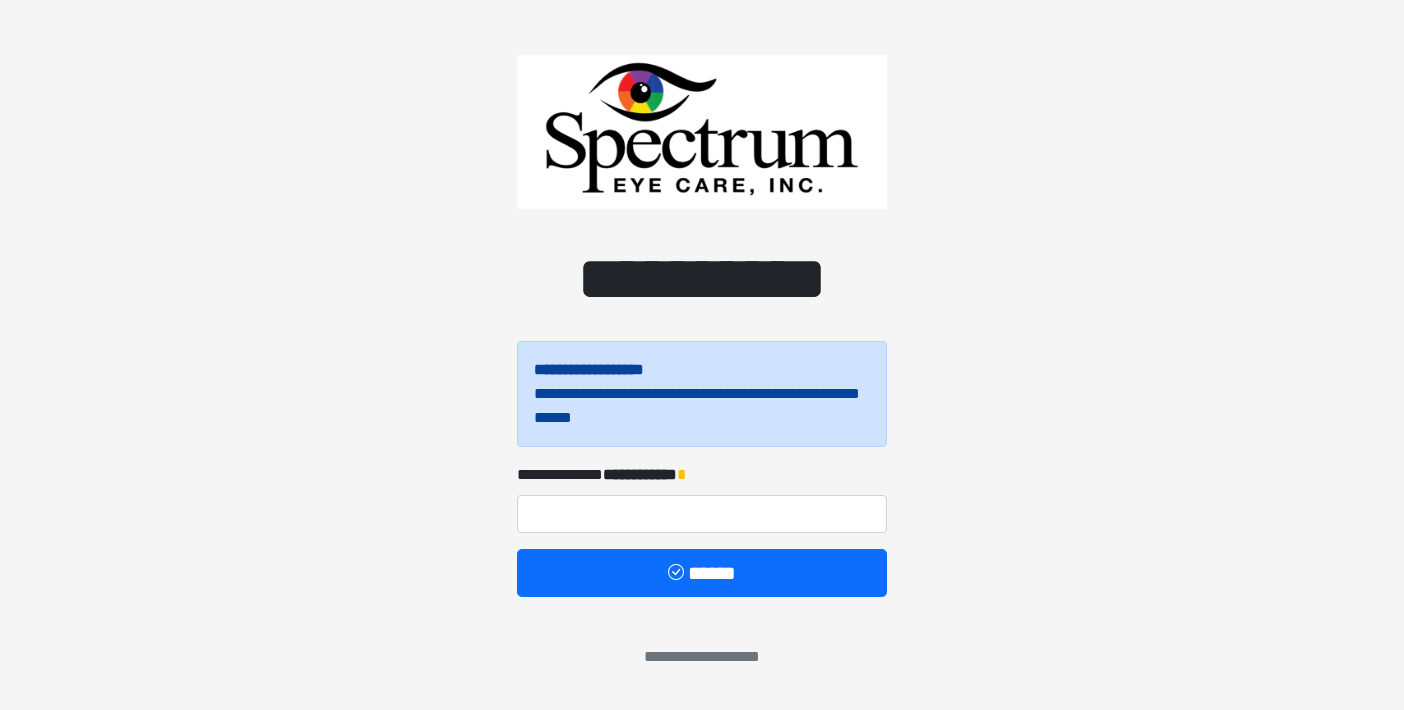 scroll, scrollTop: 0, scrollLeft: 0, axis: both 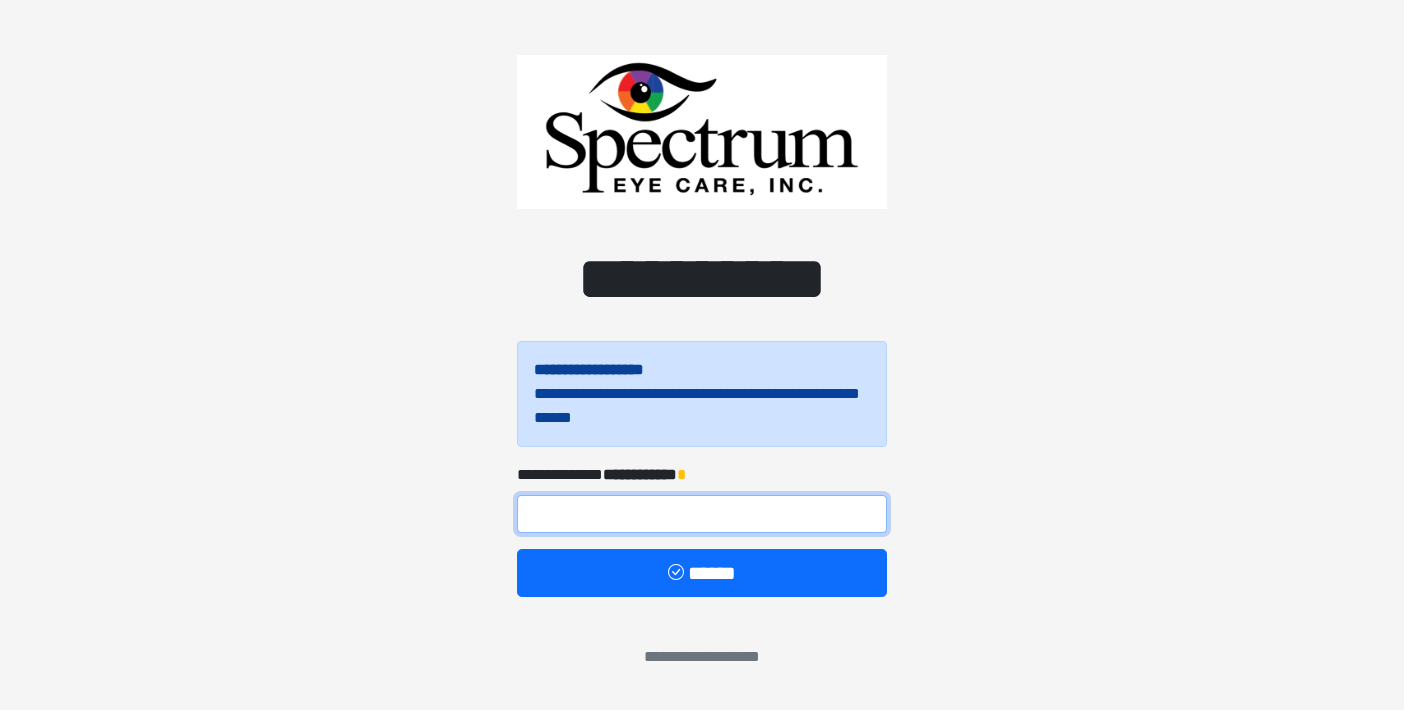 click at bounding box center [702, 514] 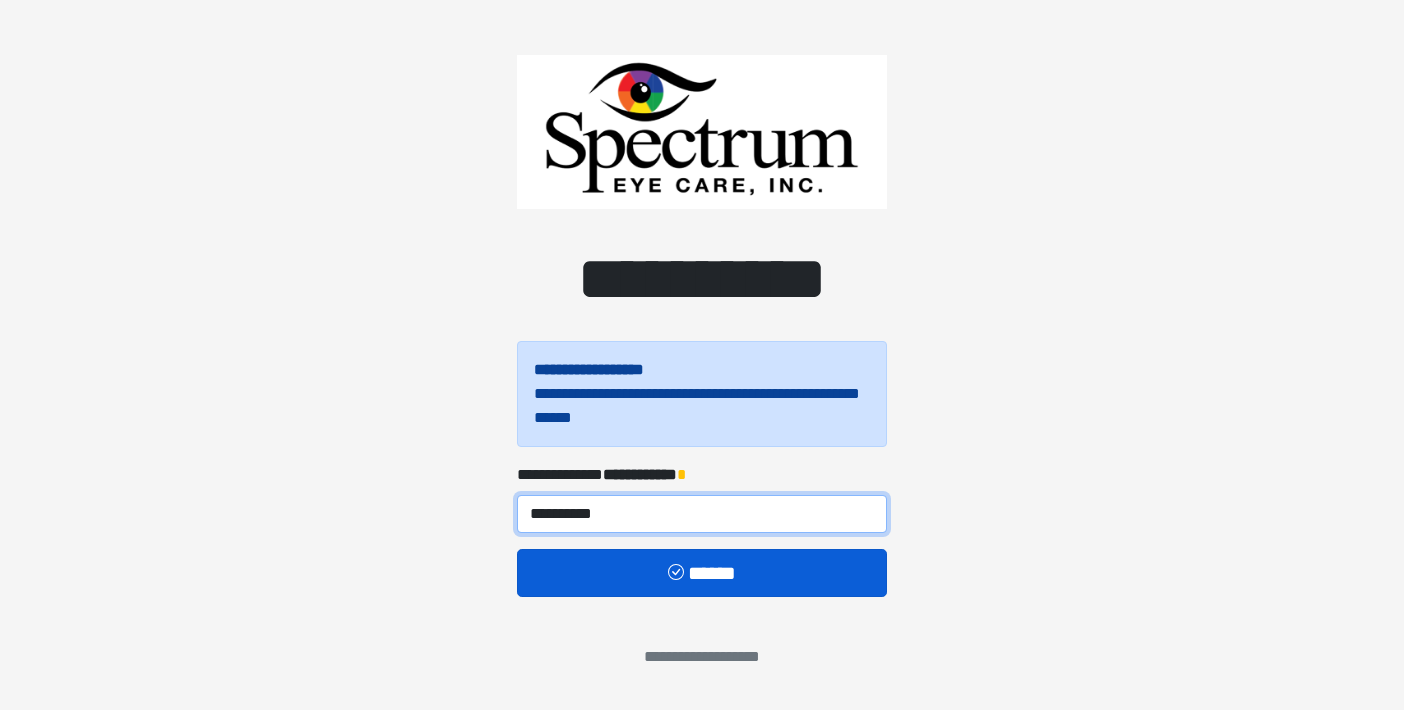 type on "**********" 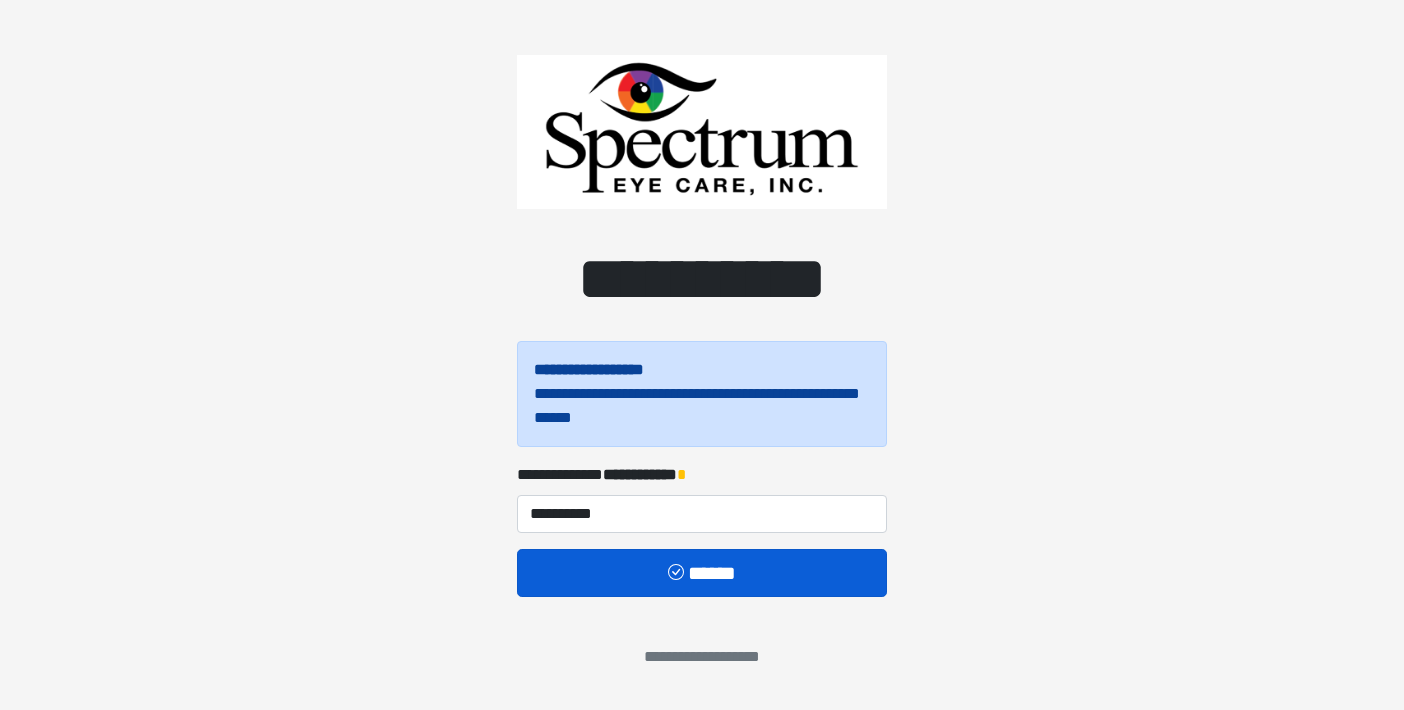 click on "******" at bounding box center [702, 573] 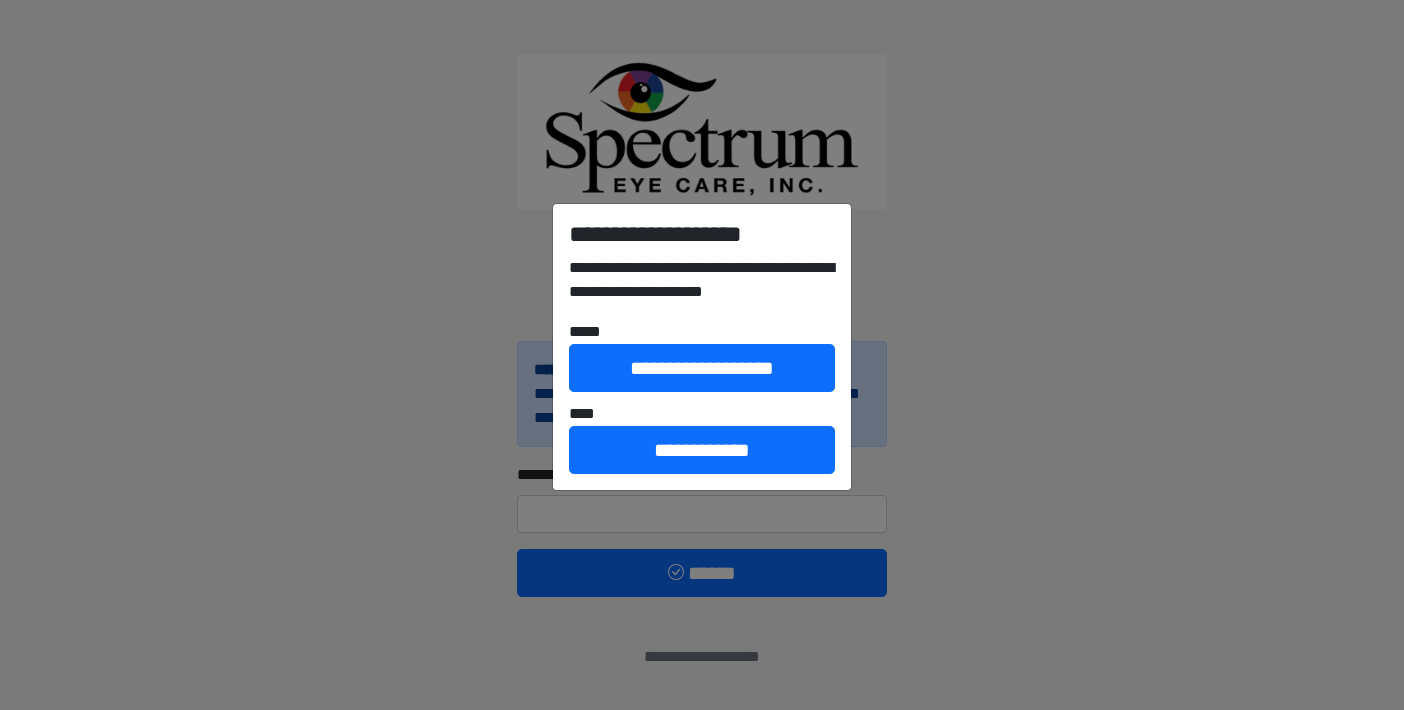 click on "**********" at bounding box center [702, 355] 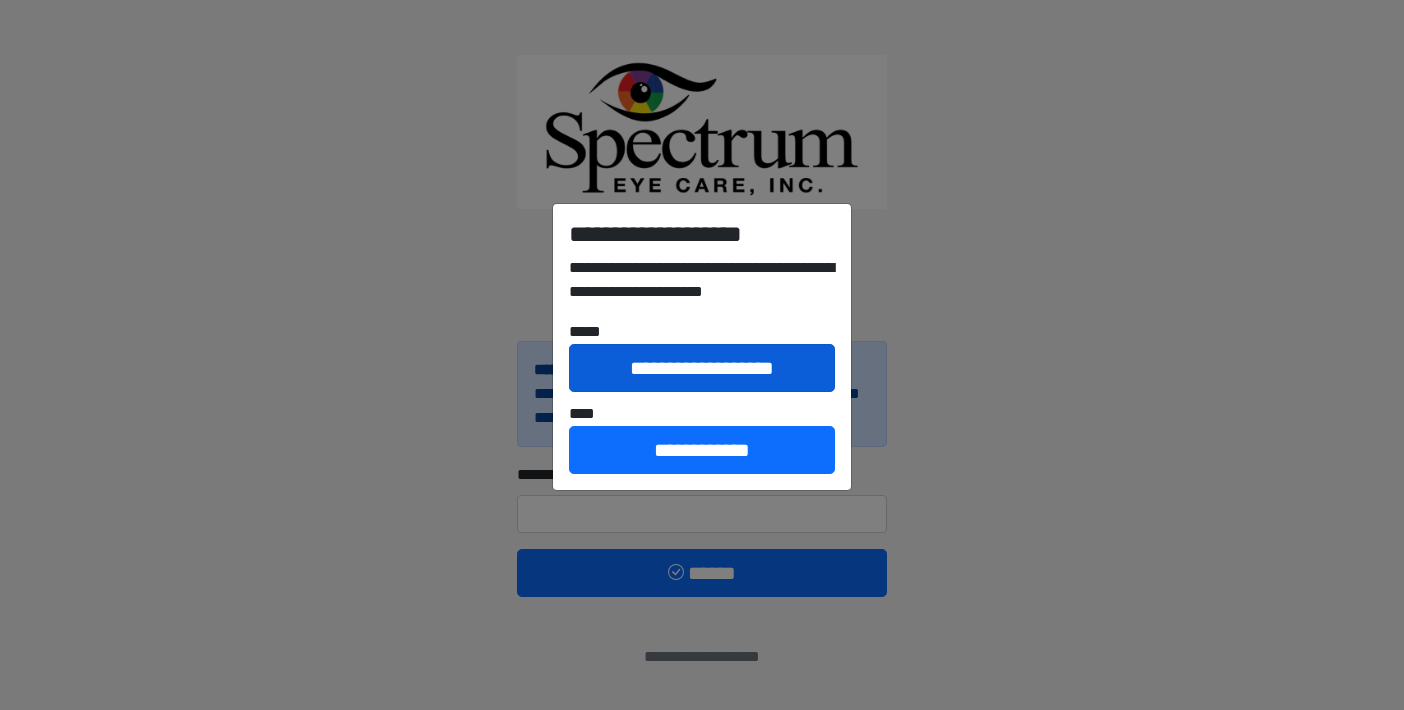 click on "**********" at bounding box center (702, 368) 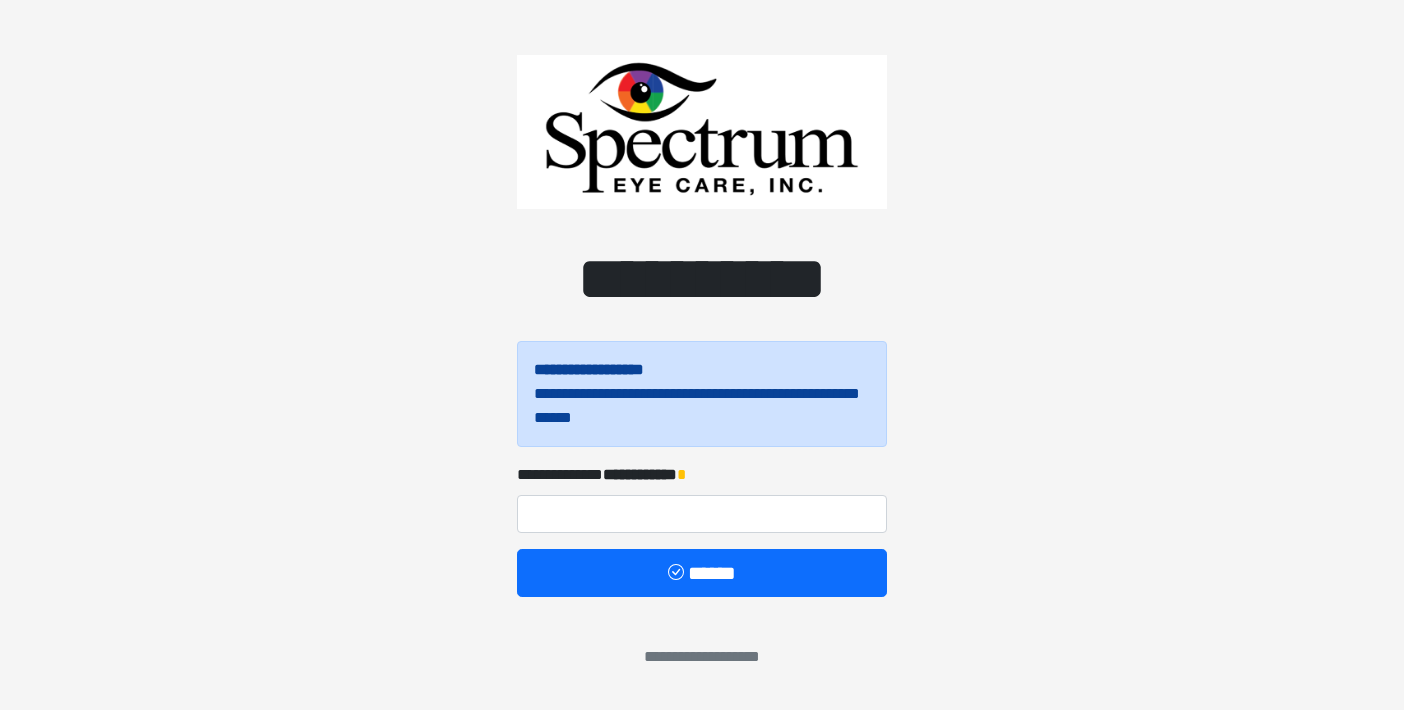 scroll, scrollTop: 0, scrollLeft: 0, axis: both 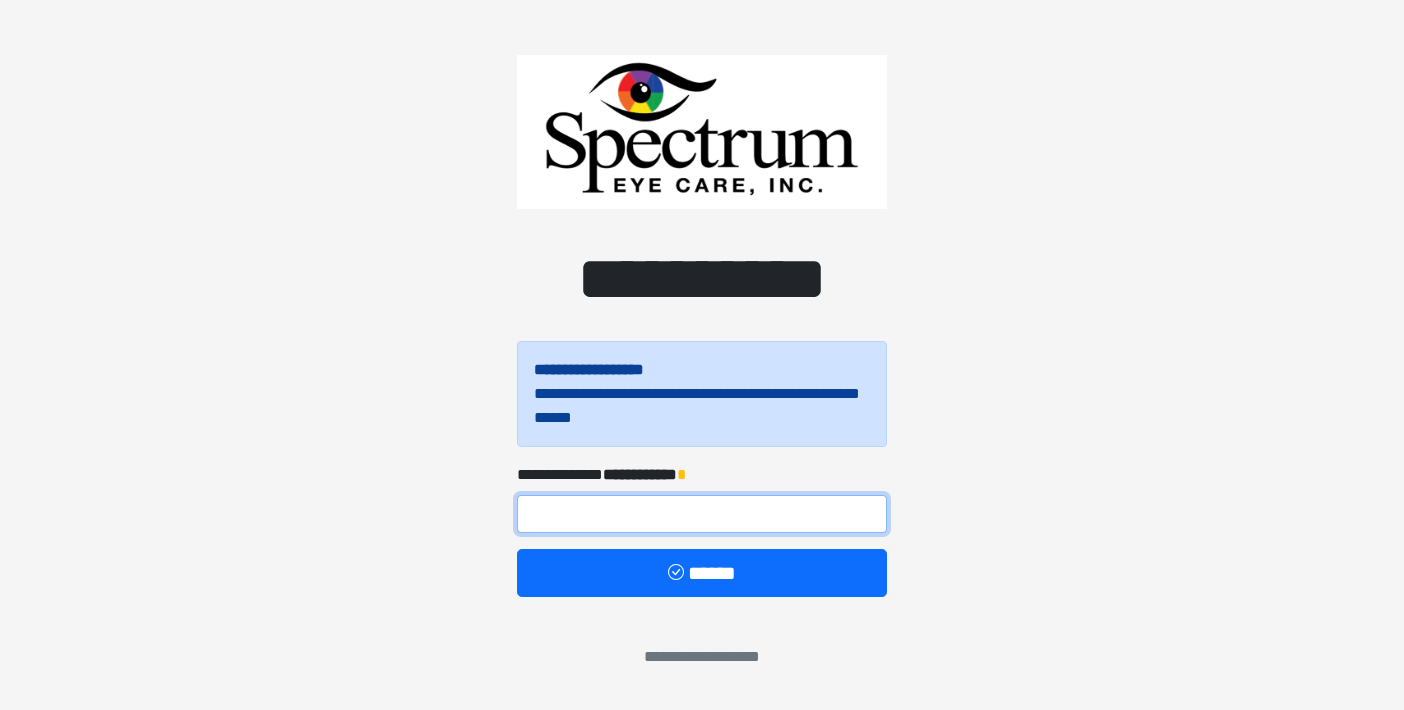 click at bounding box center [702, 514] 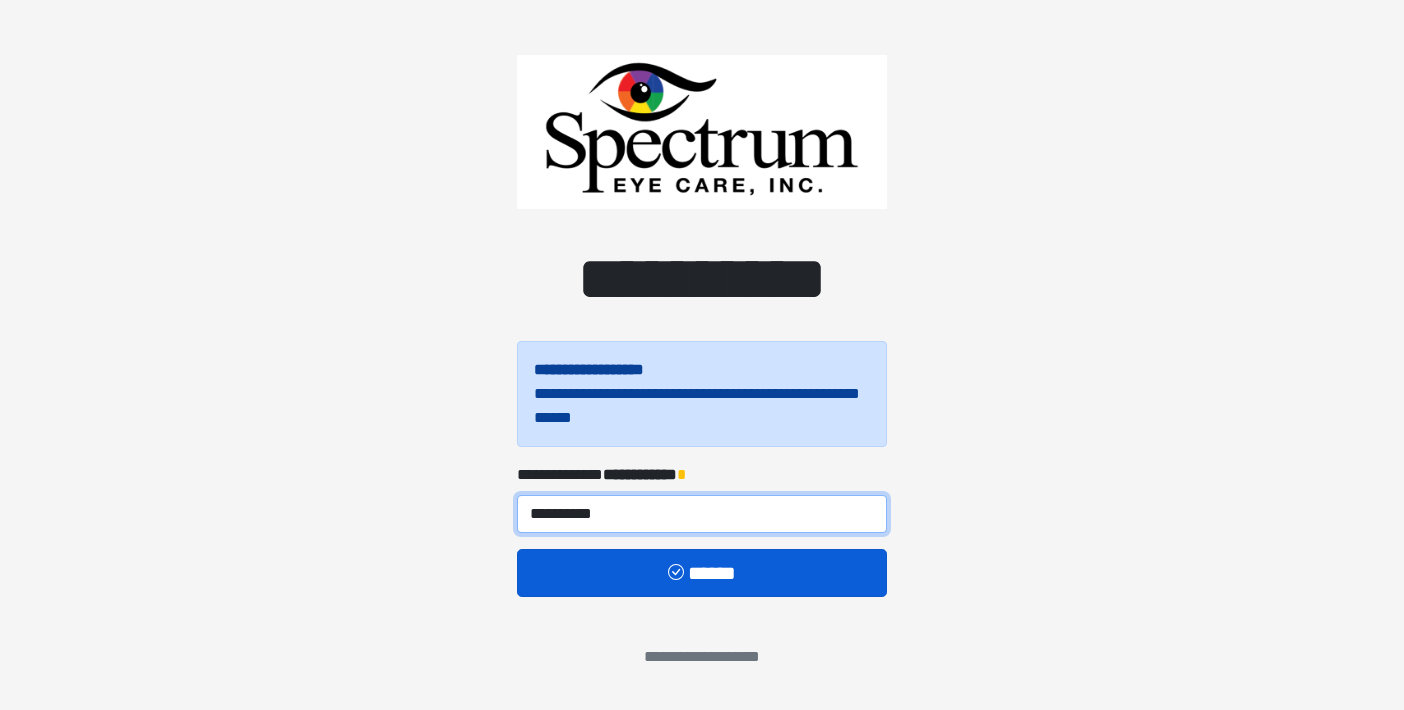 type on "**********" 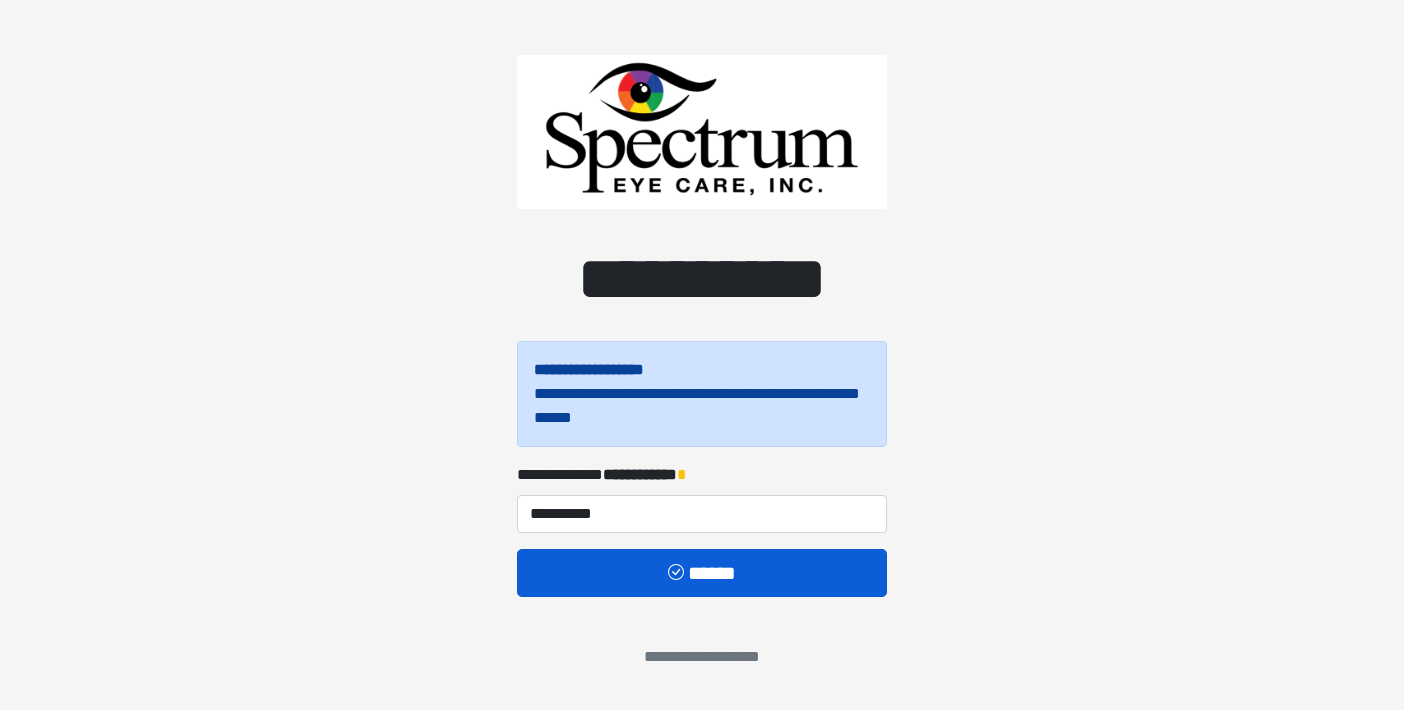 click on "******" at bounding box center (702, 573) 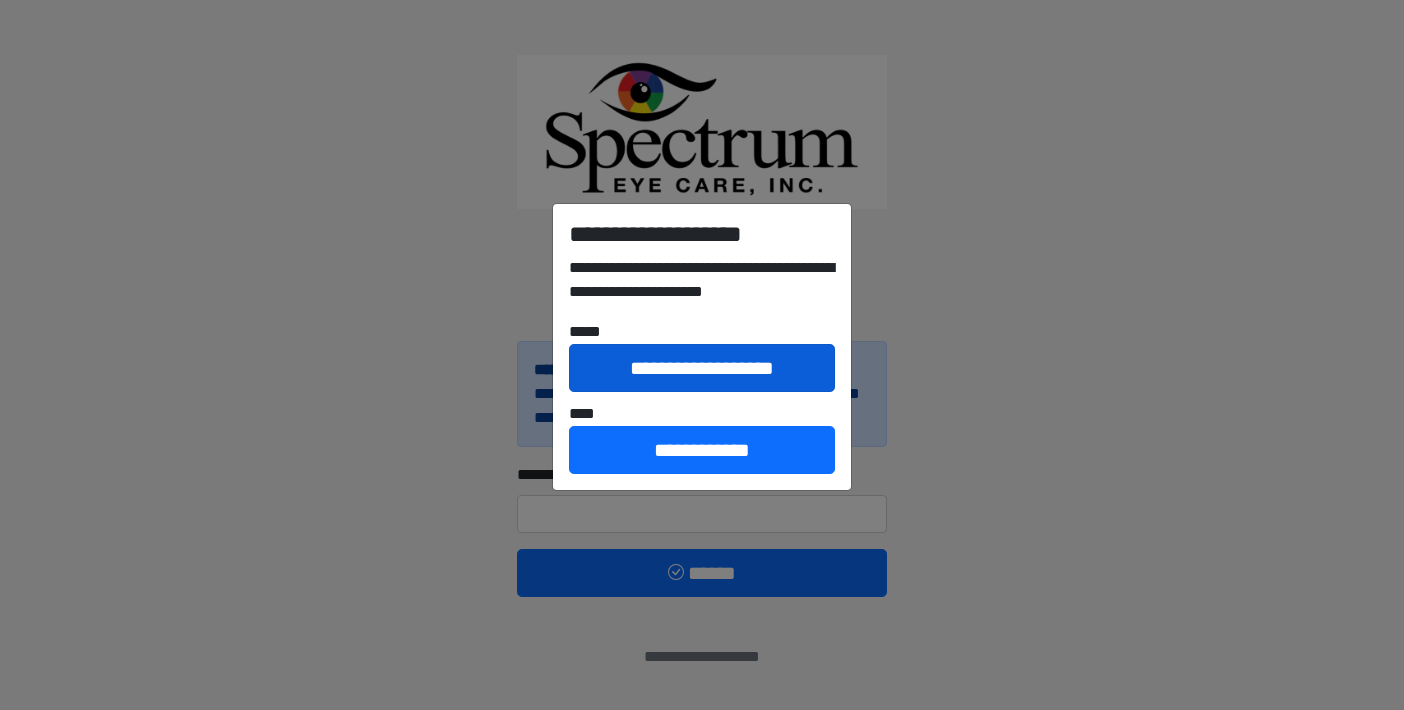 click on "**********" at bounding box center [702, 368] 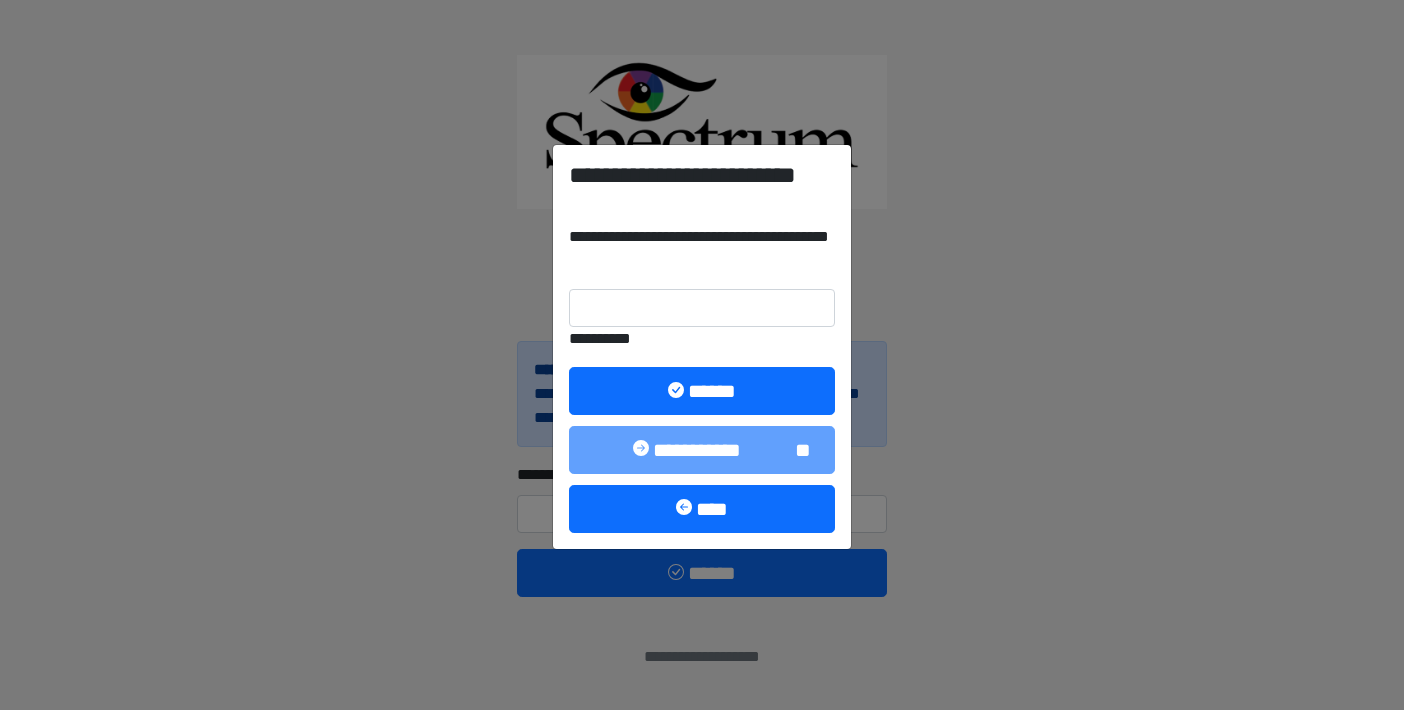 click on "**********" at bounding box center (702, 355) 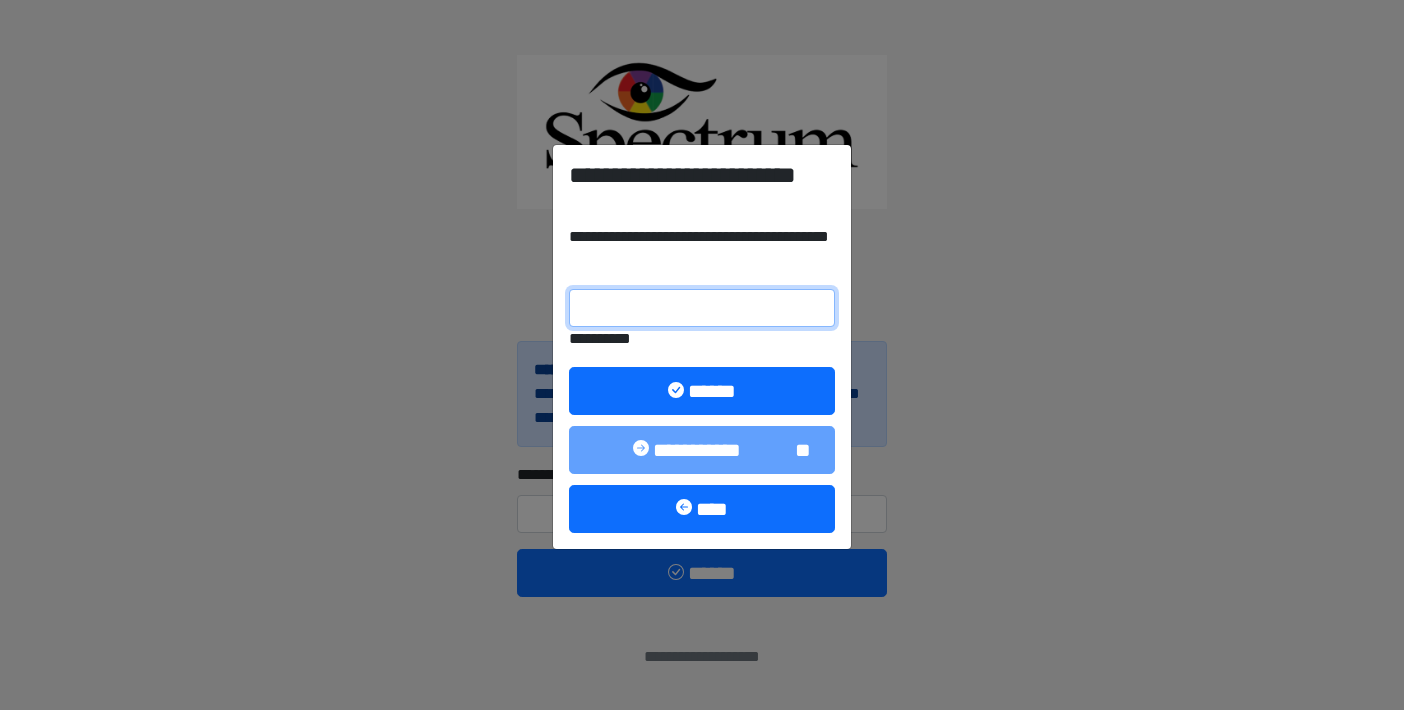 click on "**********" at bounding box center [702, 308] 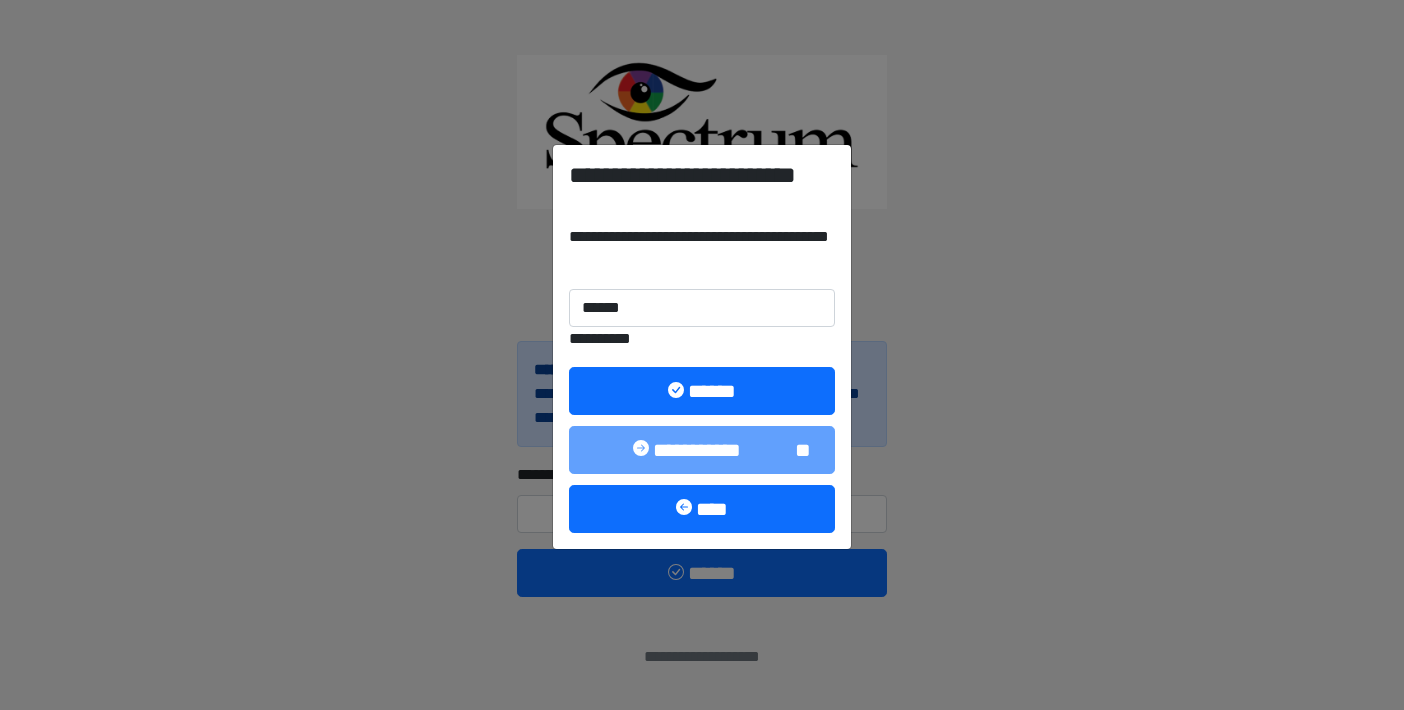 click on "**********" at bounding box center [702, 355] 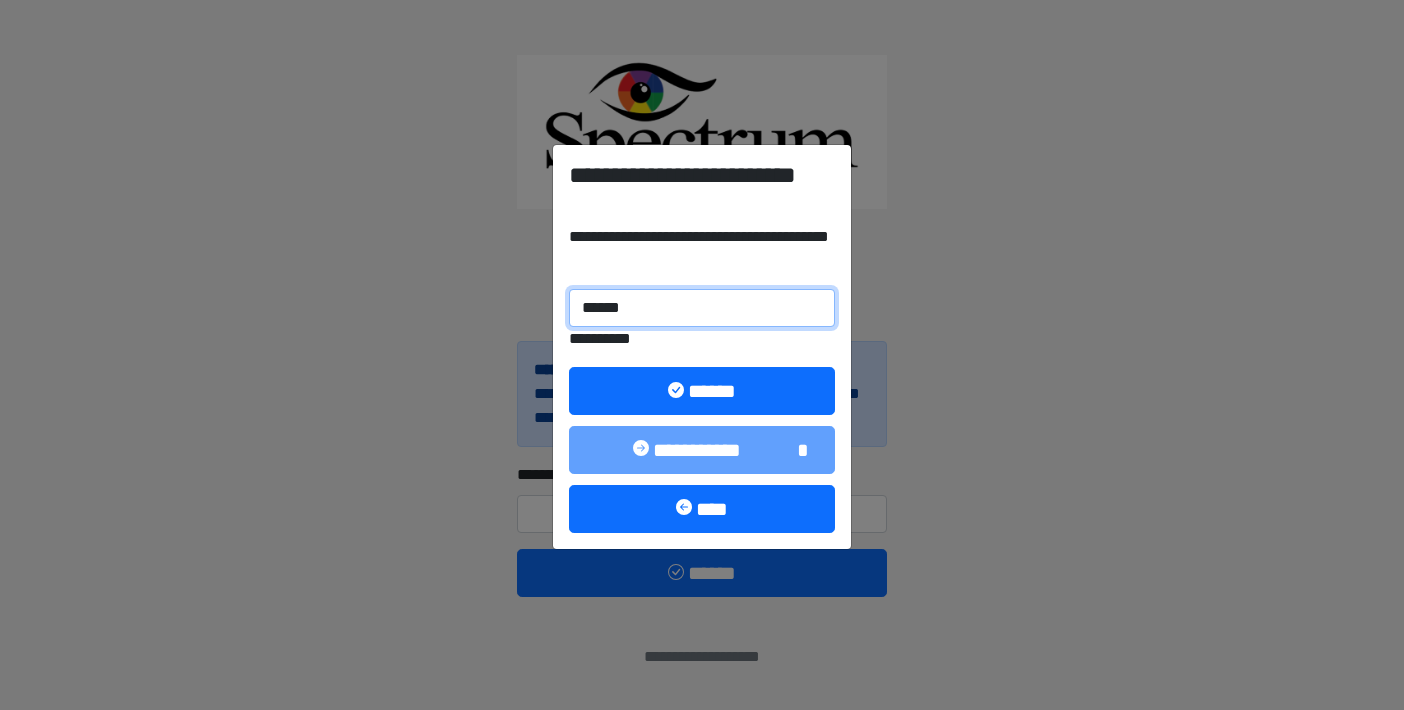 click on "******" at bounding box center [702, 308] 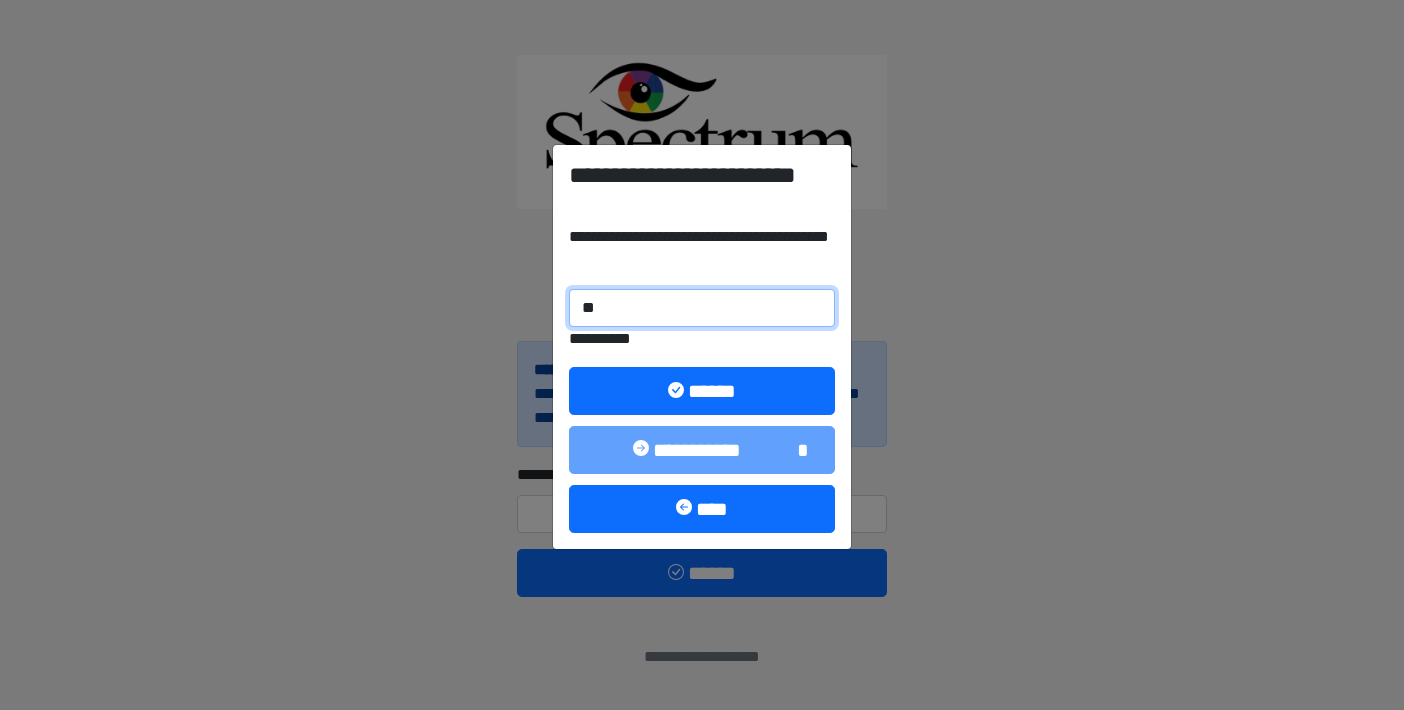 type on "*" 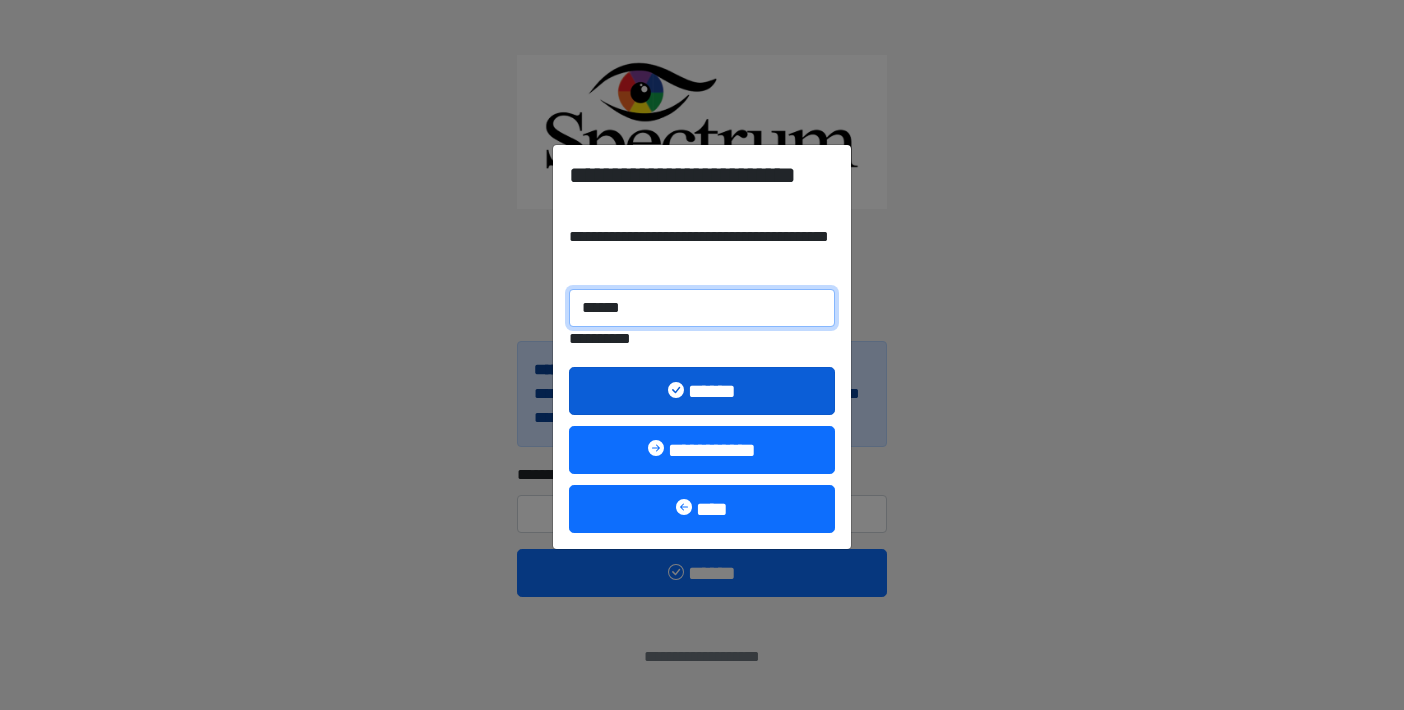 type on "******" 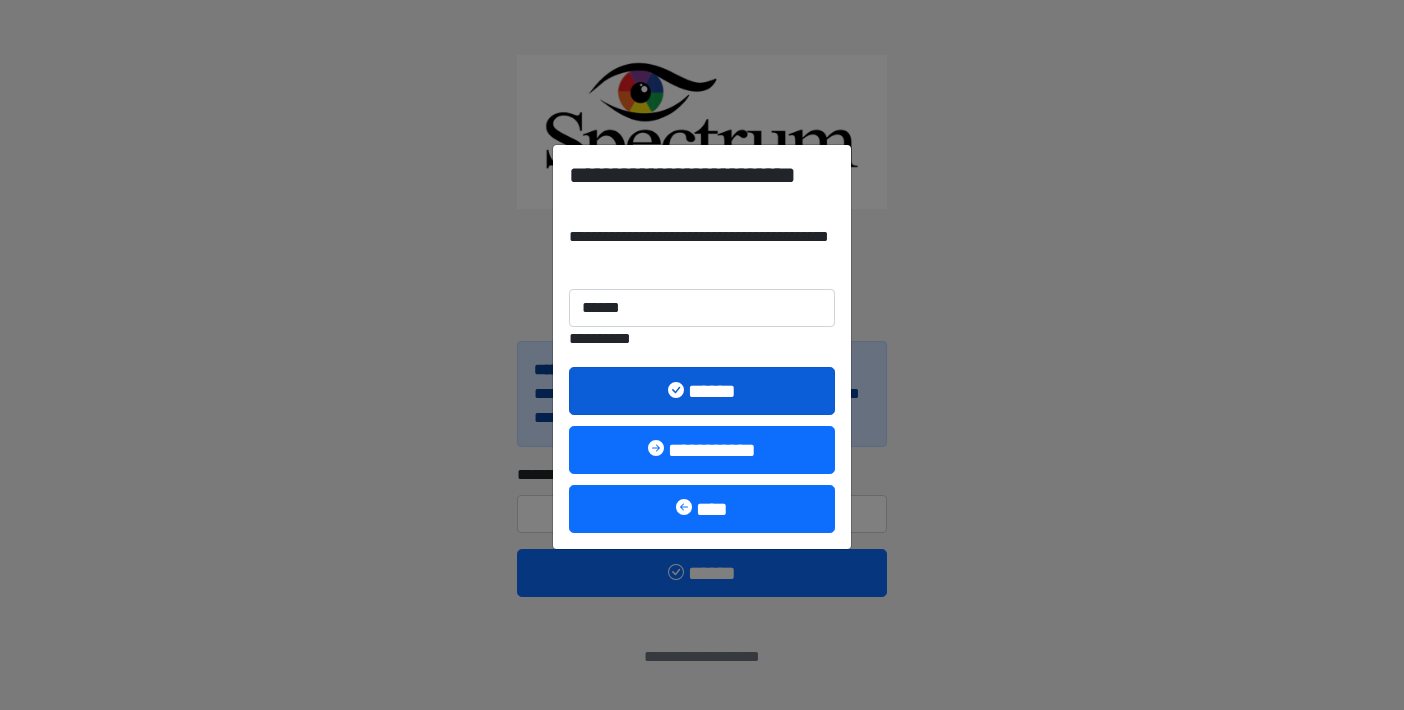 click at bounding box center (678, 392) 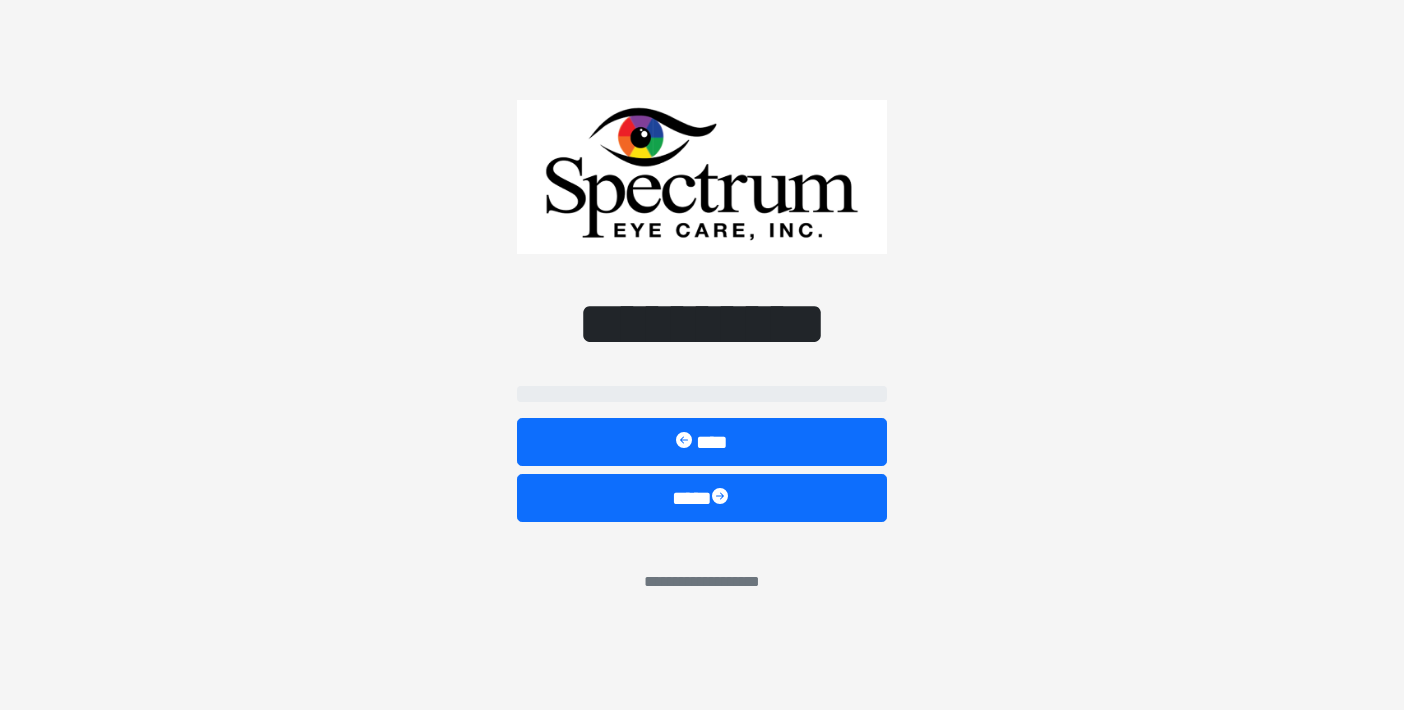 select on "**" 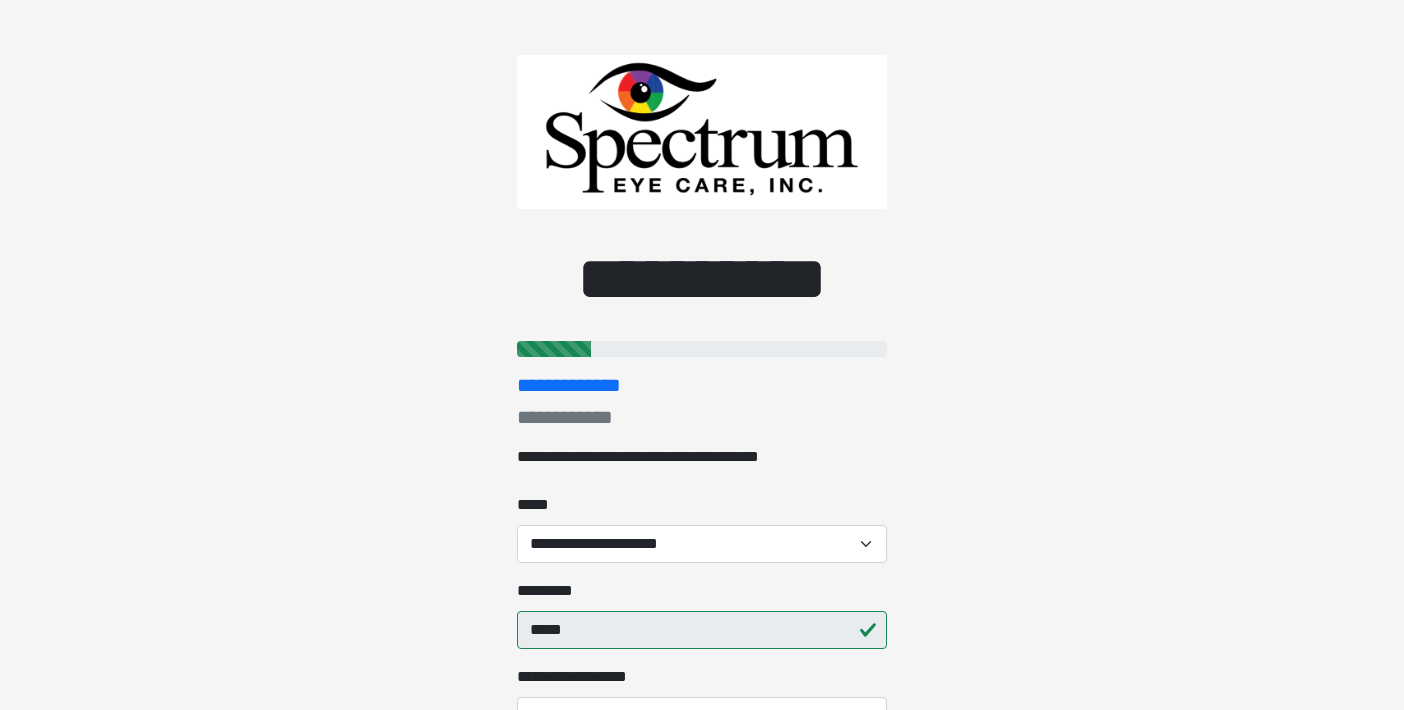 click on "**********" at bounding box center [702, 355] 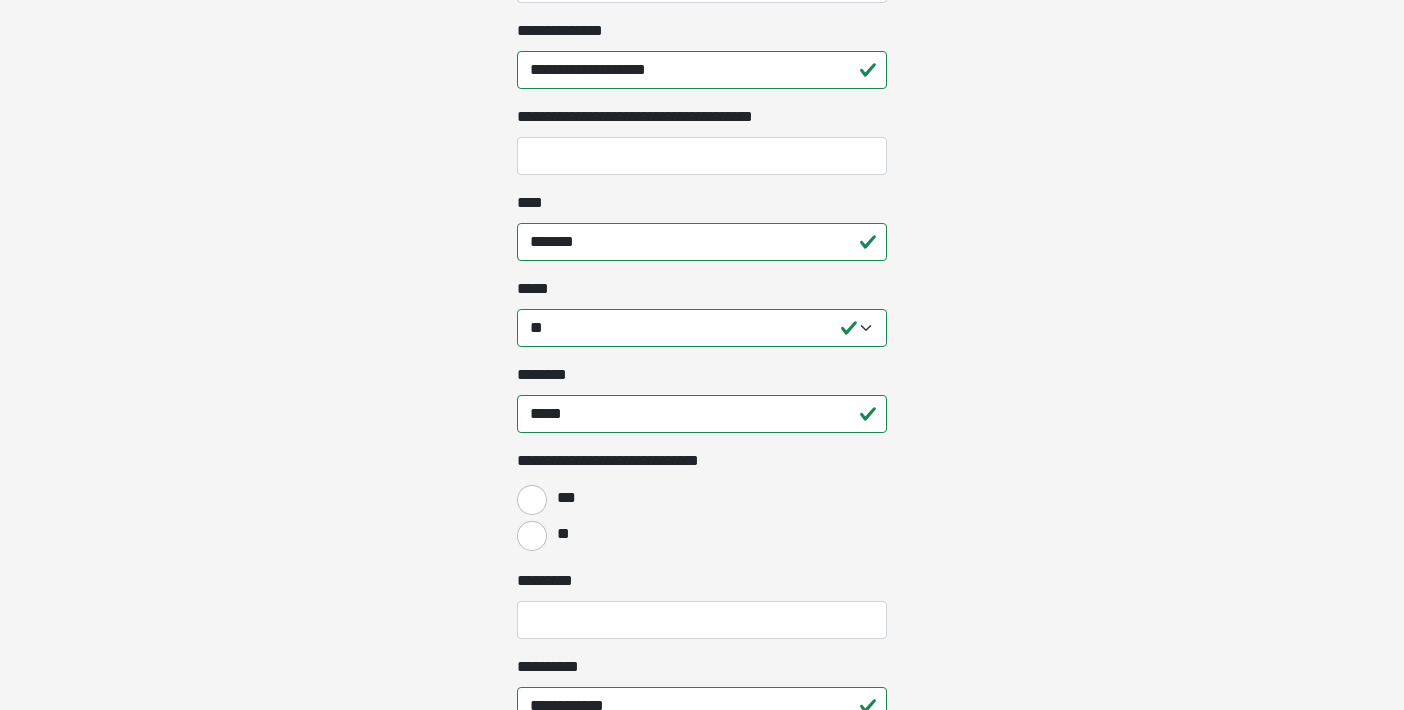 scroll, scrollTop: 1083, scrollLeft: 0, axis: vertical 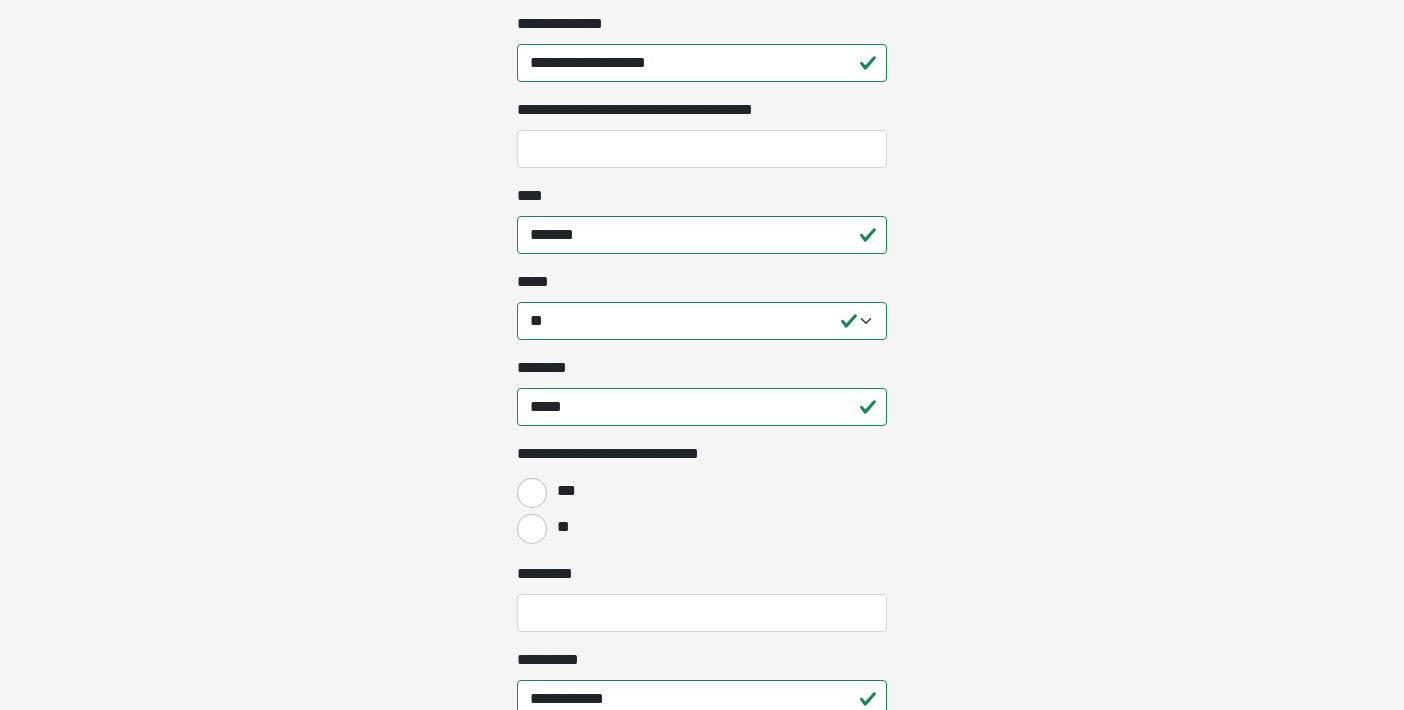 click on "**" at bounding box center [532, 529] 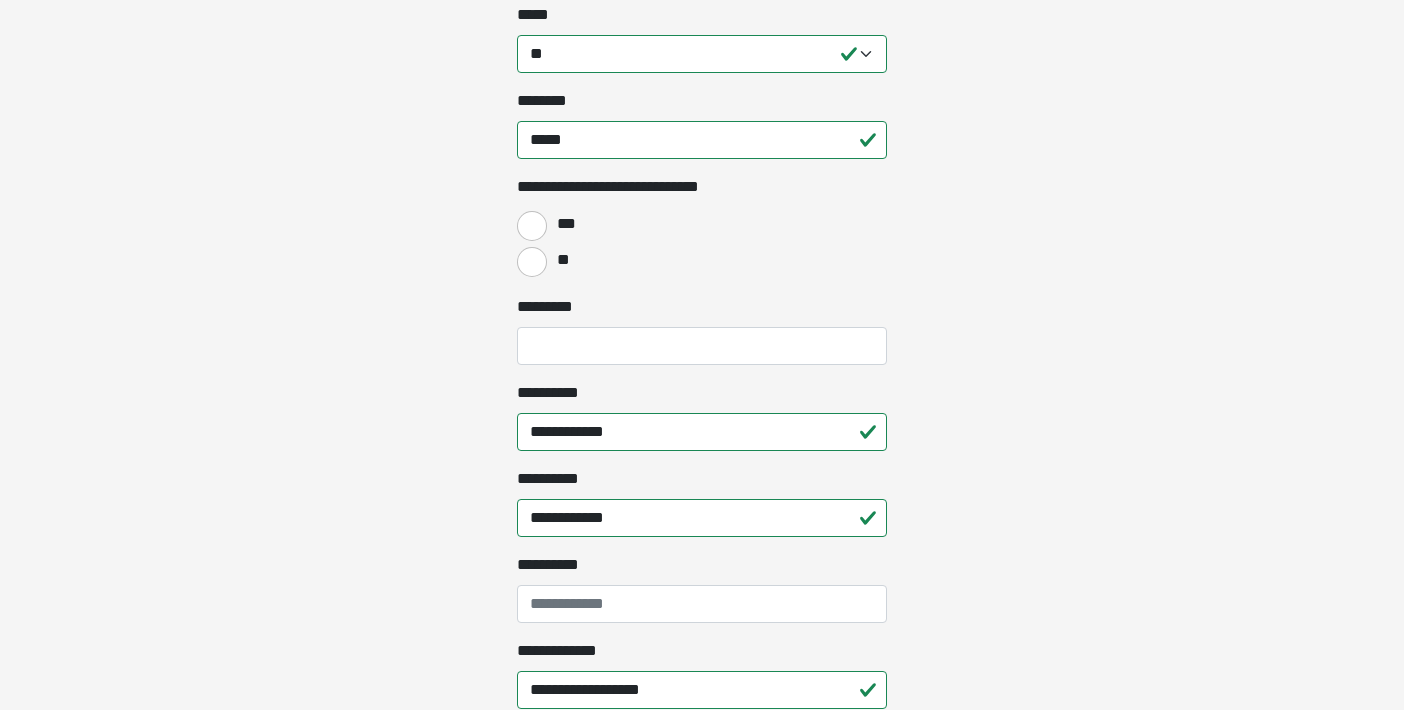 scroll, scrollTop: 1357, scrollLeft: 0, axis: vertical 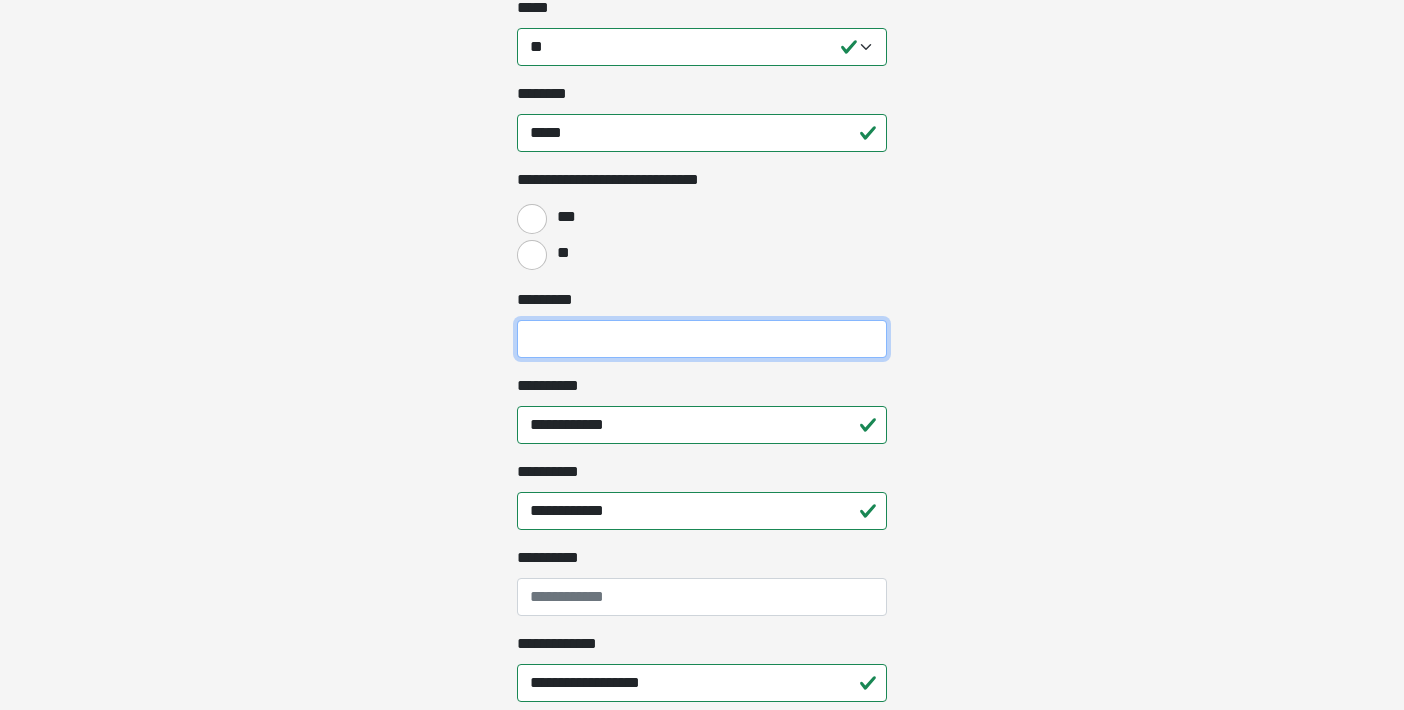 click on "*********" at bounding box center [702, 339] 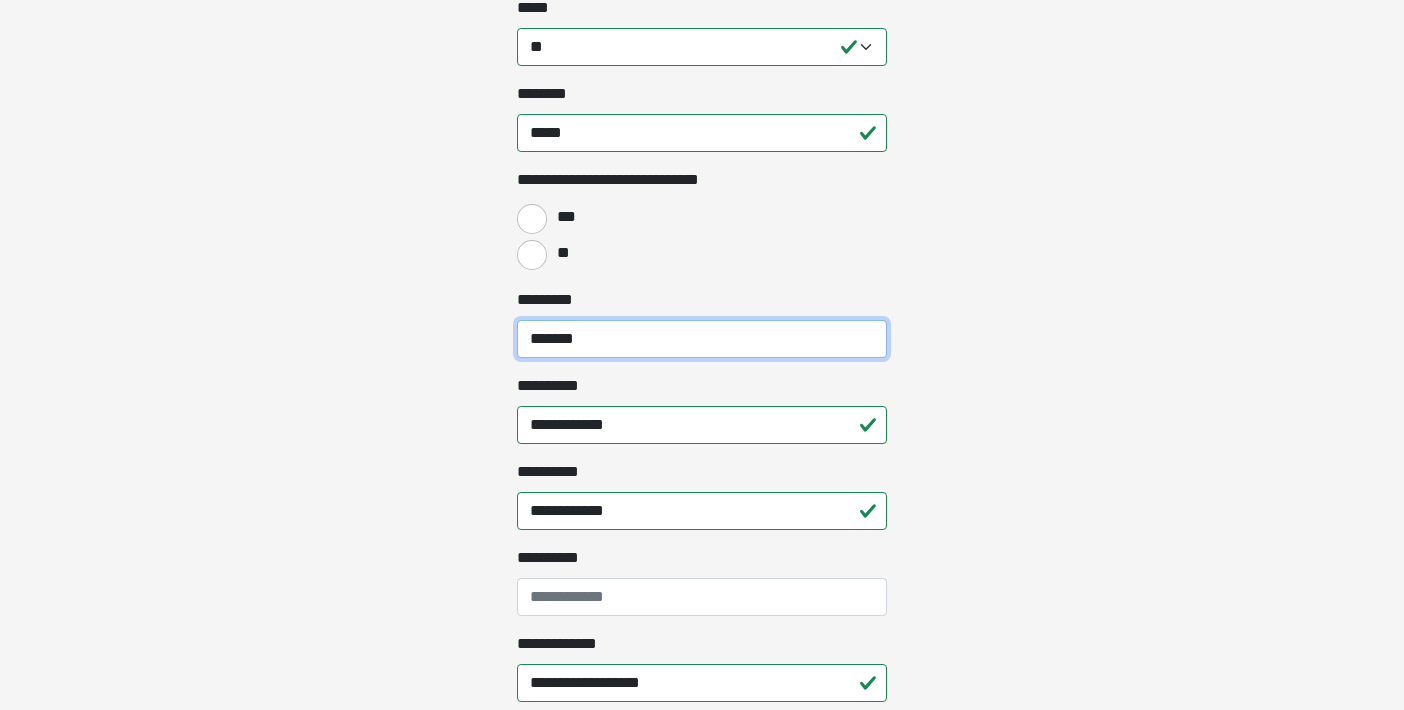 type on "*******" 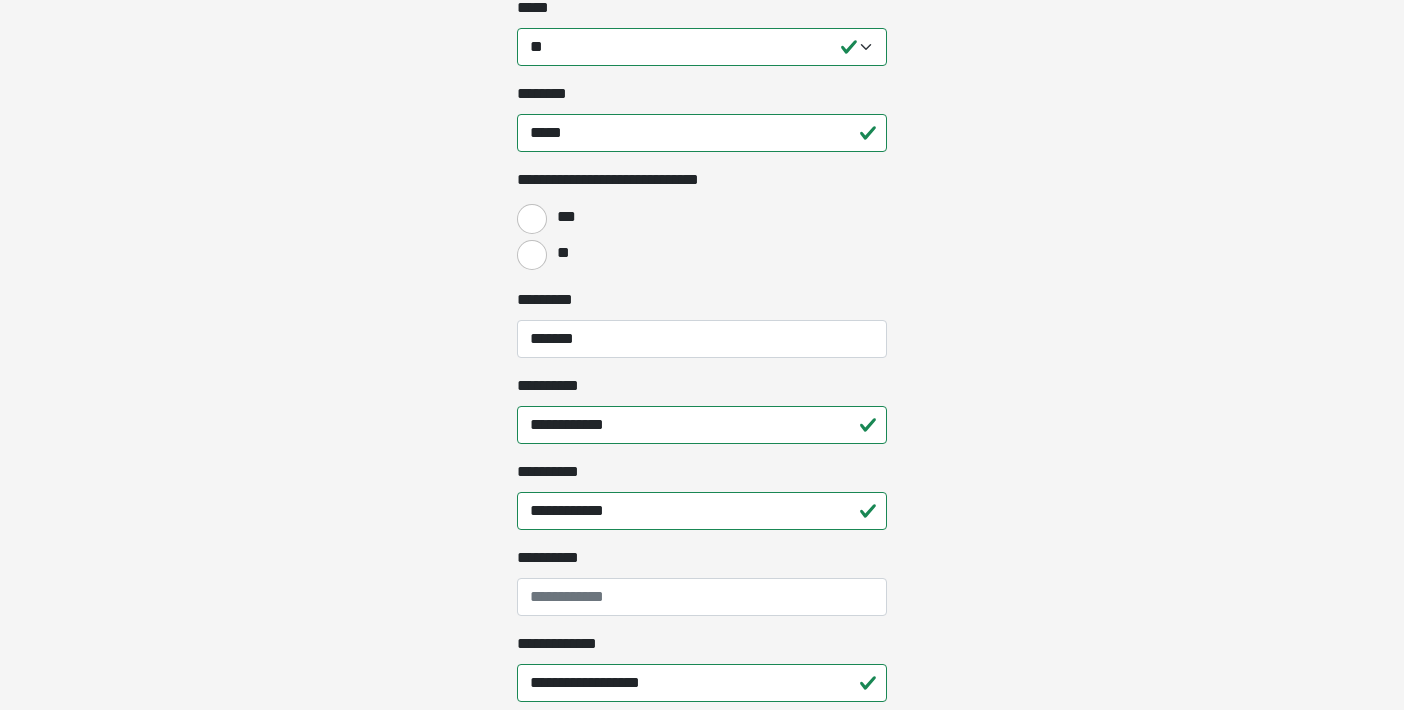 click on "**********" at bounding box center (702, -1002) 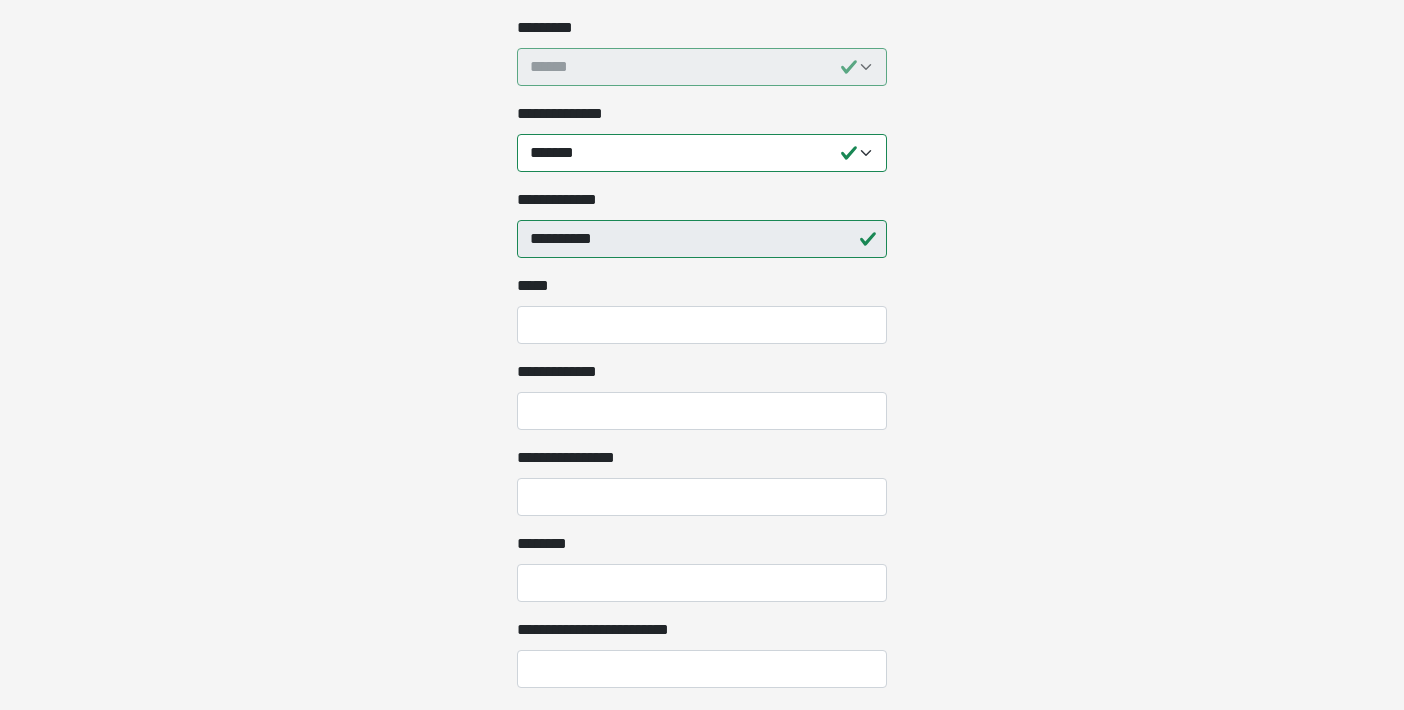 scroll, scrollTop: 2062, scrollLeft: 0, axis: vertical 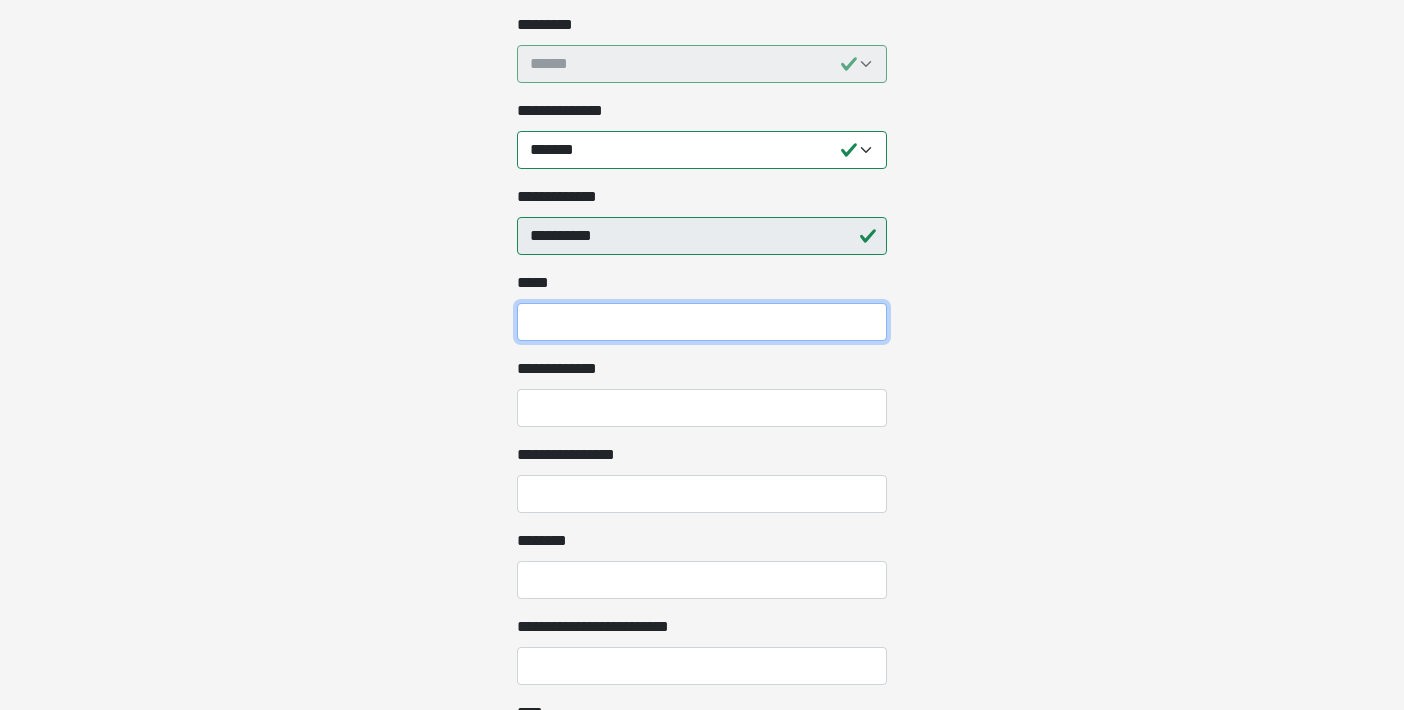 click on "*** *" at bounding box center (702, 322) 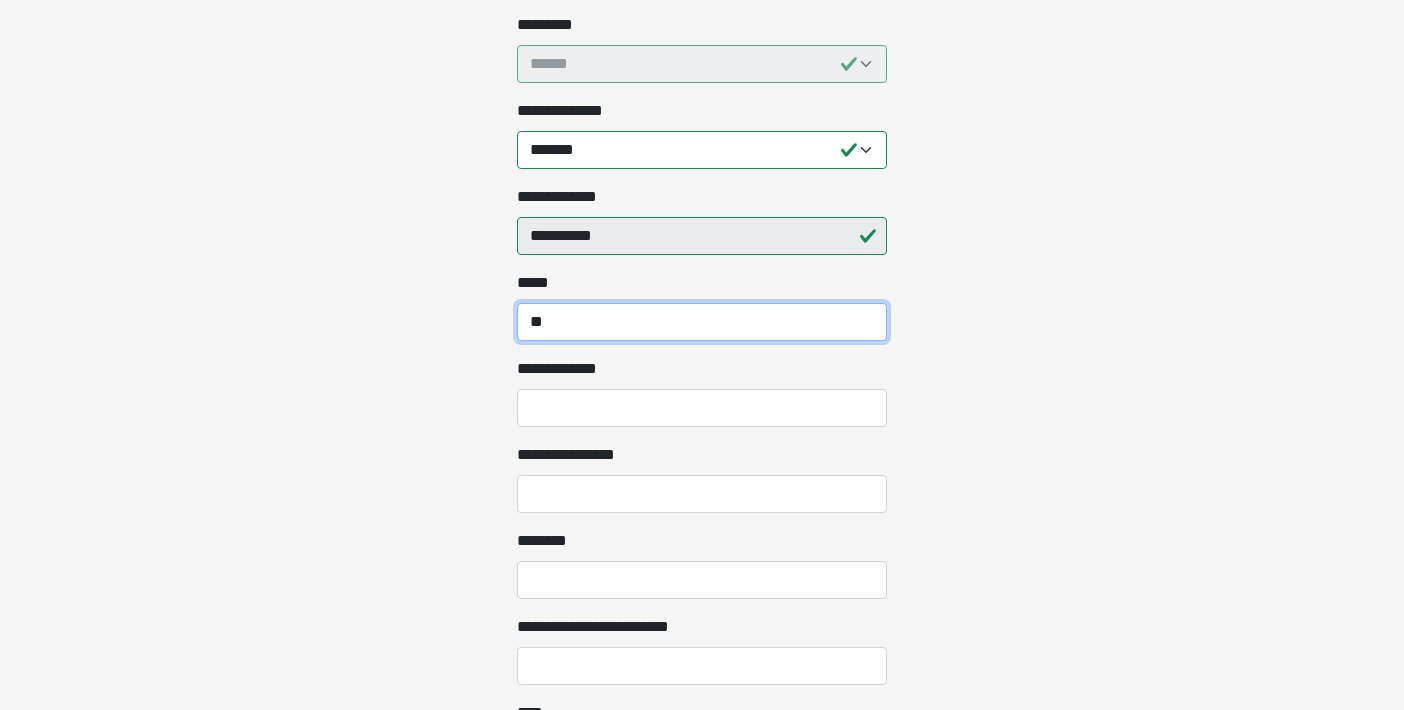 type on "**" 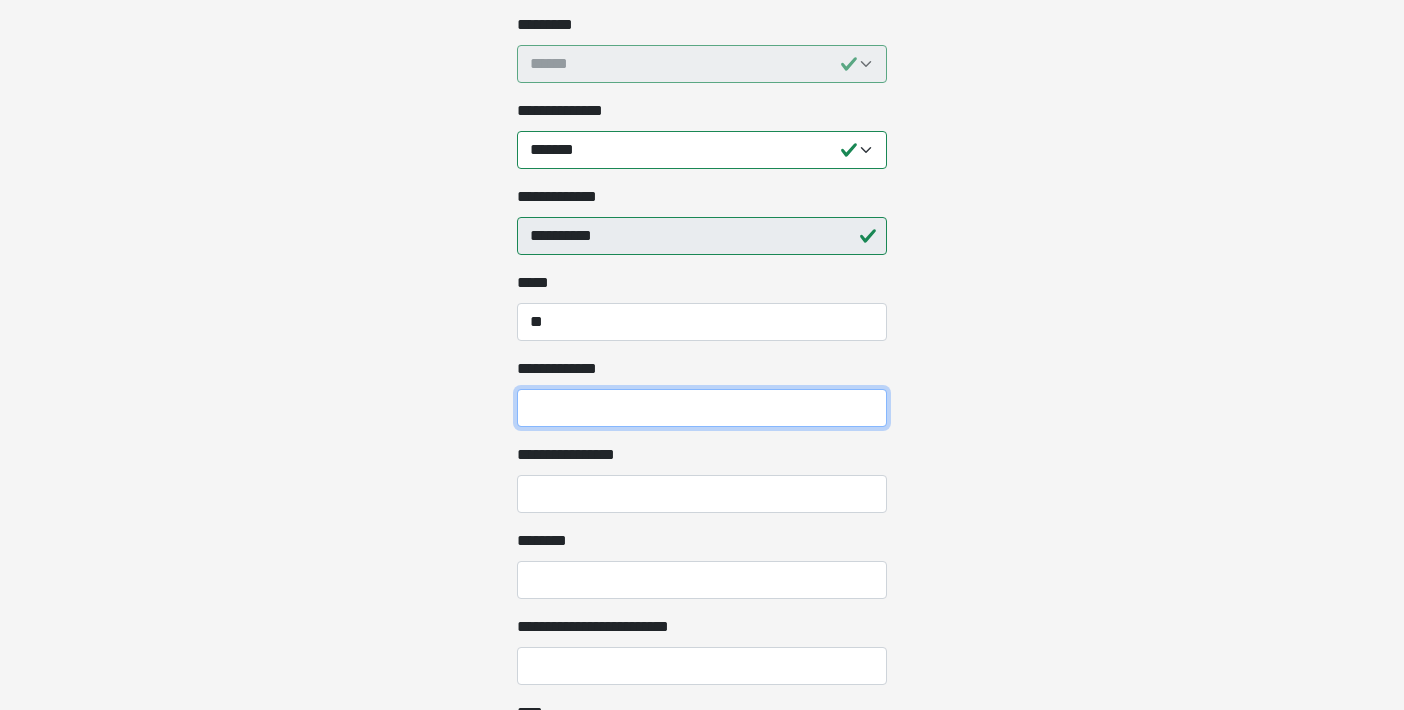 click on "**********" at bounding box center (702, 408) 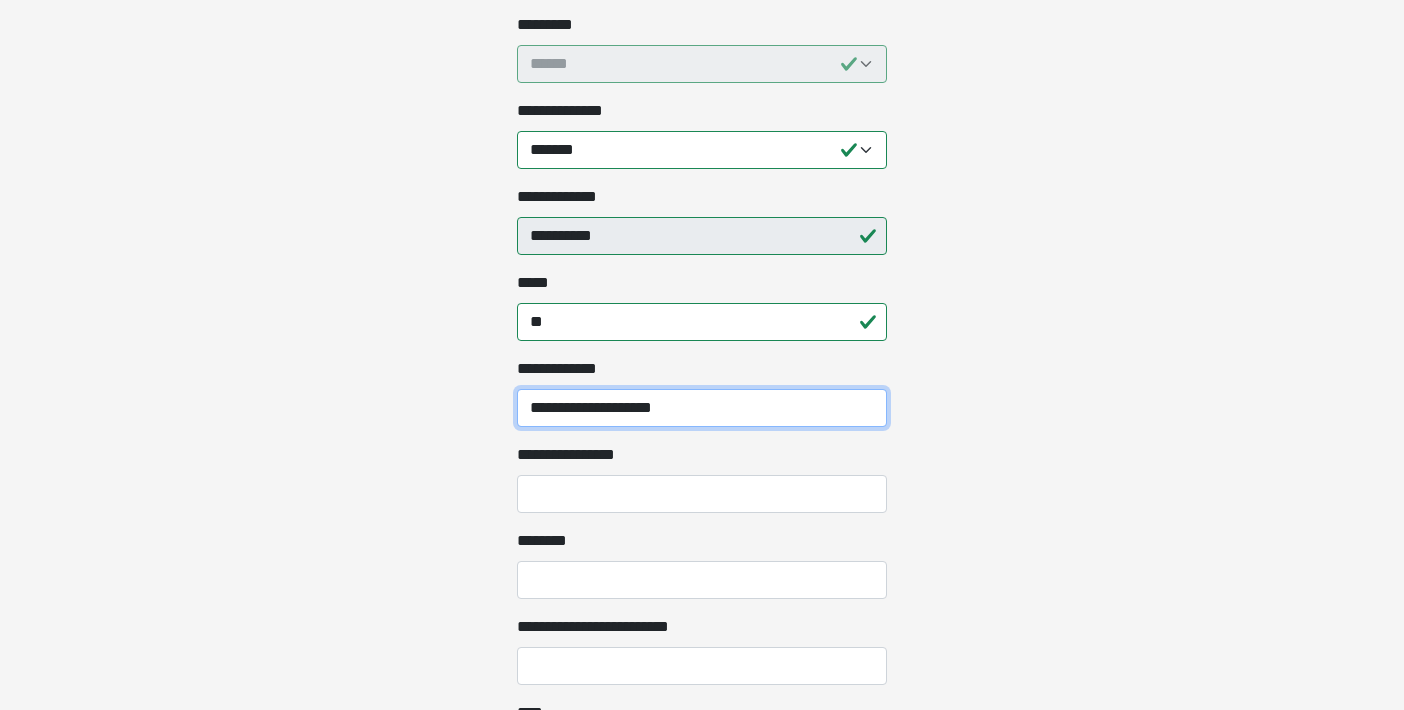 type on "**********" 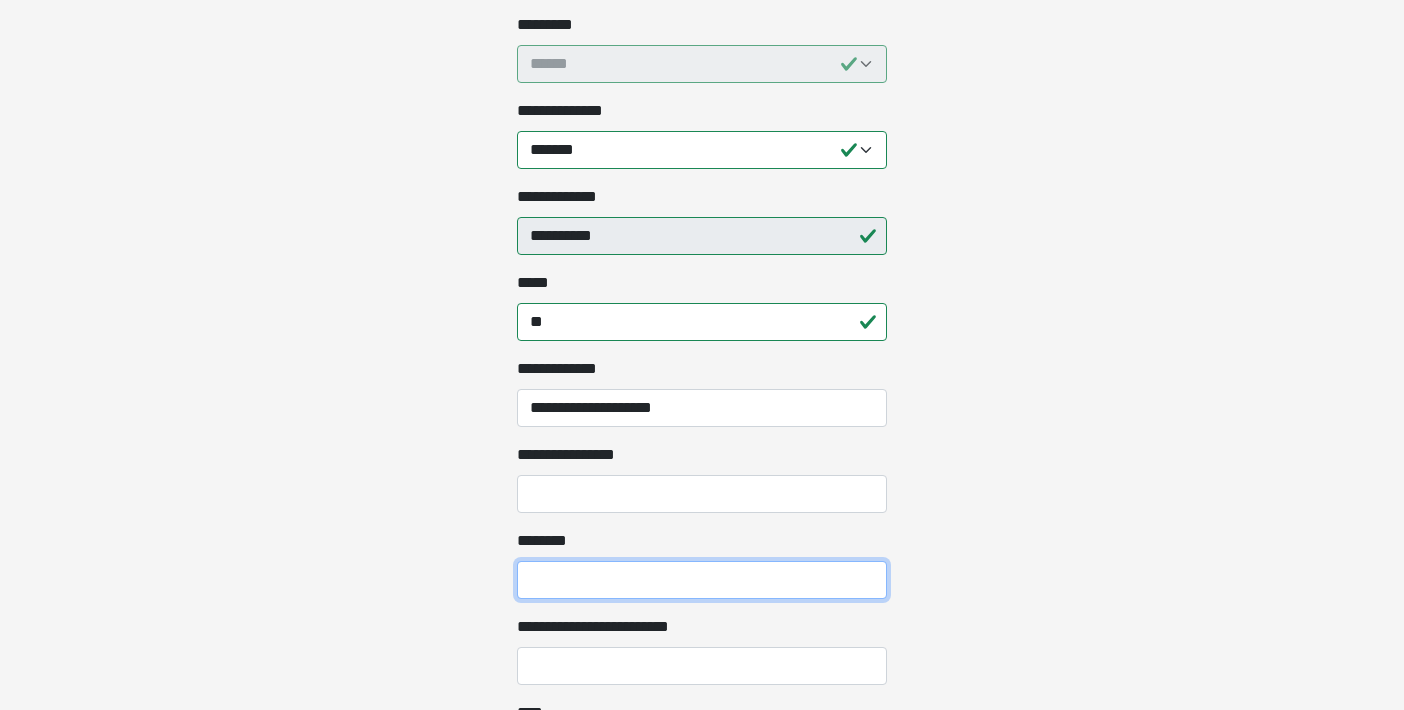 drag, startPoint x: 542, startPoint y: 412, endPoint x: 548, endPoint y: 576, distance: 164.10973 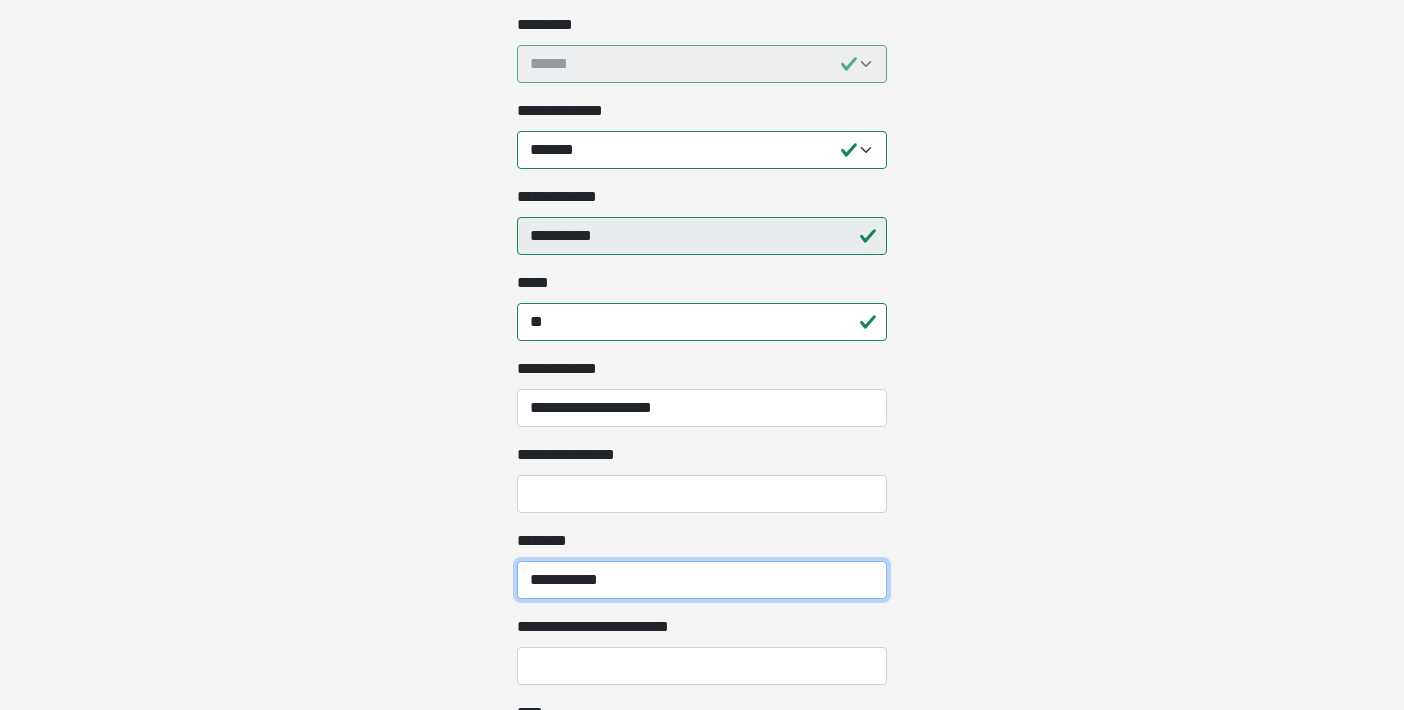 click on "**********" at bounding box center [702, 580] 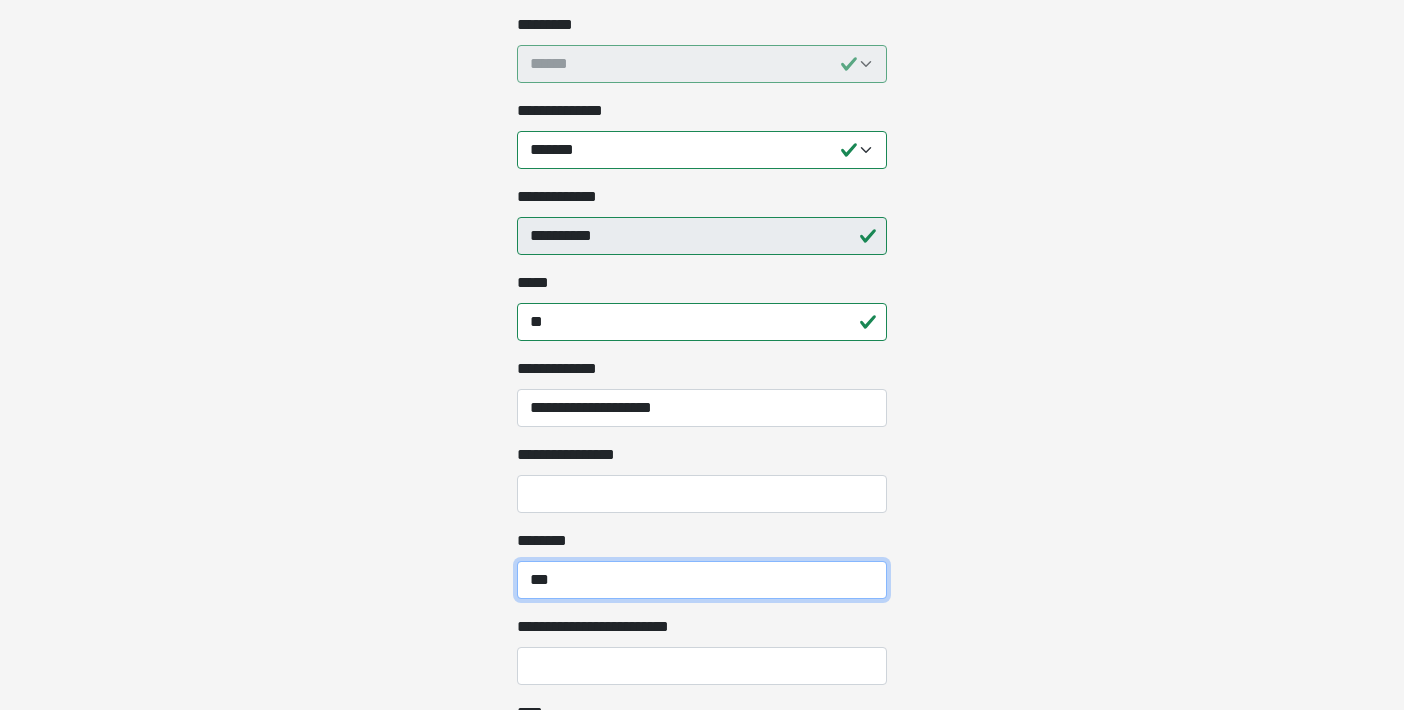 type on "***" 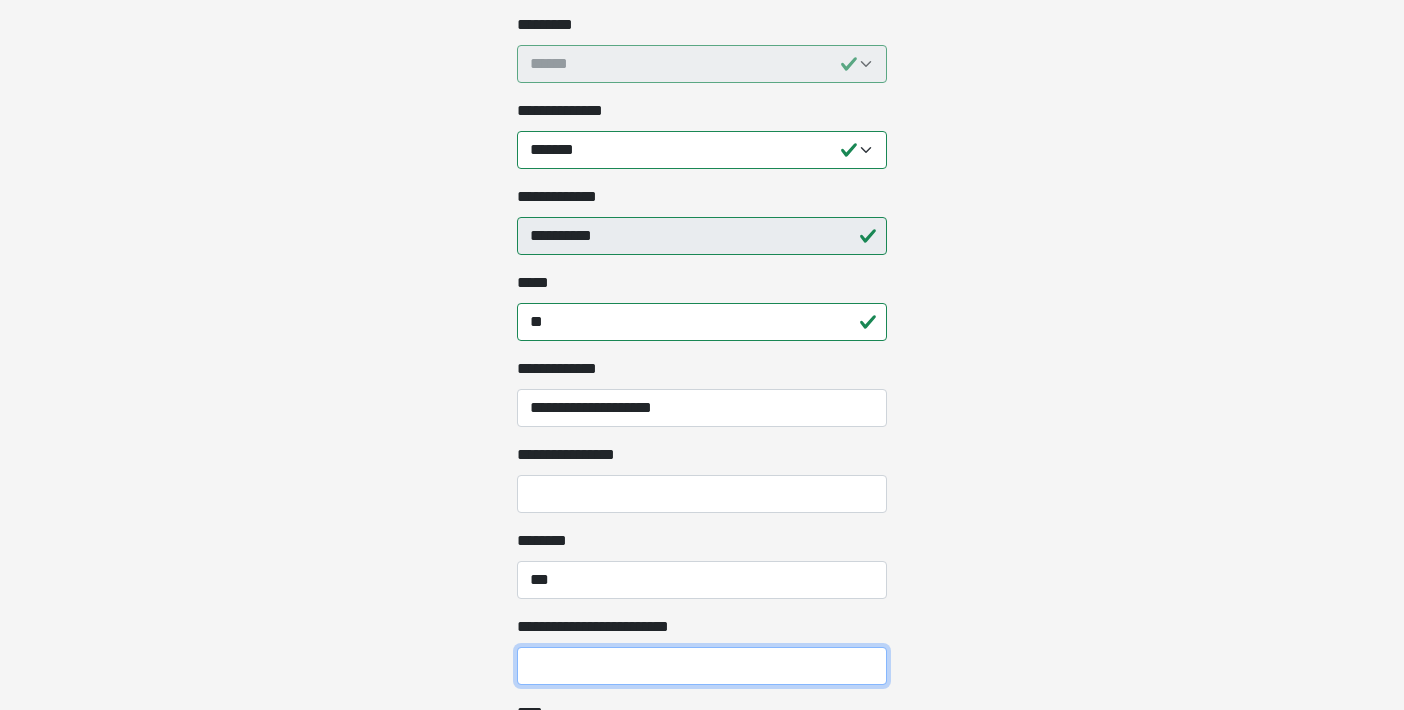 click on "**********" at bounding box center [702, 666] 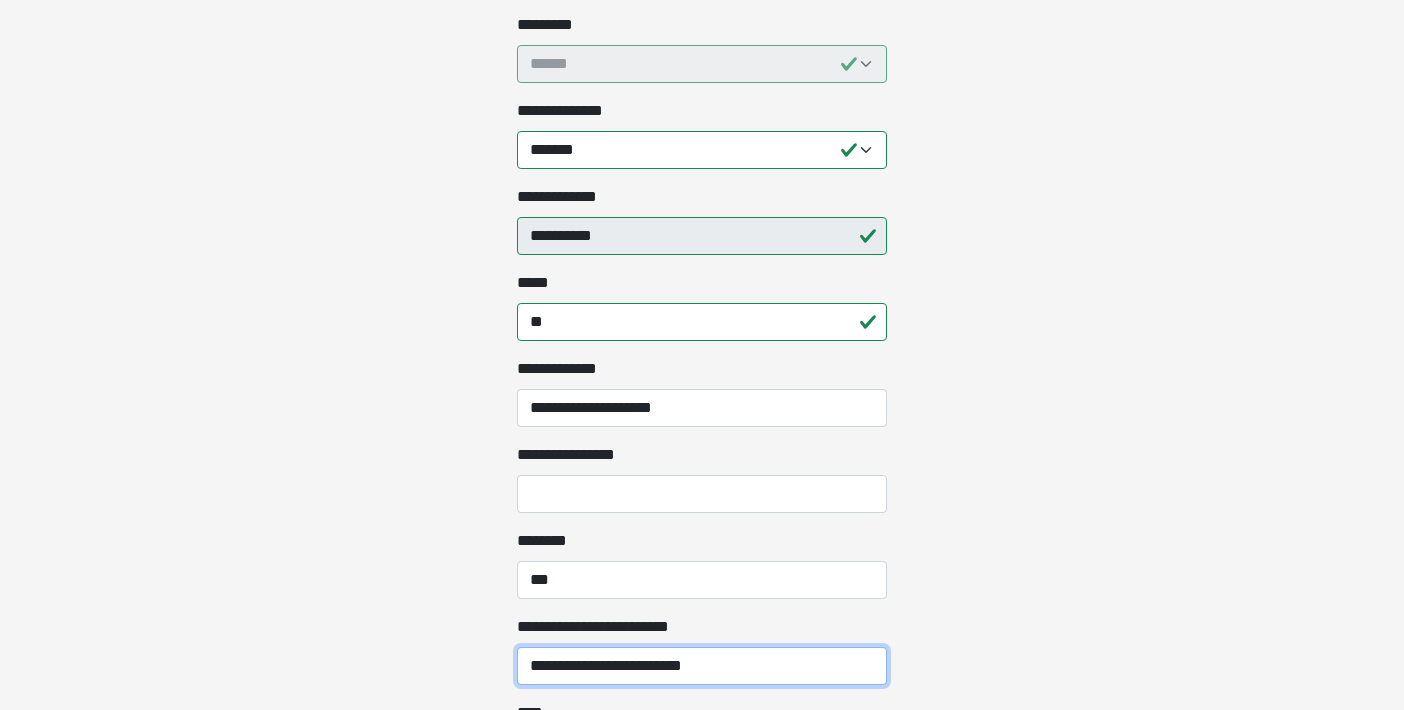 type on "**********" 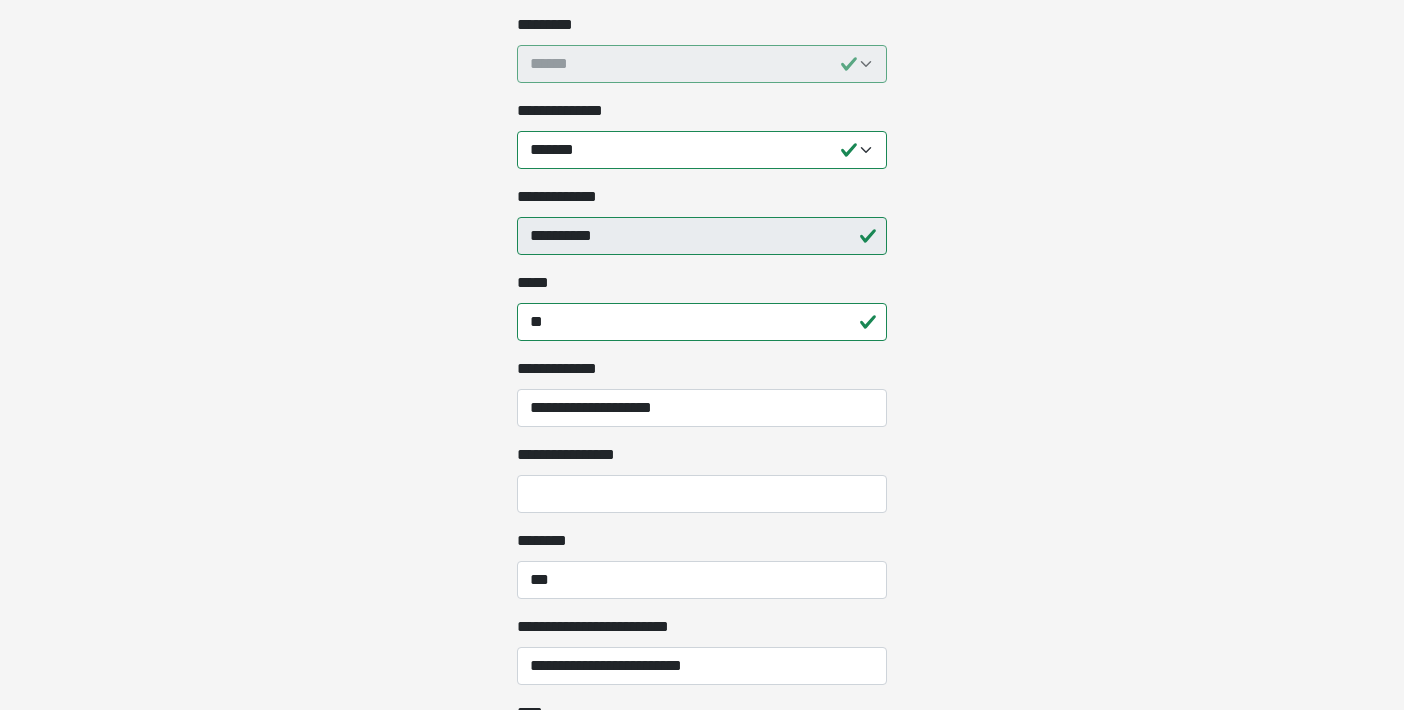 click on "**********" at bounding box center [702, -1707] 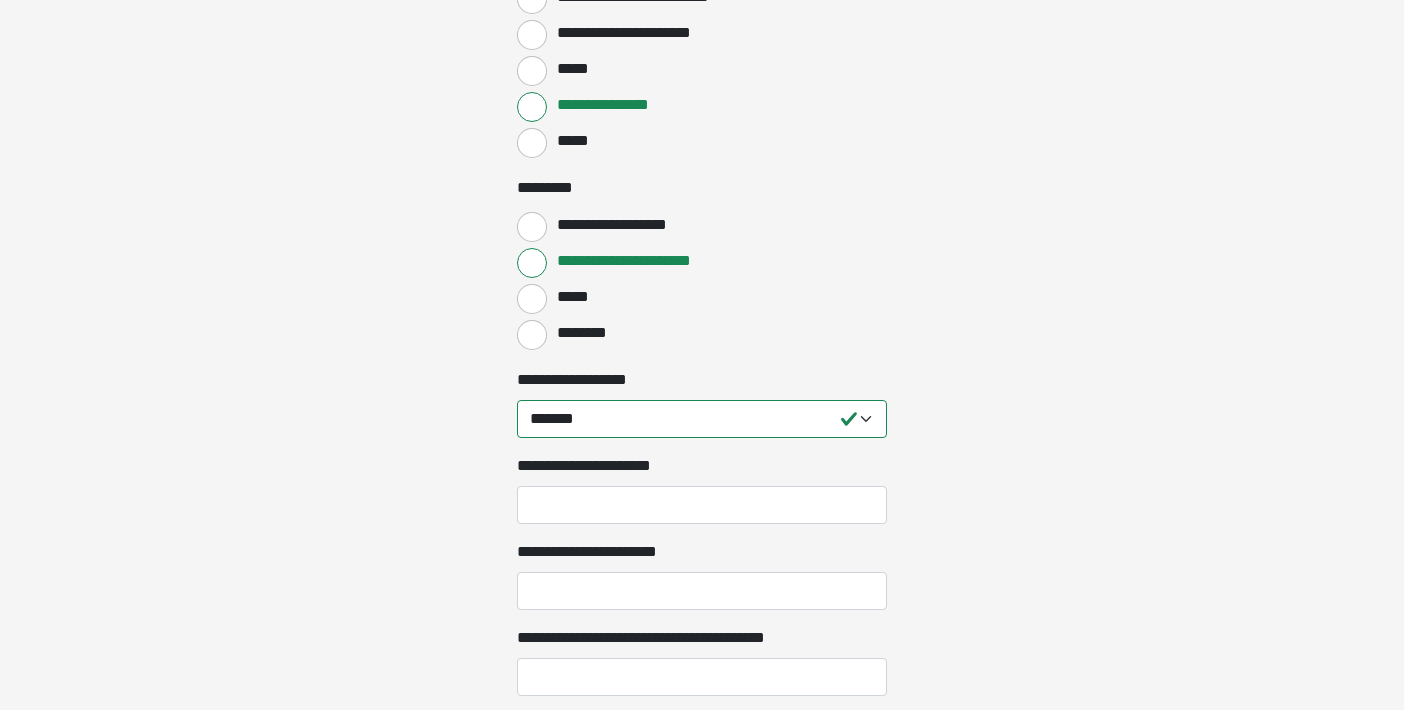 scroll, scrollTop: 2942, scrollLeft: 0, axis: vertical 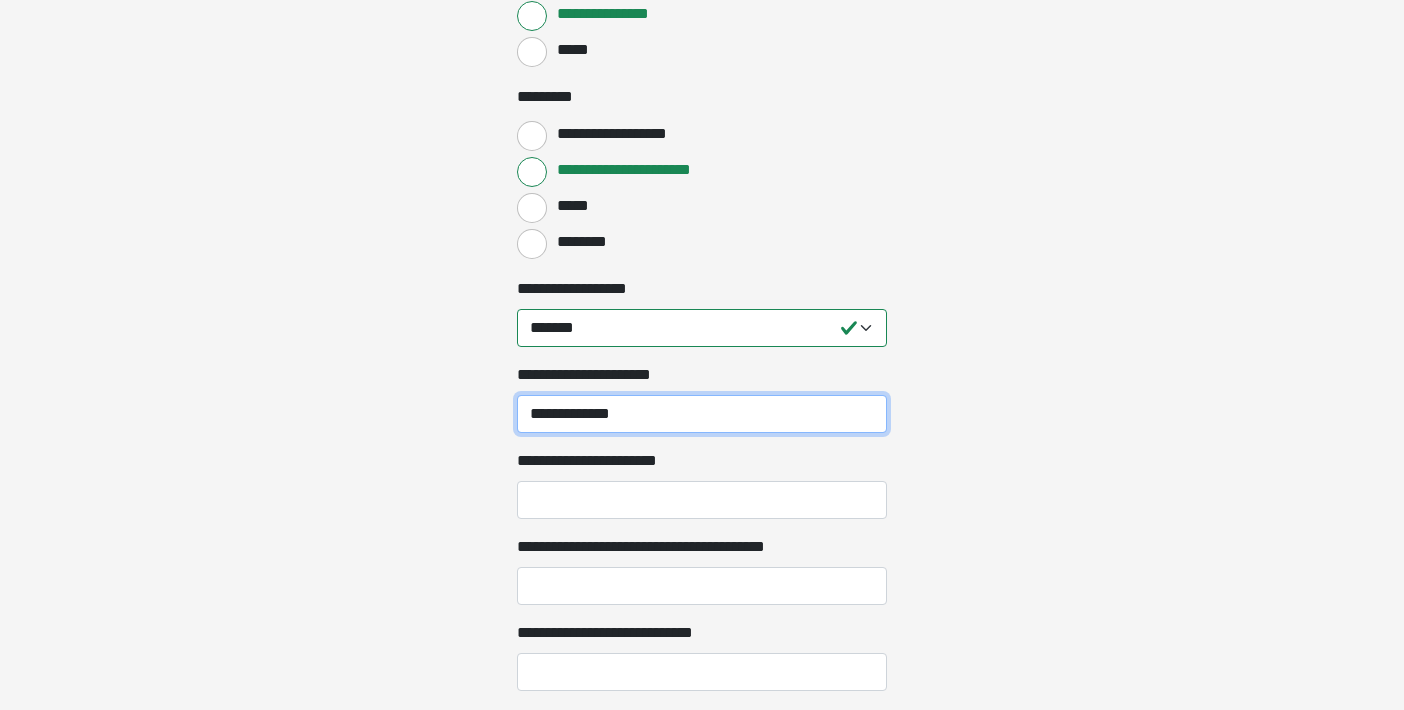 type on "**********" 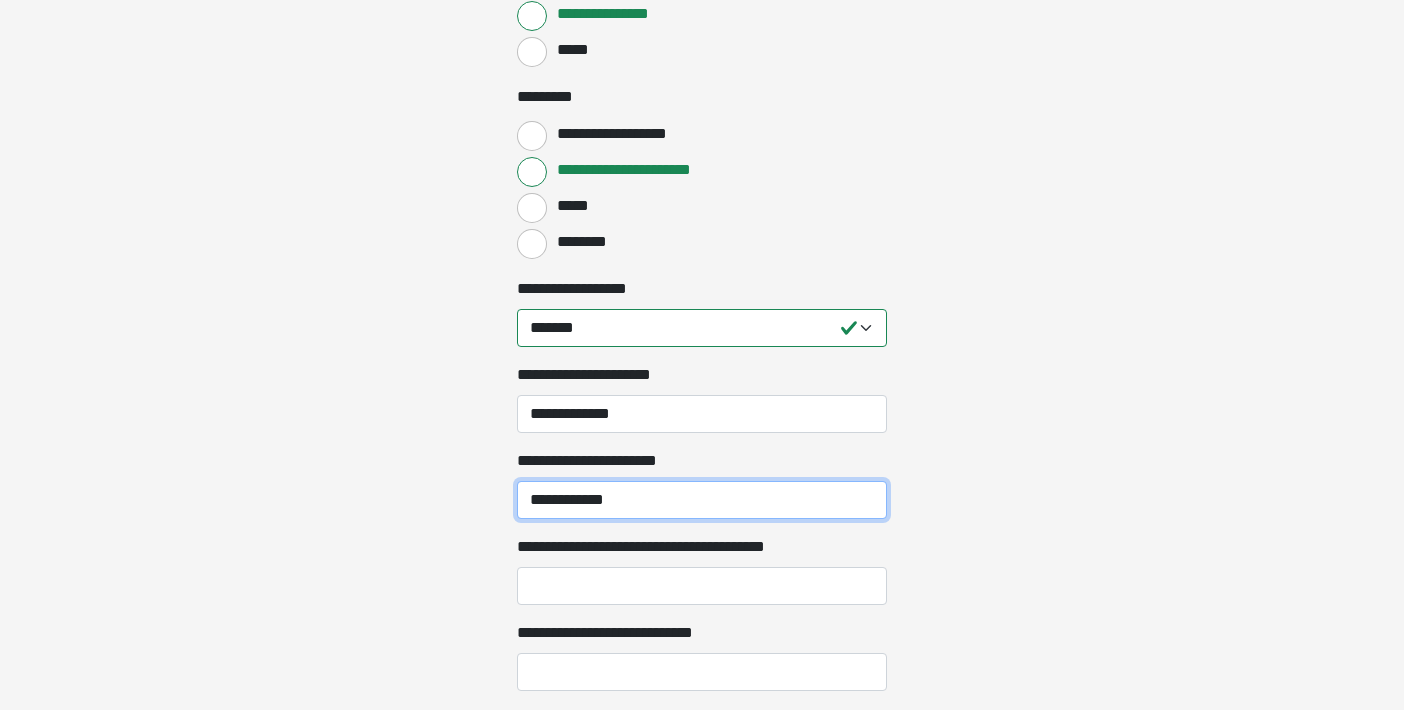 type on "**********" 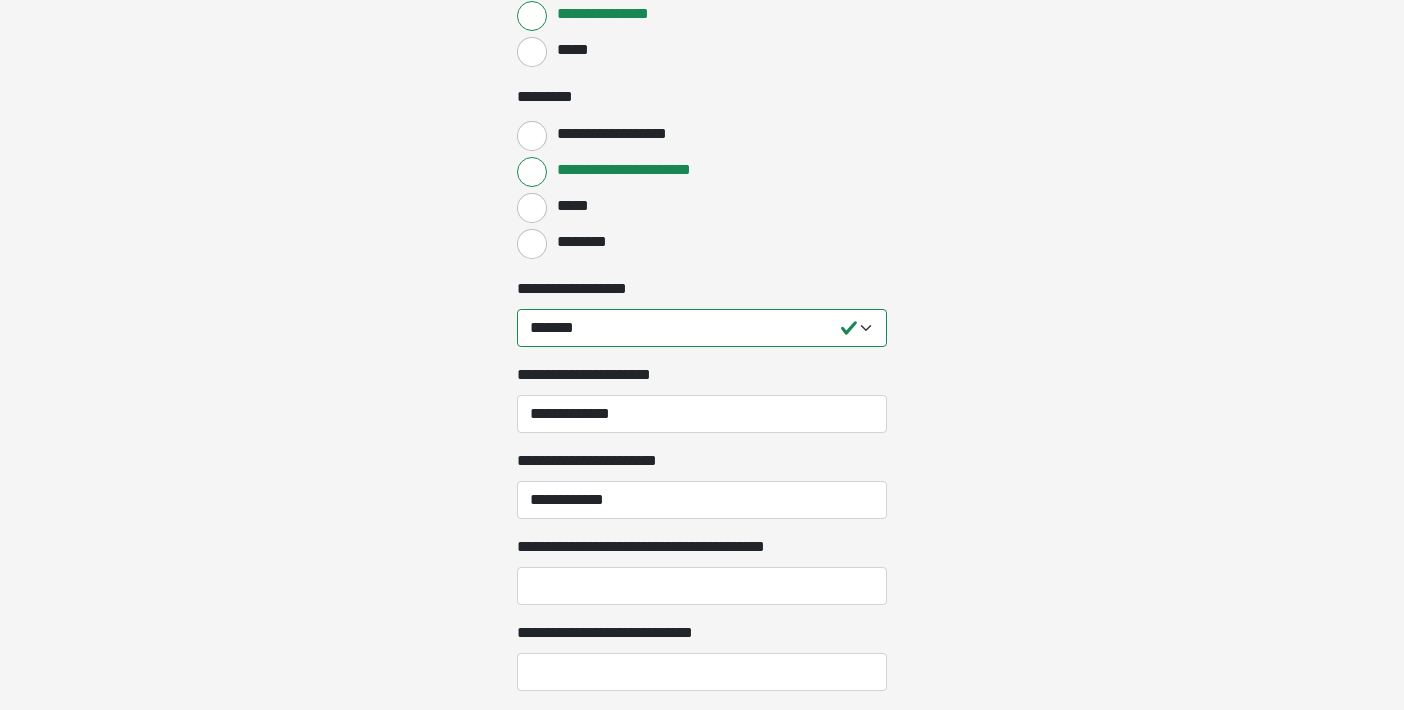click on "**********" at bounding box center [702, -2587] 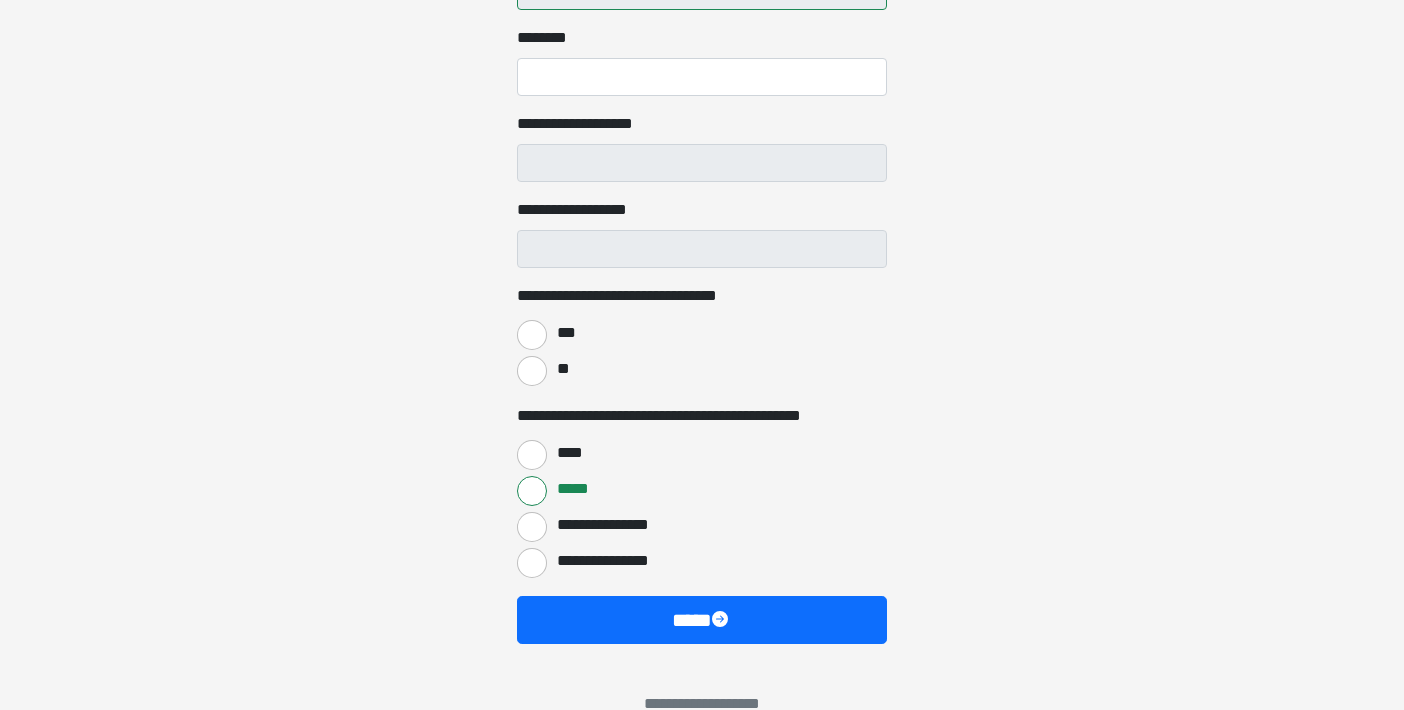scroll, scrollTop: 3800, scrollLeft: 0, axis: vertical 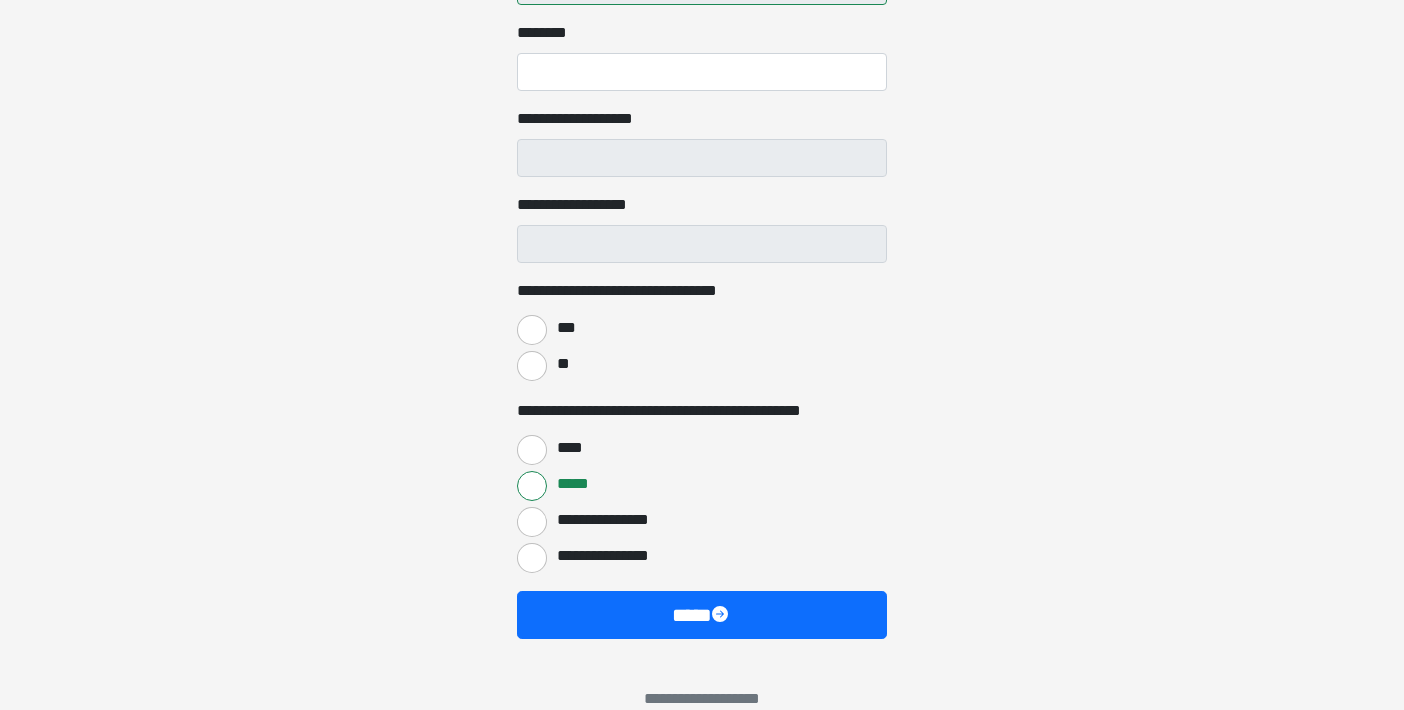 click on "***" at bounding box center (532, 330) 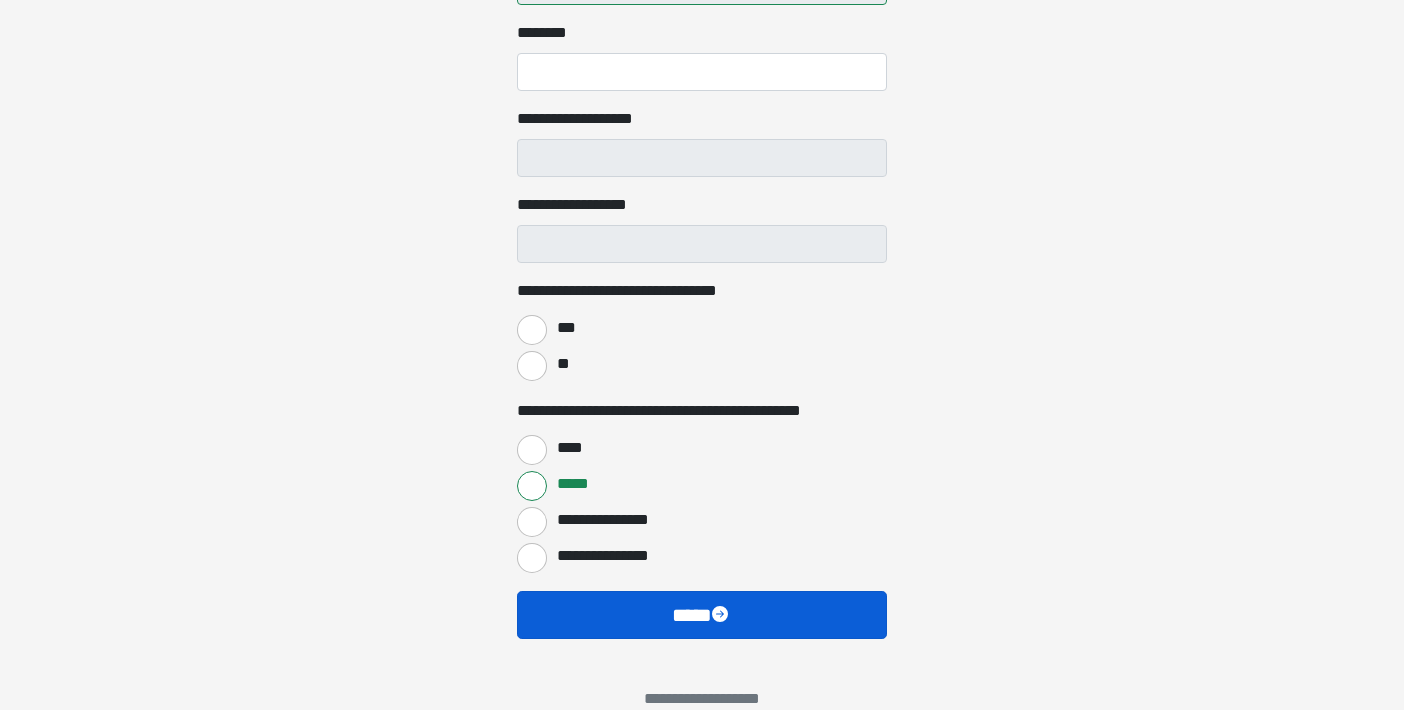 click on "****" at bounding box center (702, 615) 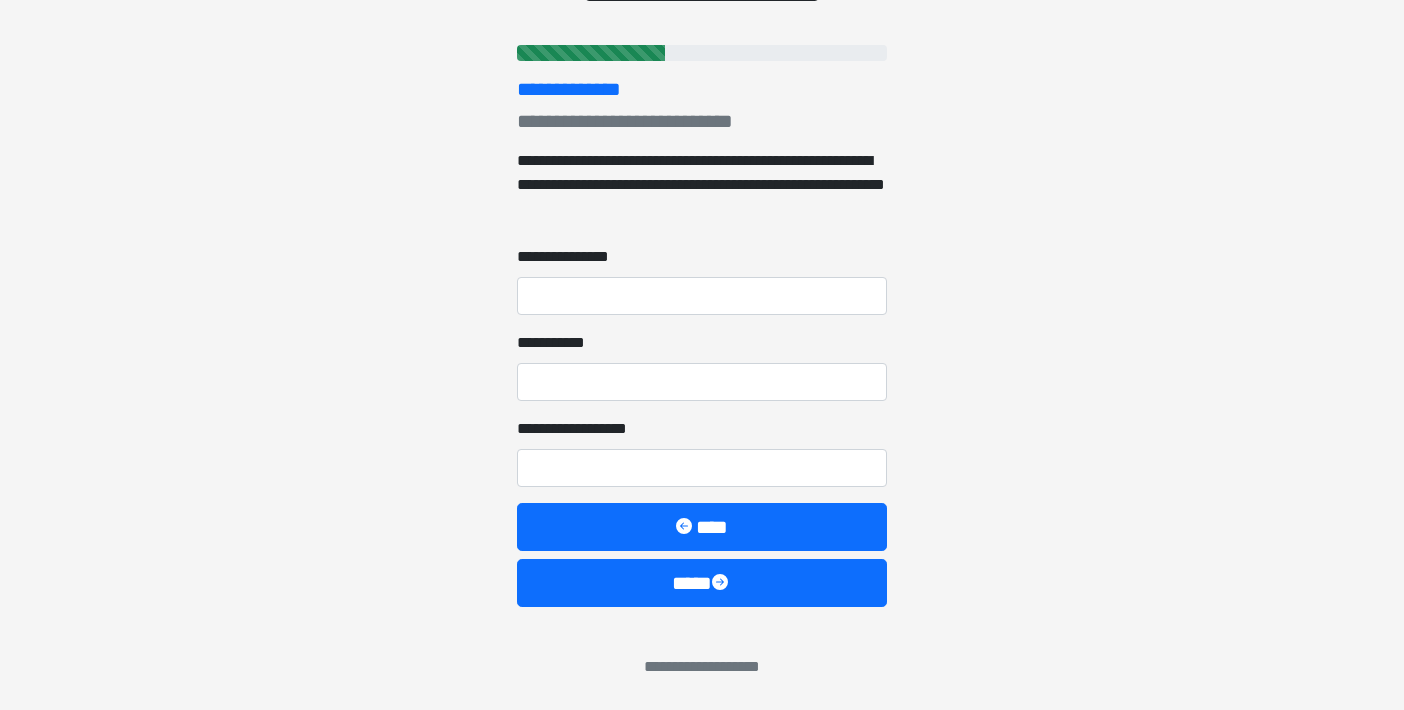scroll, scrollTop: 296, scrollLeft: 0, axis: vertical 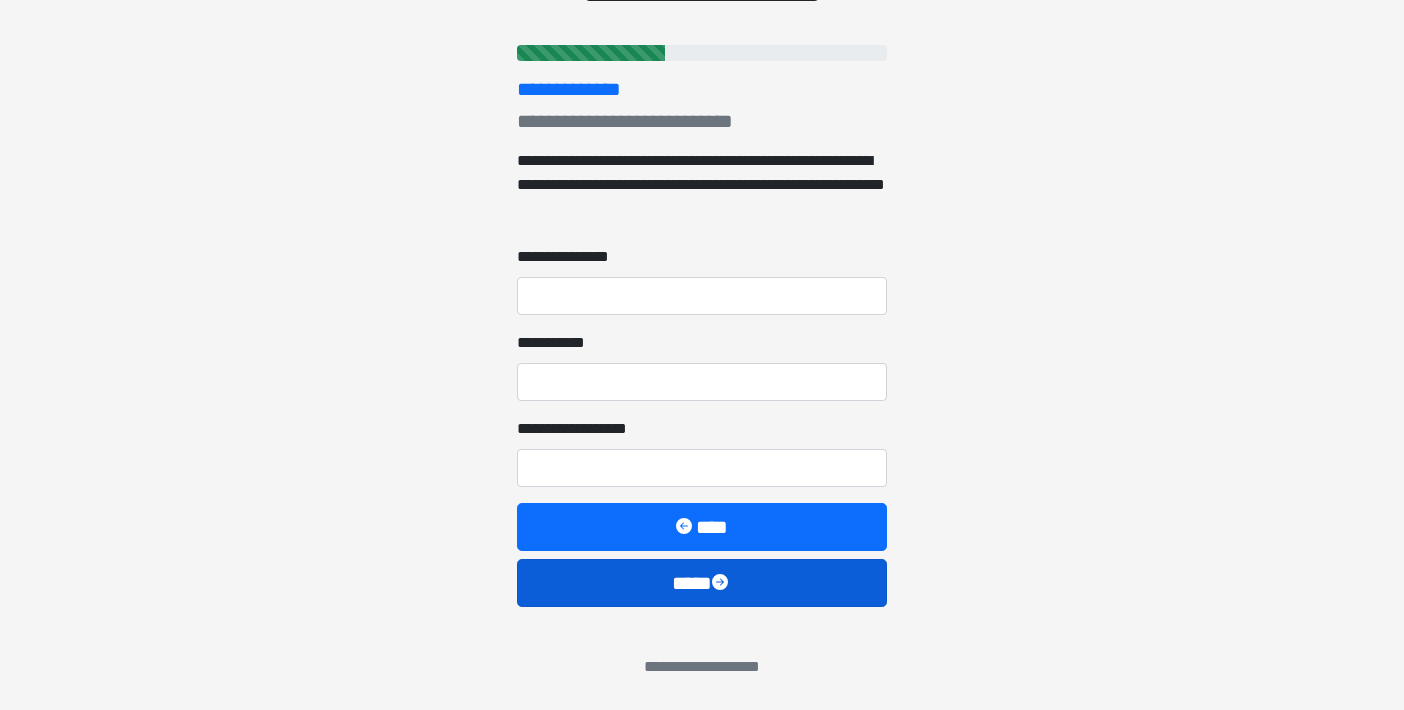 click at bounding box center [722, 584] 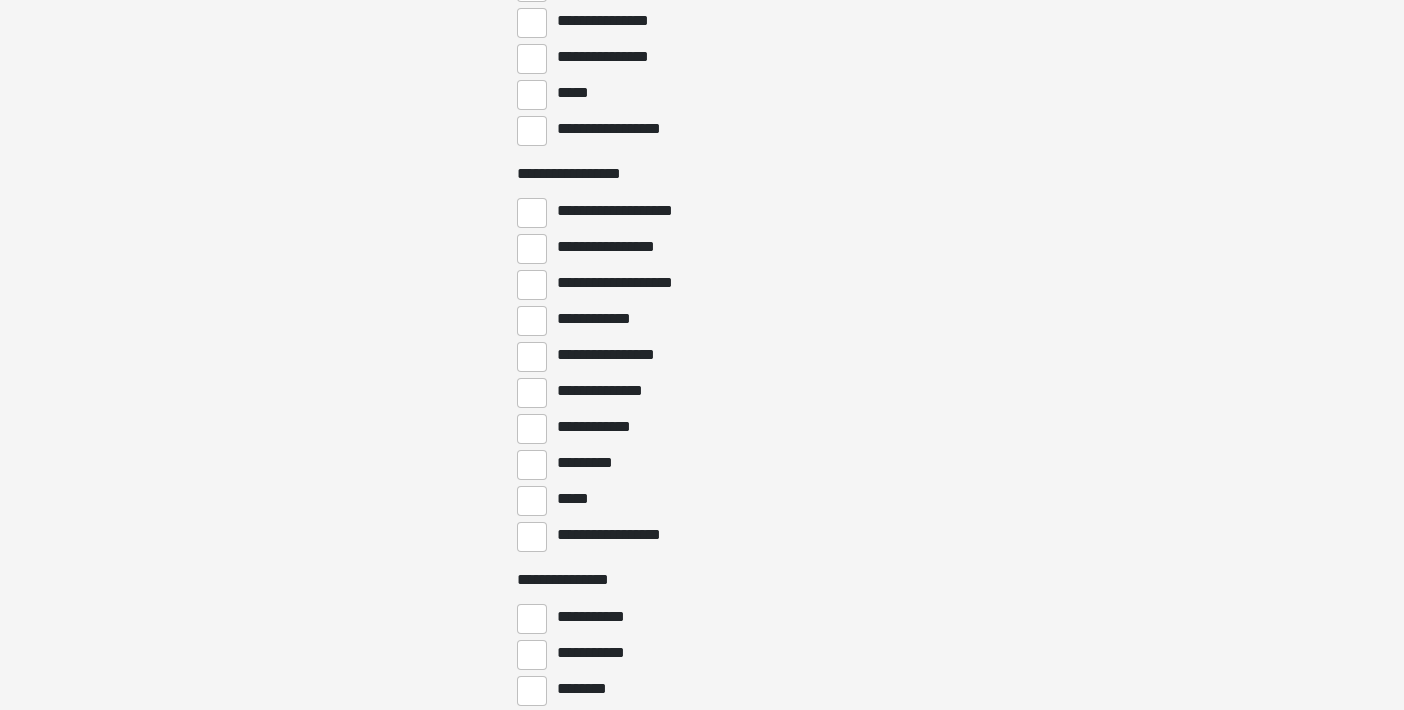 scroll, scrollTop: 1810, scrollLeft: 0, axis: vertical 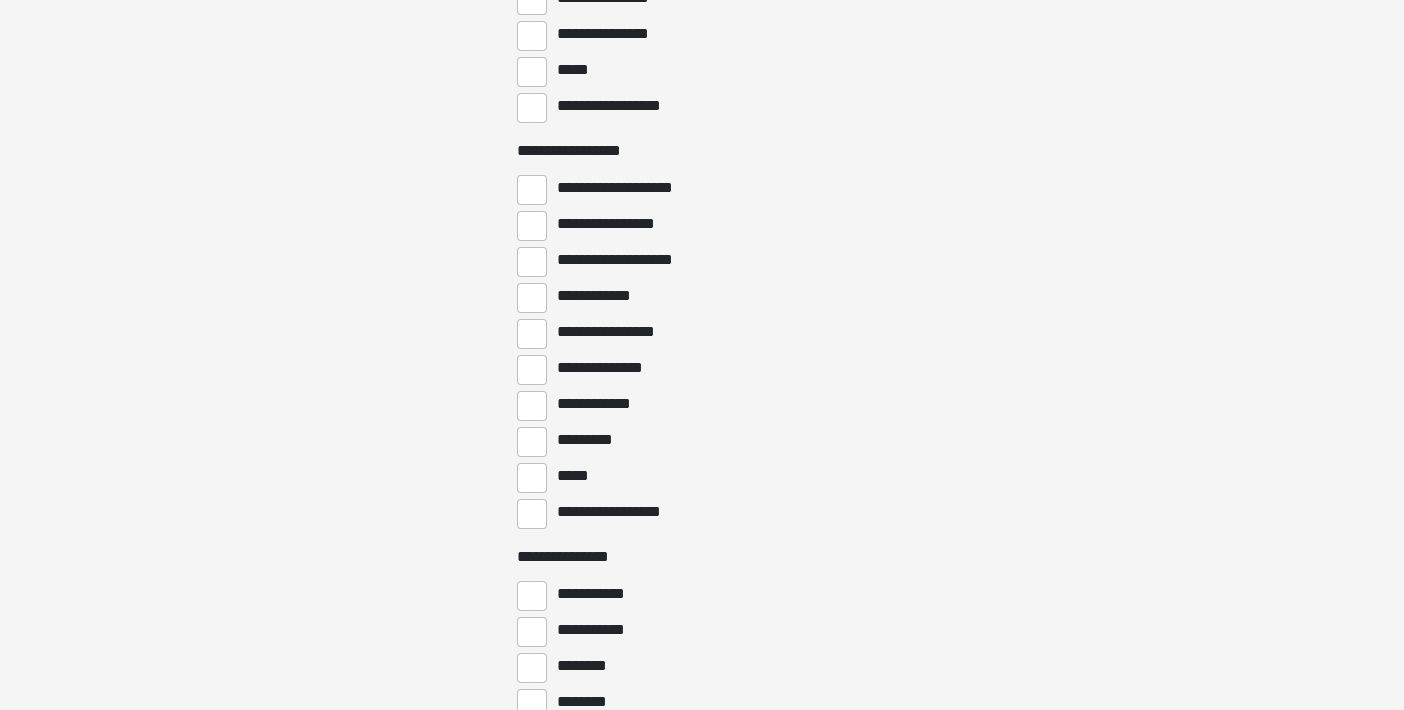 click on "**********" at bounding box center (532, 226) 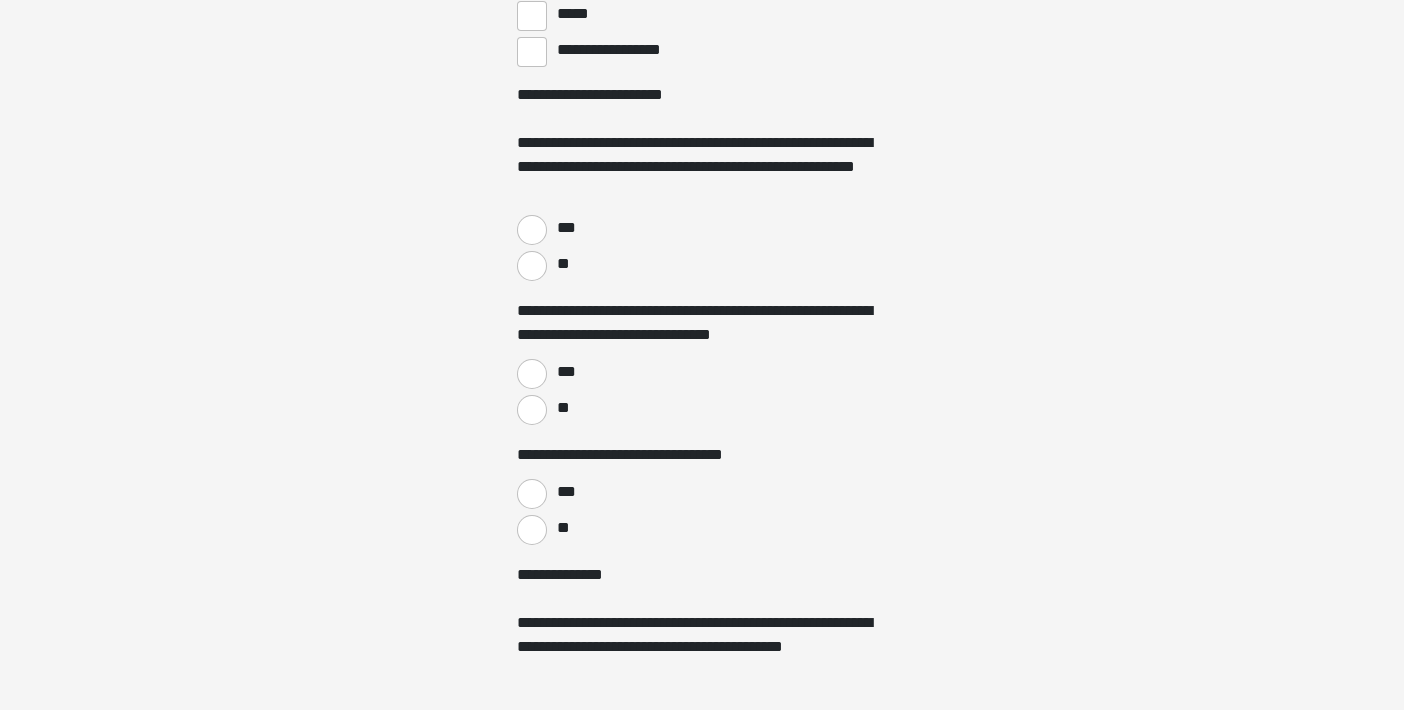 scroll, scrollTop: 4664, scrollLeft: 0, axis: vertical 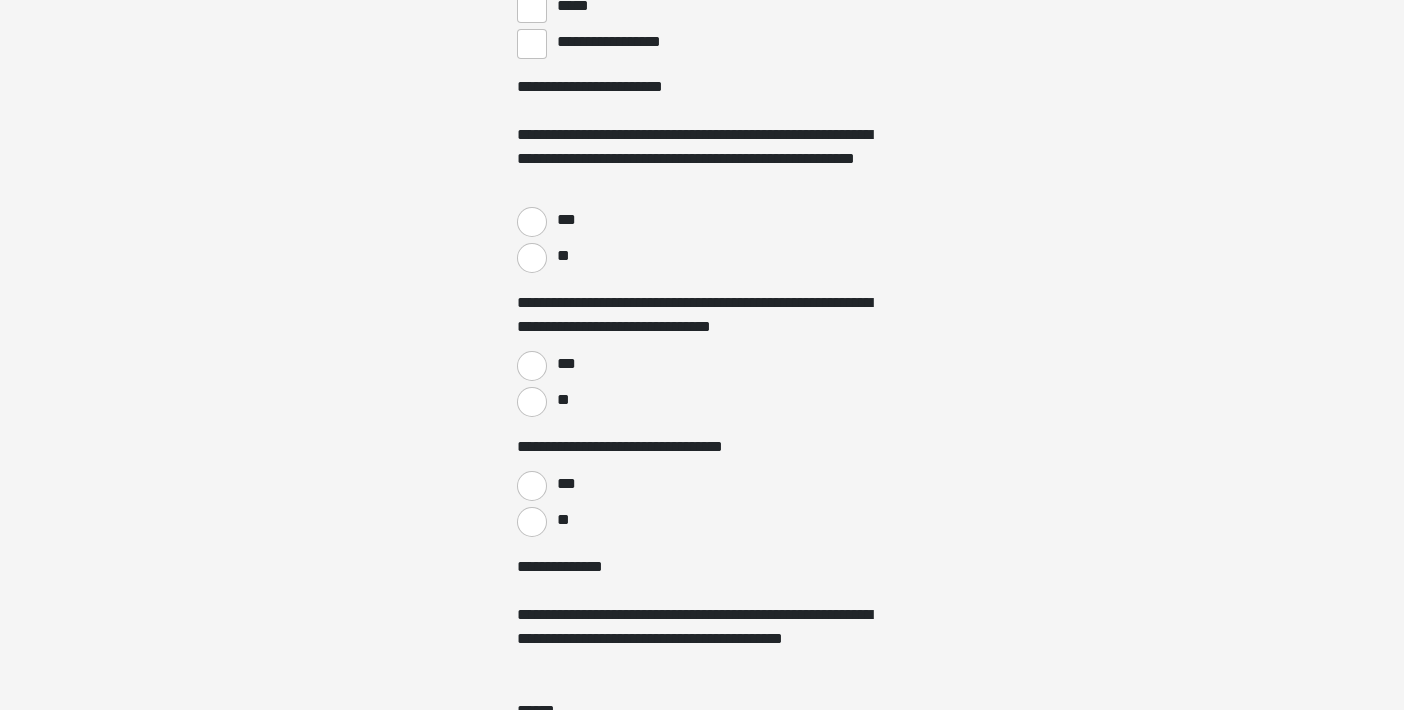 click on "***" at bounding box center [532, 366] 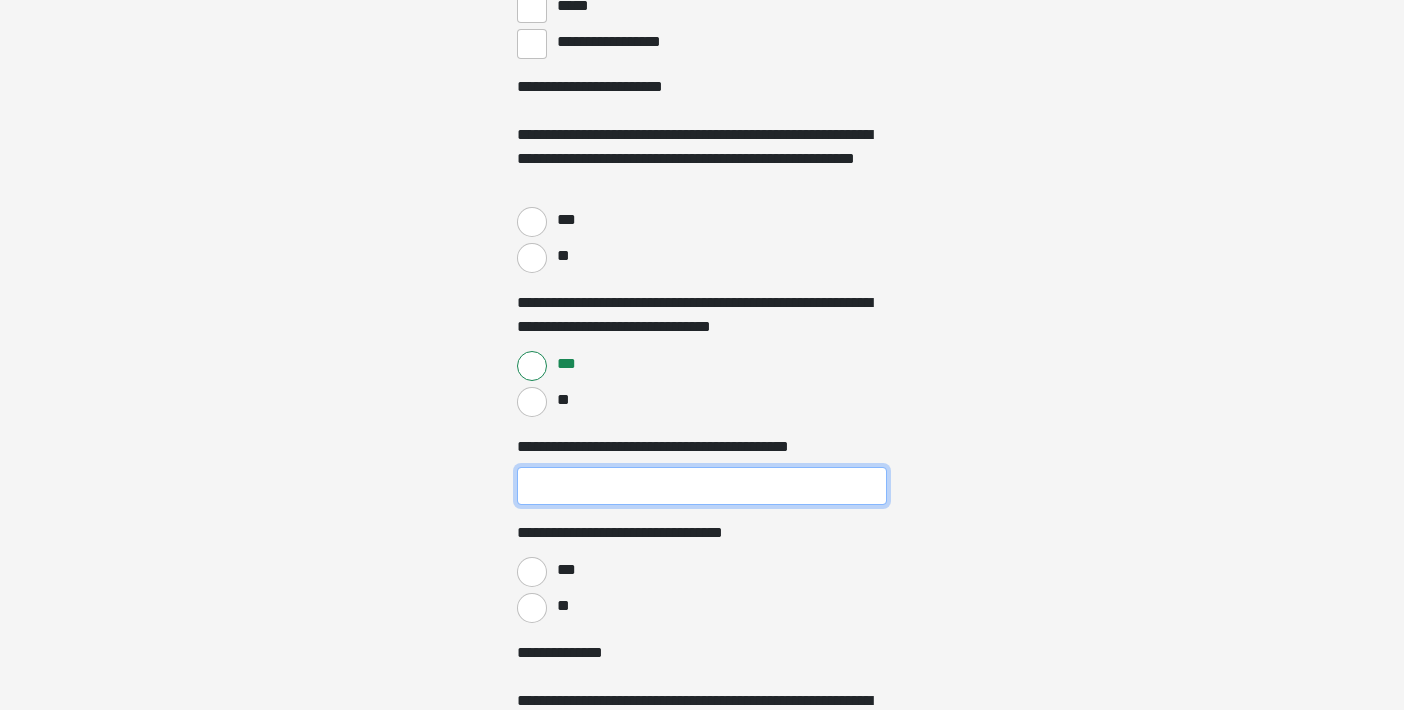 click on "**********" at bounding box center [702, 486] 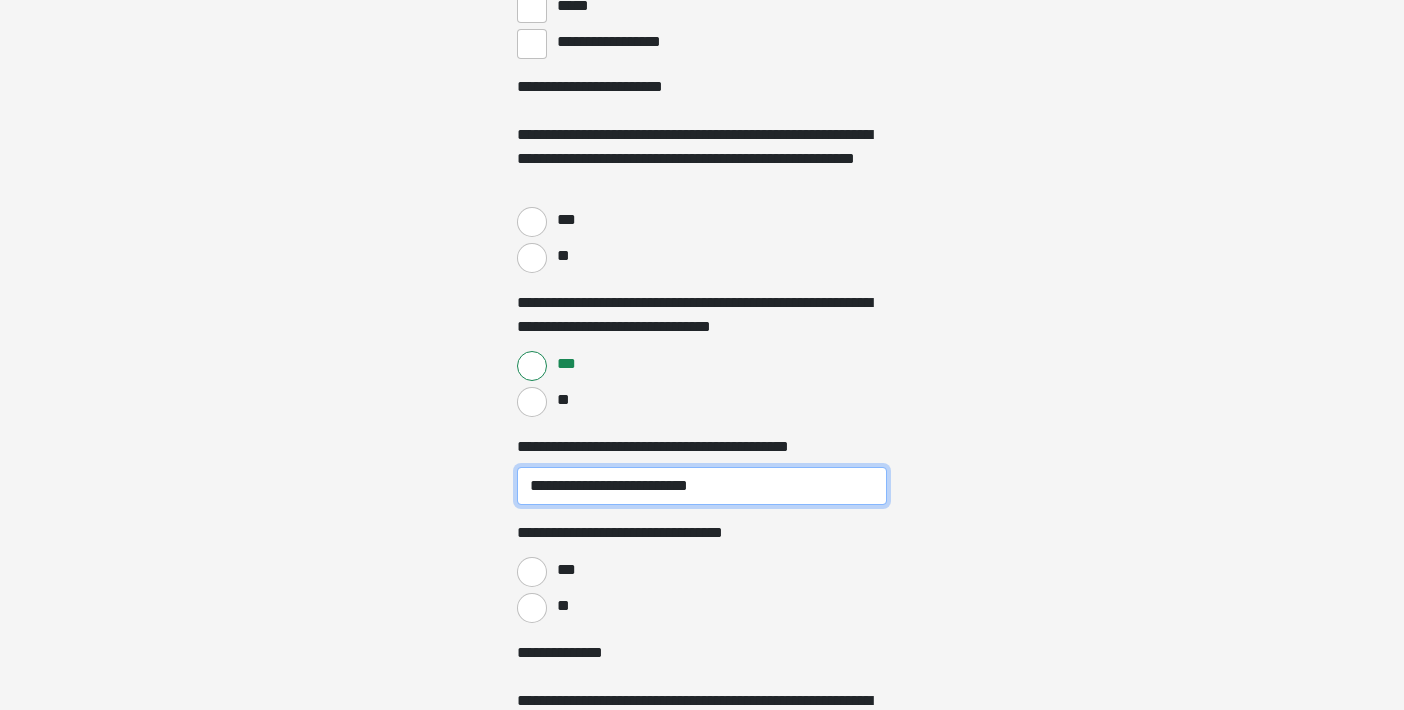 type on "**********" 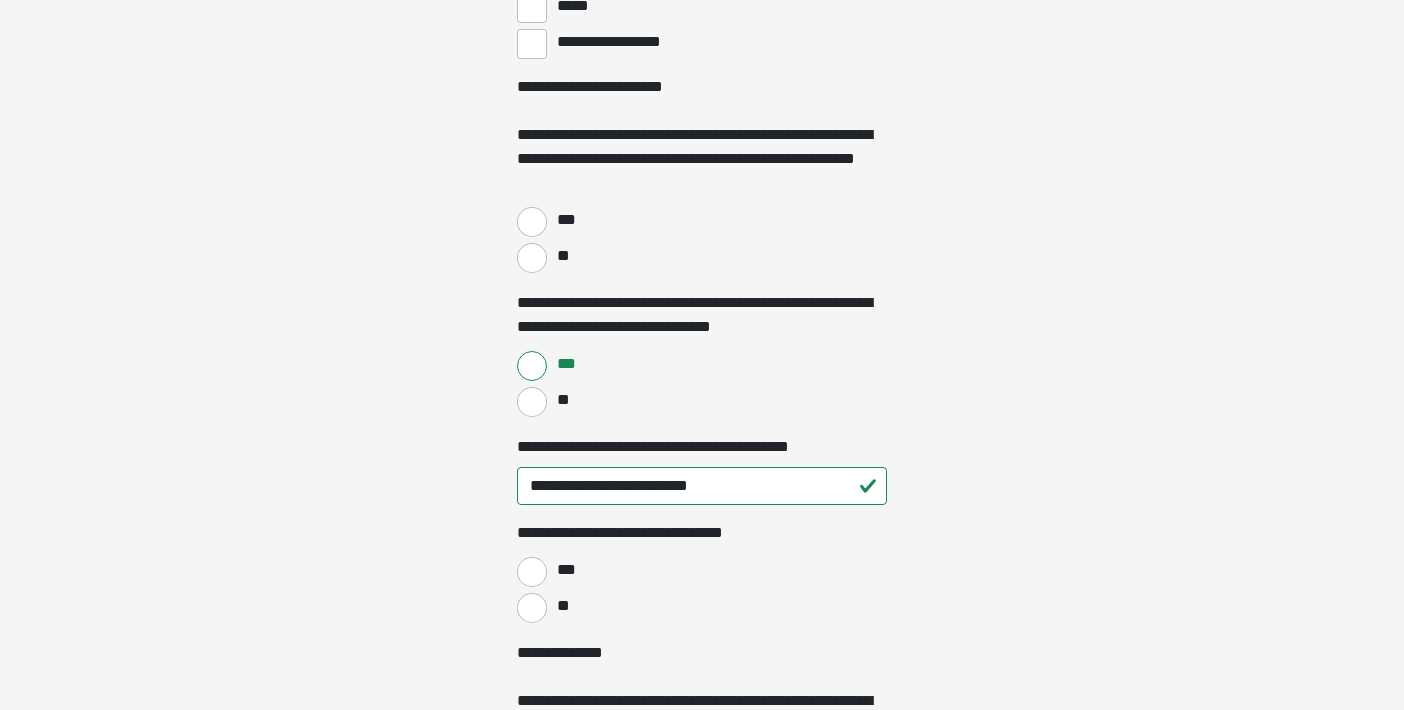 click on "***" at bounding box center [532, 572] 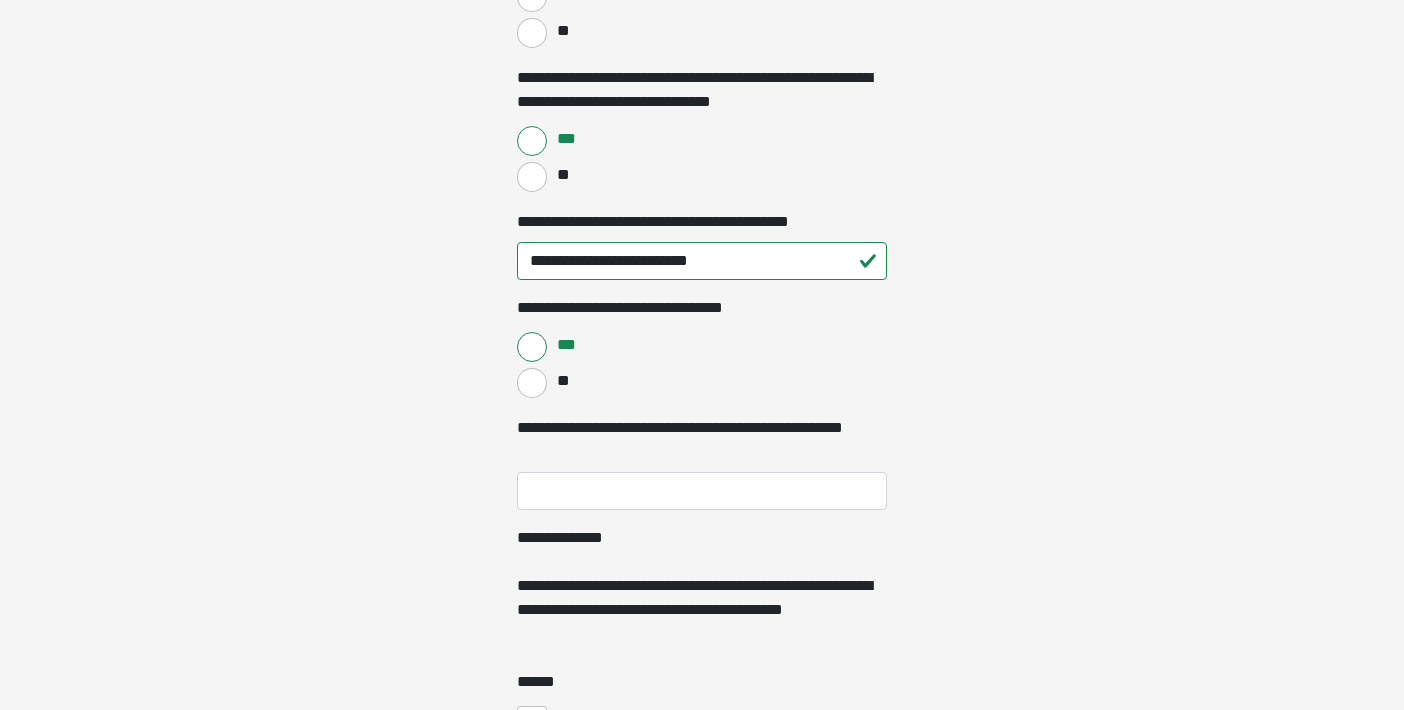 scroll, scrollTop: 4890, scrollLeft: 0, axis: vertical 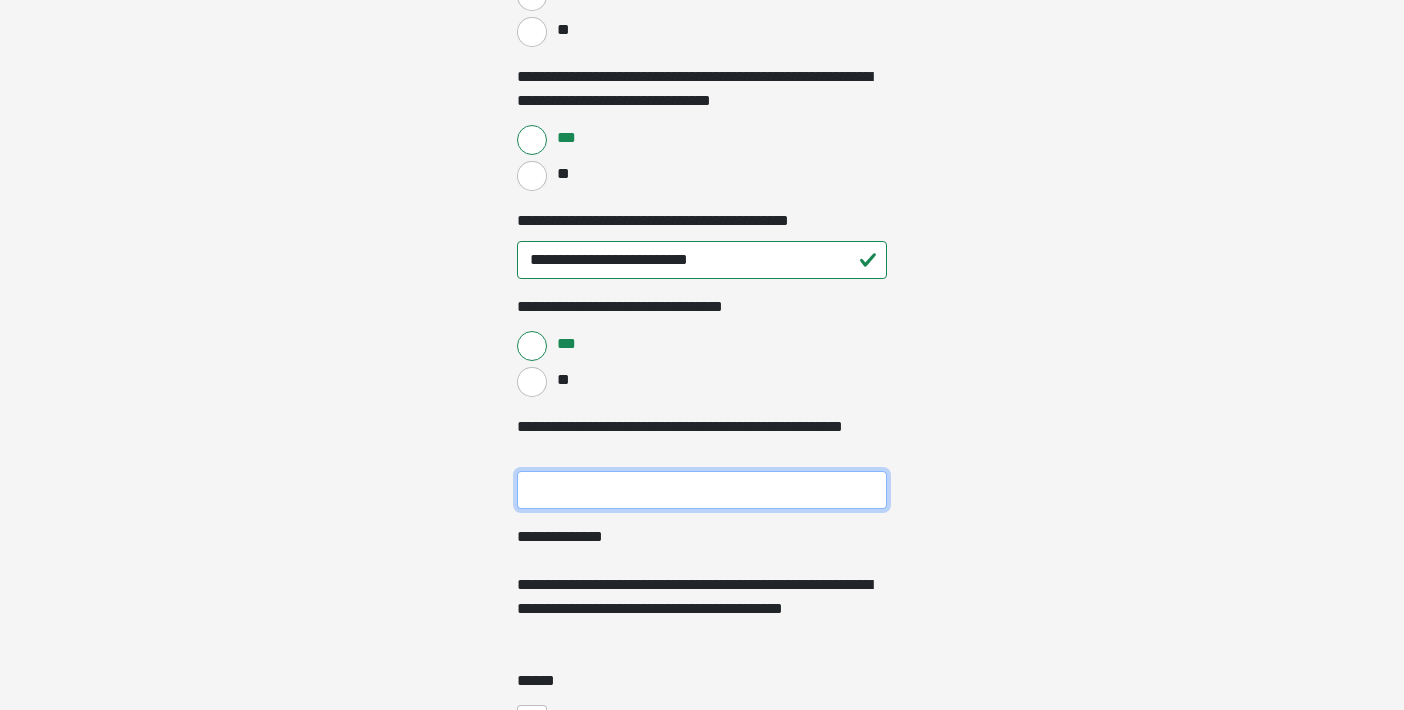 click on "**********" at bounding box center (702, 490) 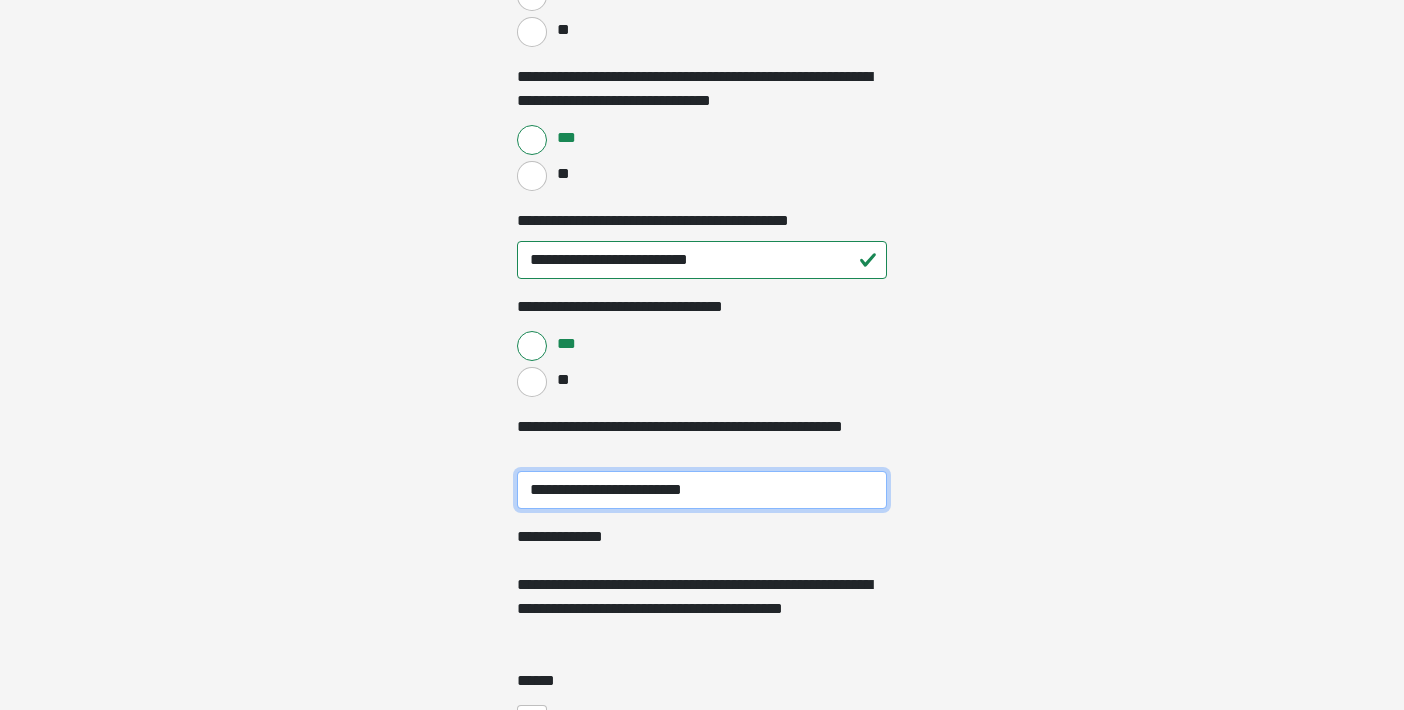 type on "**********" 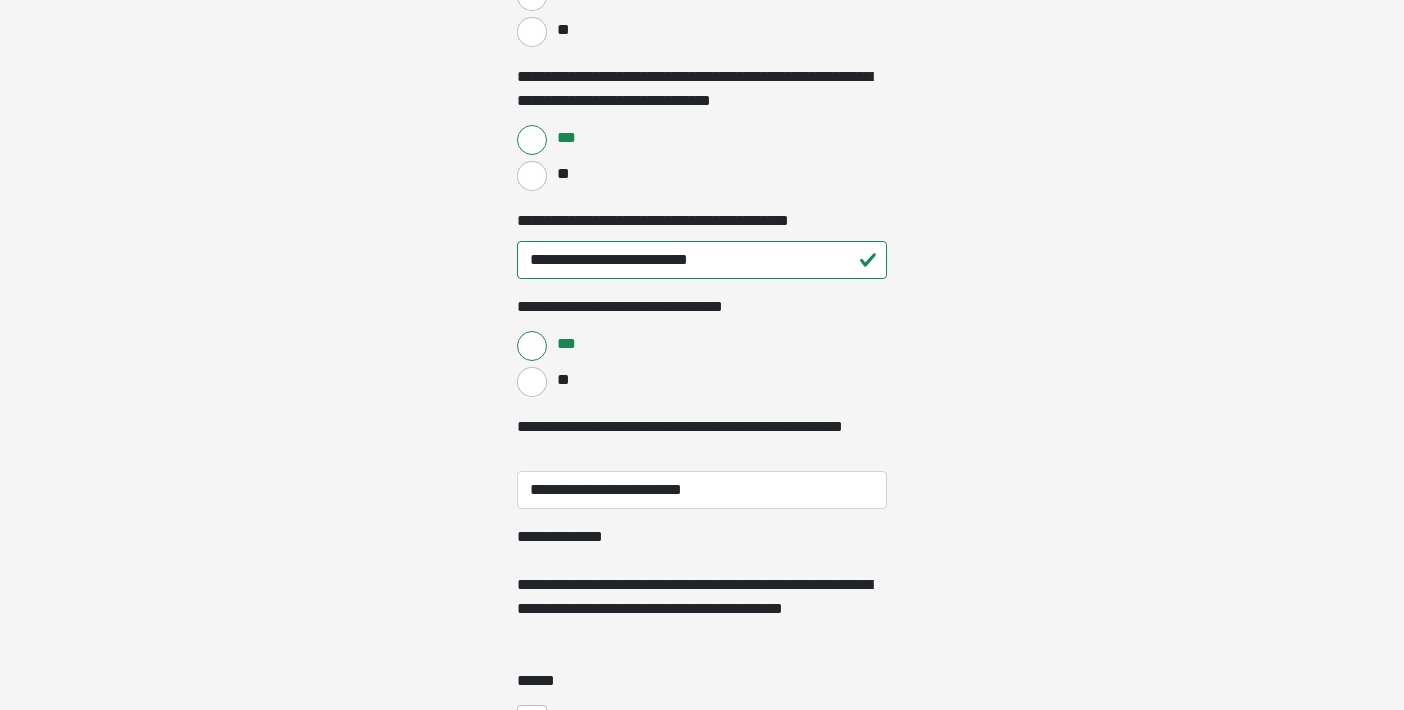 click on "**********" at bounding box center [702, -4535] 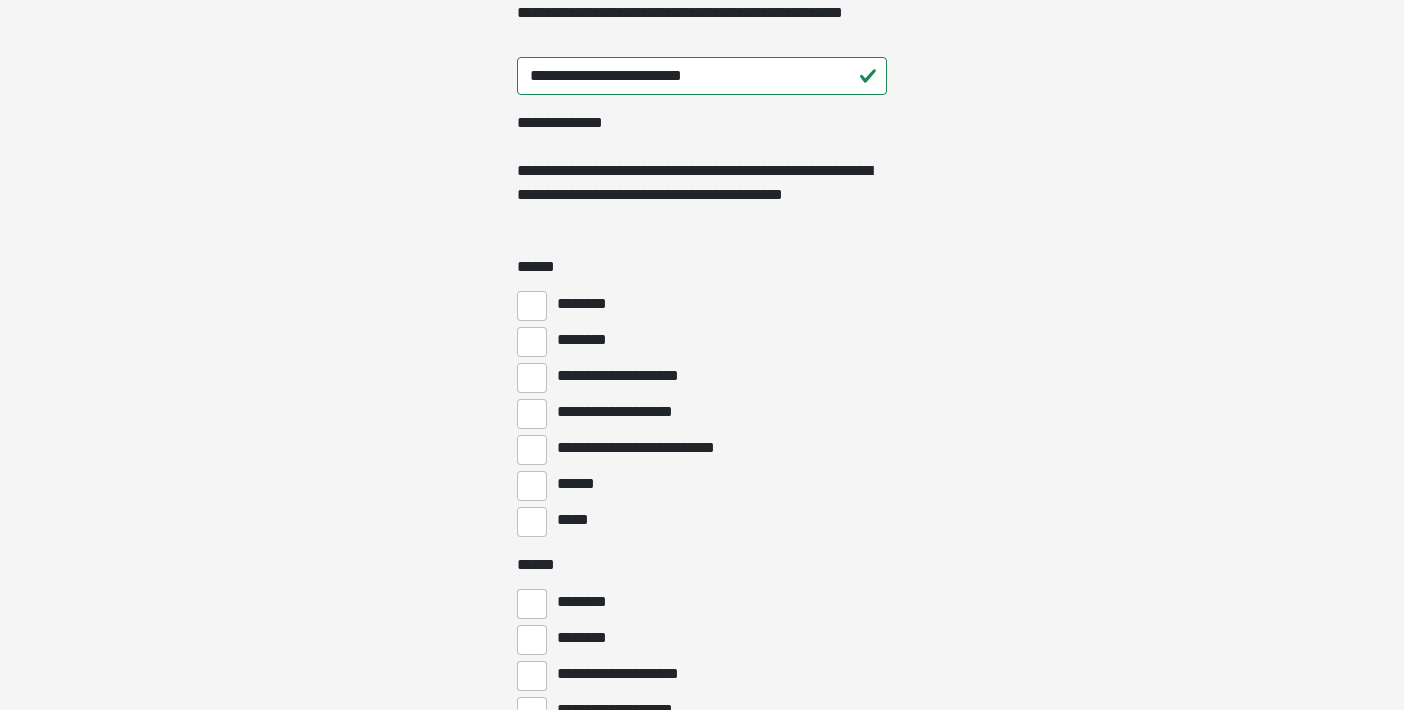 scroll, scrollTop: 5315, scrollLeft: 0, axis: vertical 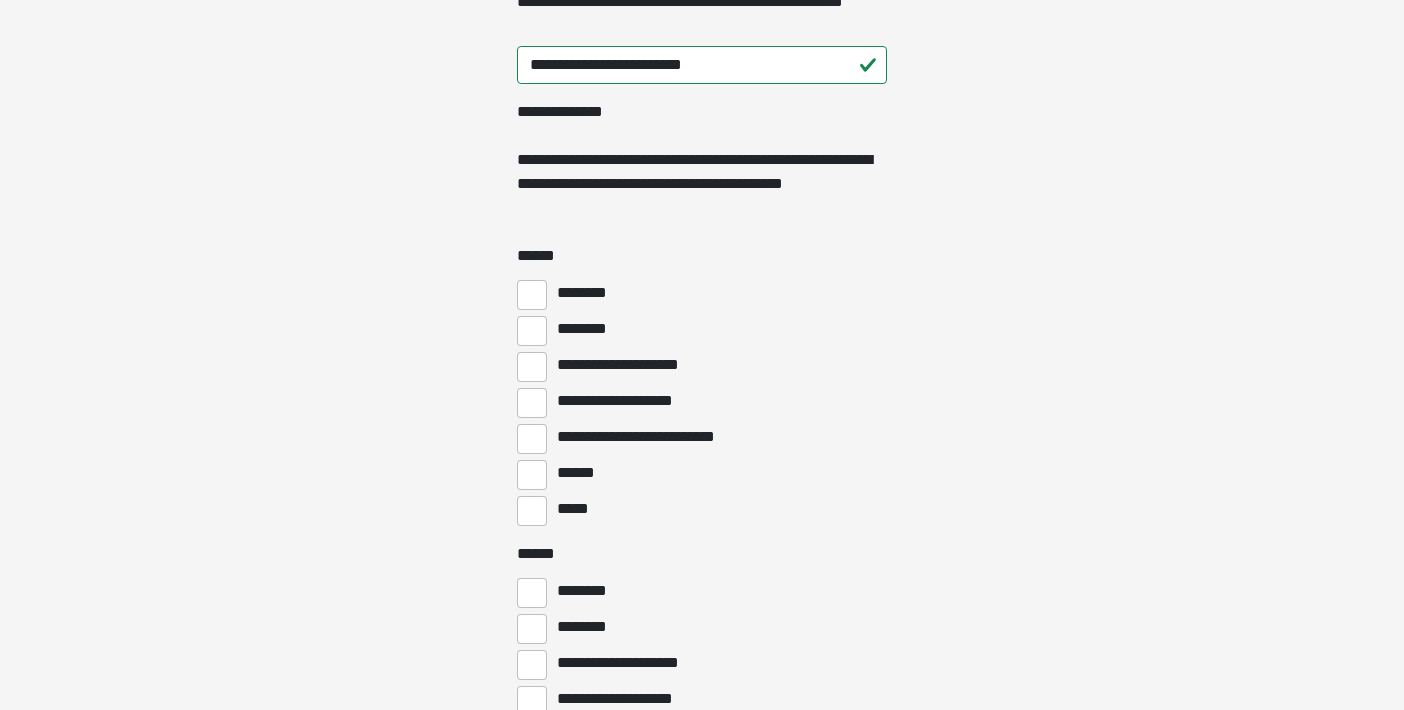 click on "********" at bounding box center (532, 295) 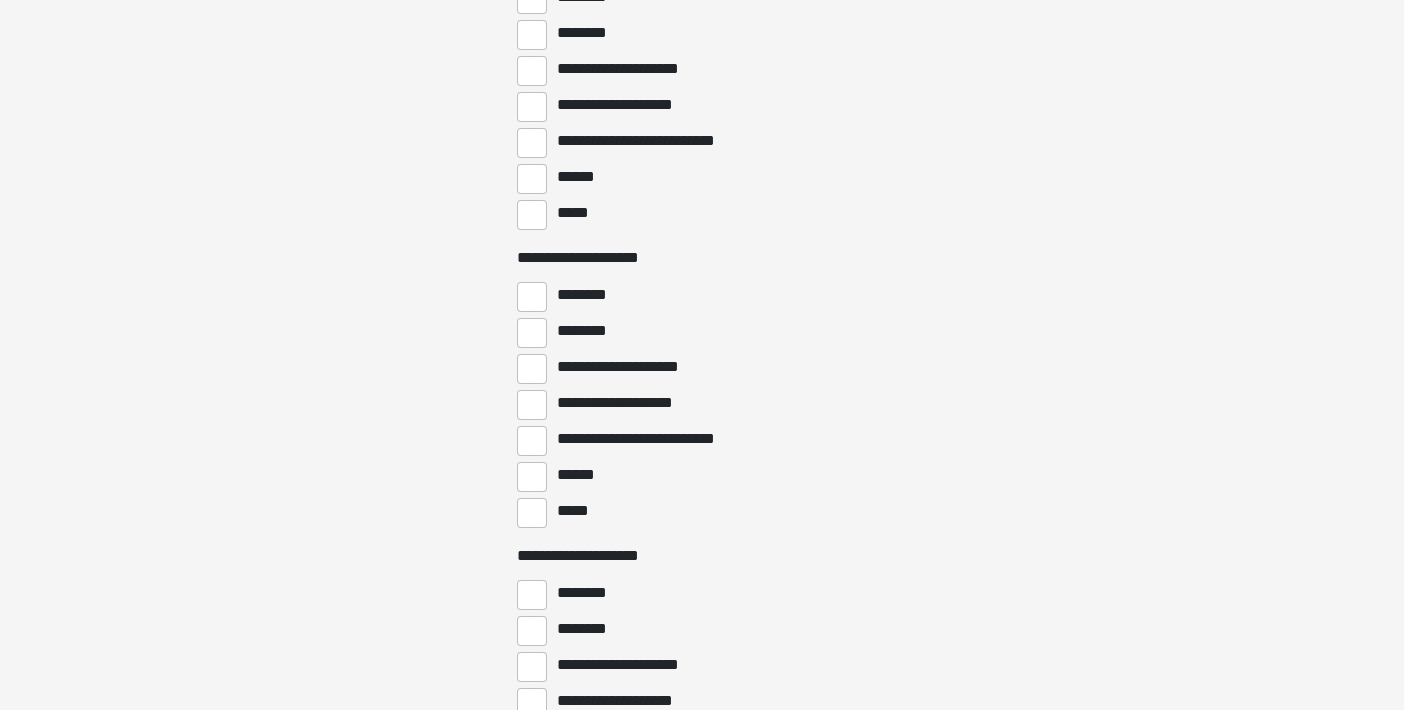 scroll, scrollTop: 6808, scrollLeft: 0, axis: vertical 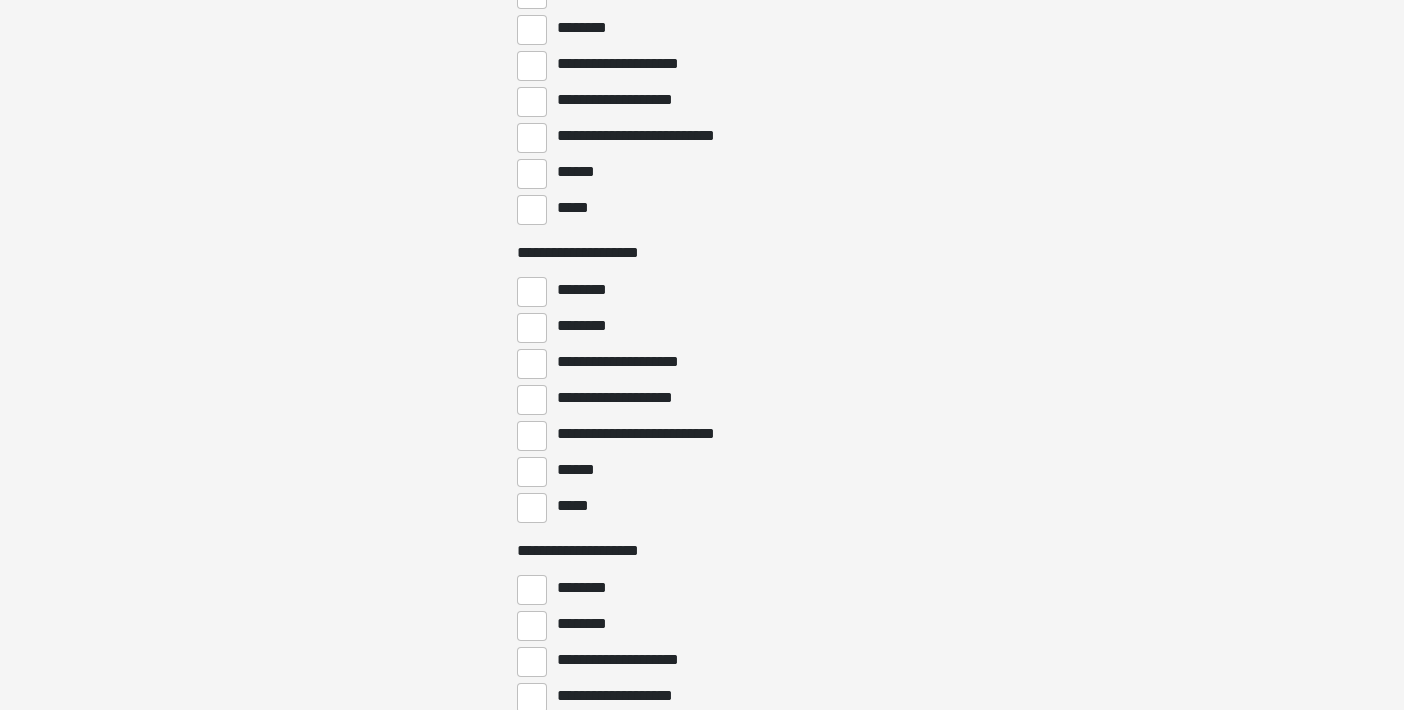 click on "********" at bounding box center [532, 292] 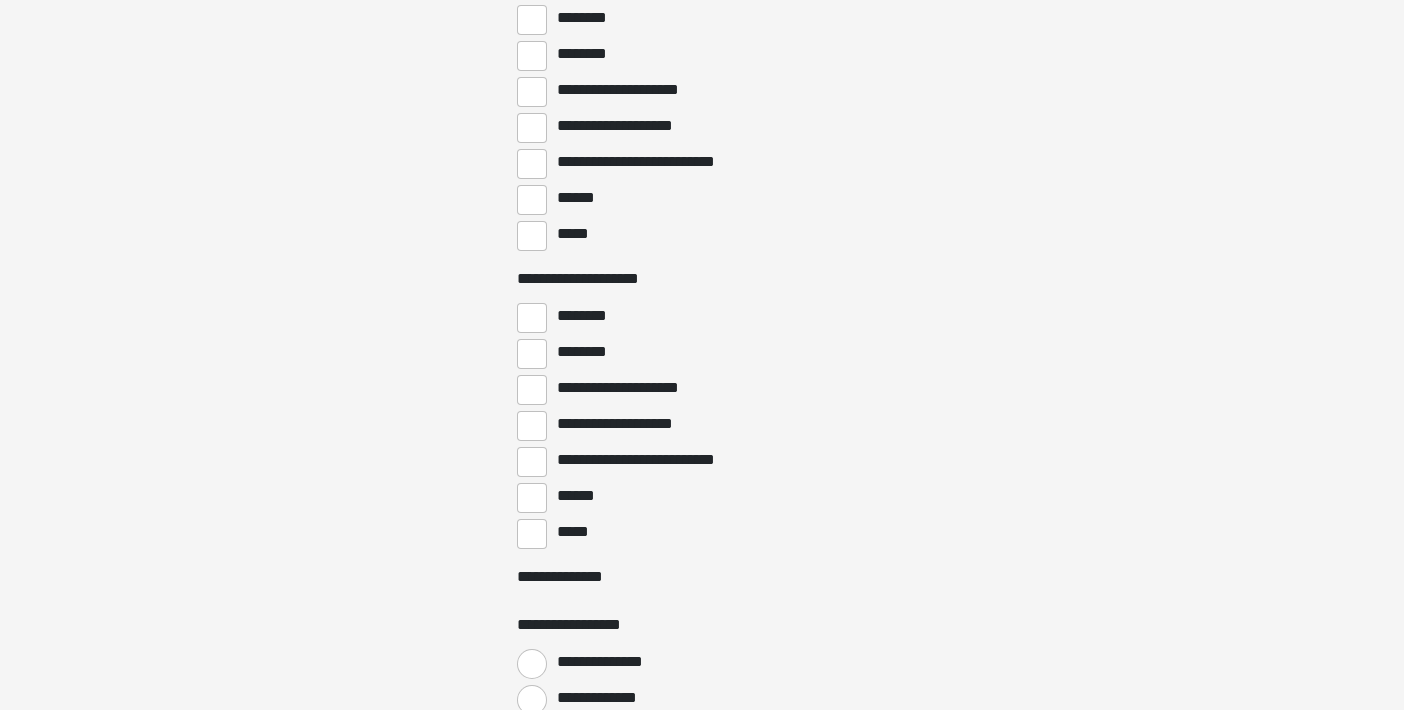 scroll, scrollTop: 7088, scrollLeft: 0, axis: vertical 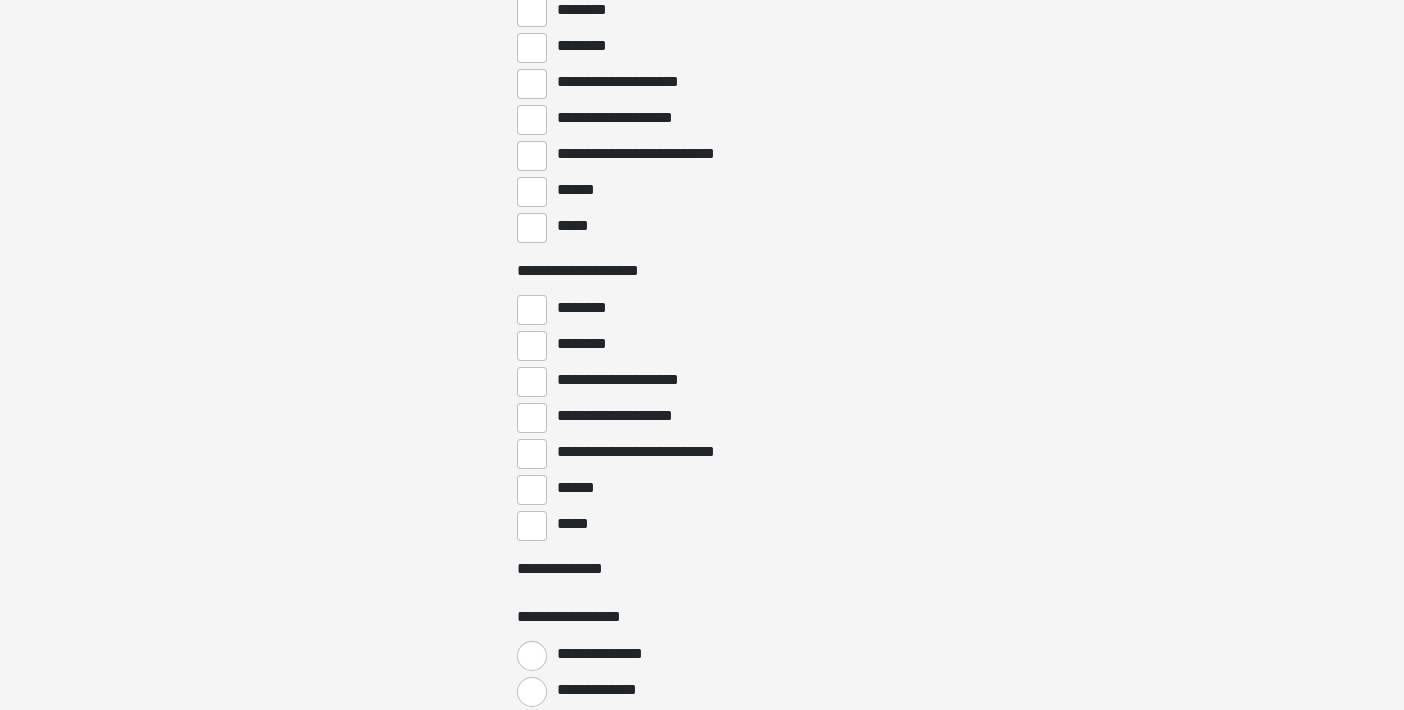 click on "********" at bounding box center (532, 12) 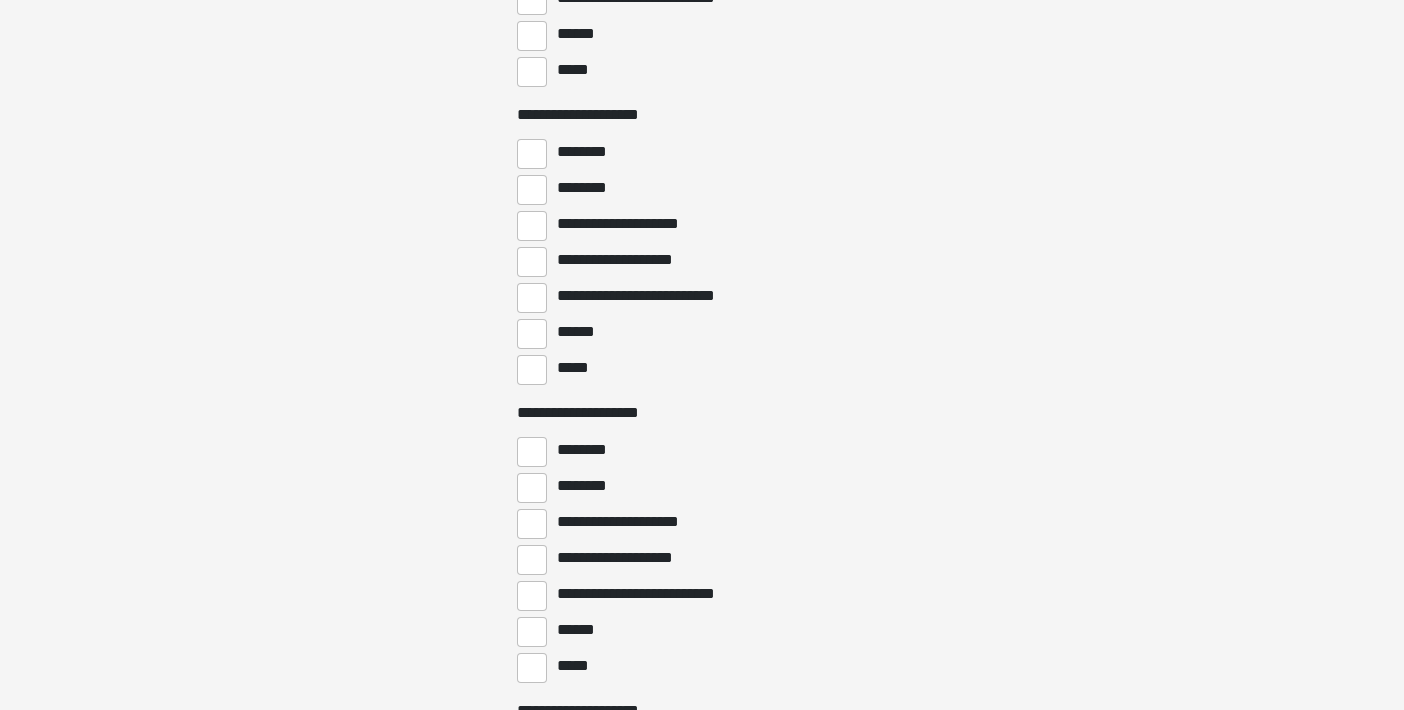 scroll, scrollTop: 6645, scrollLeft: 0, axis: vertical 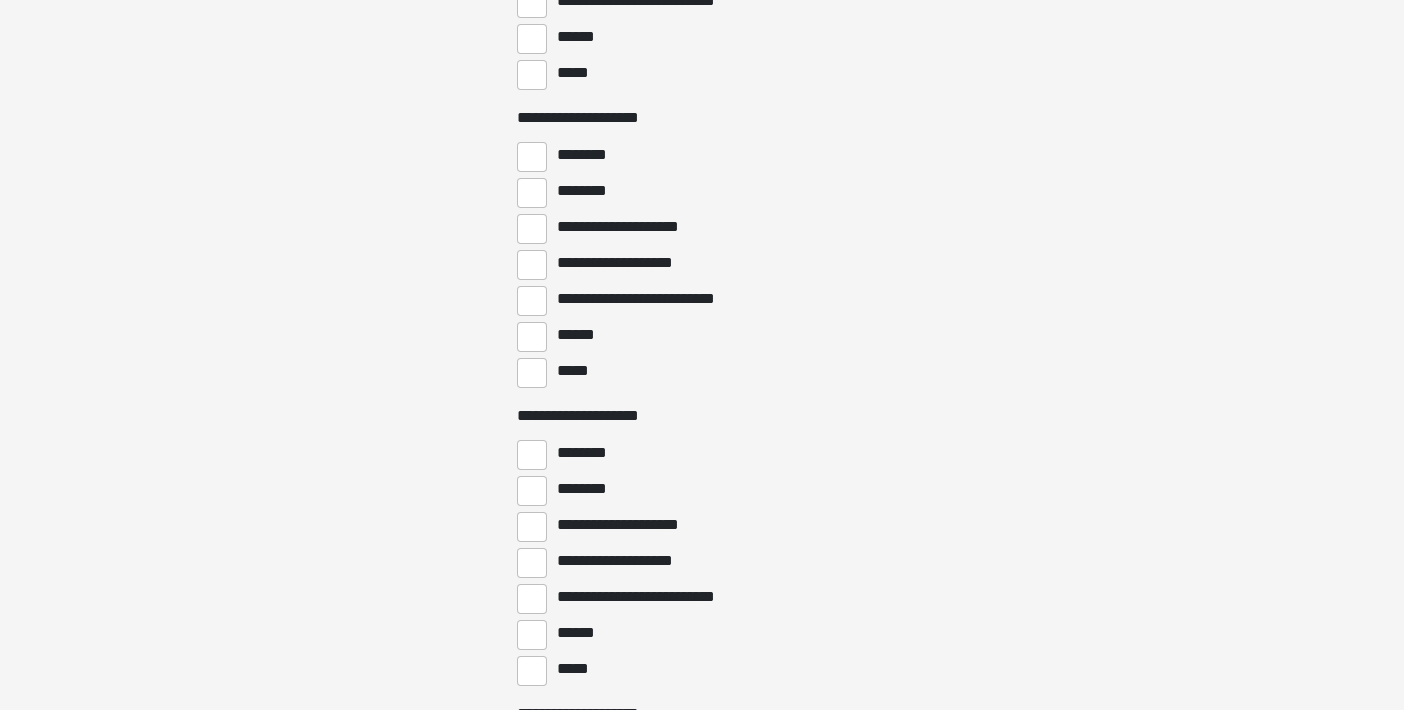 click on "********" at bounding box center (532, 157) 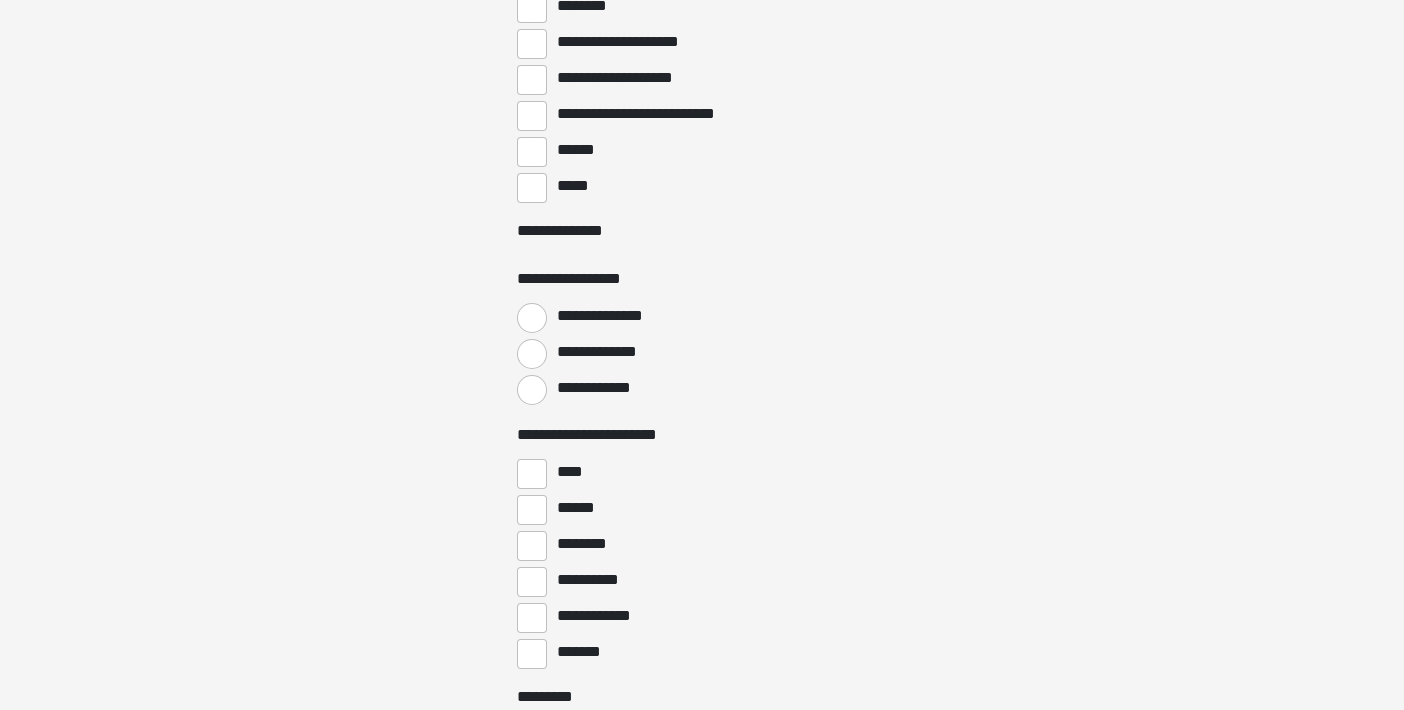 scroll, scrollTop: 7427, scrollLeft: 0, axis: vertical 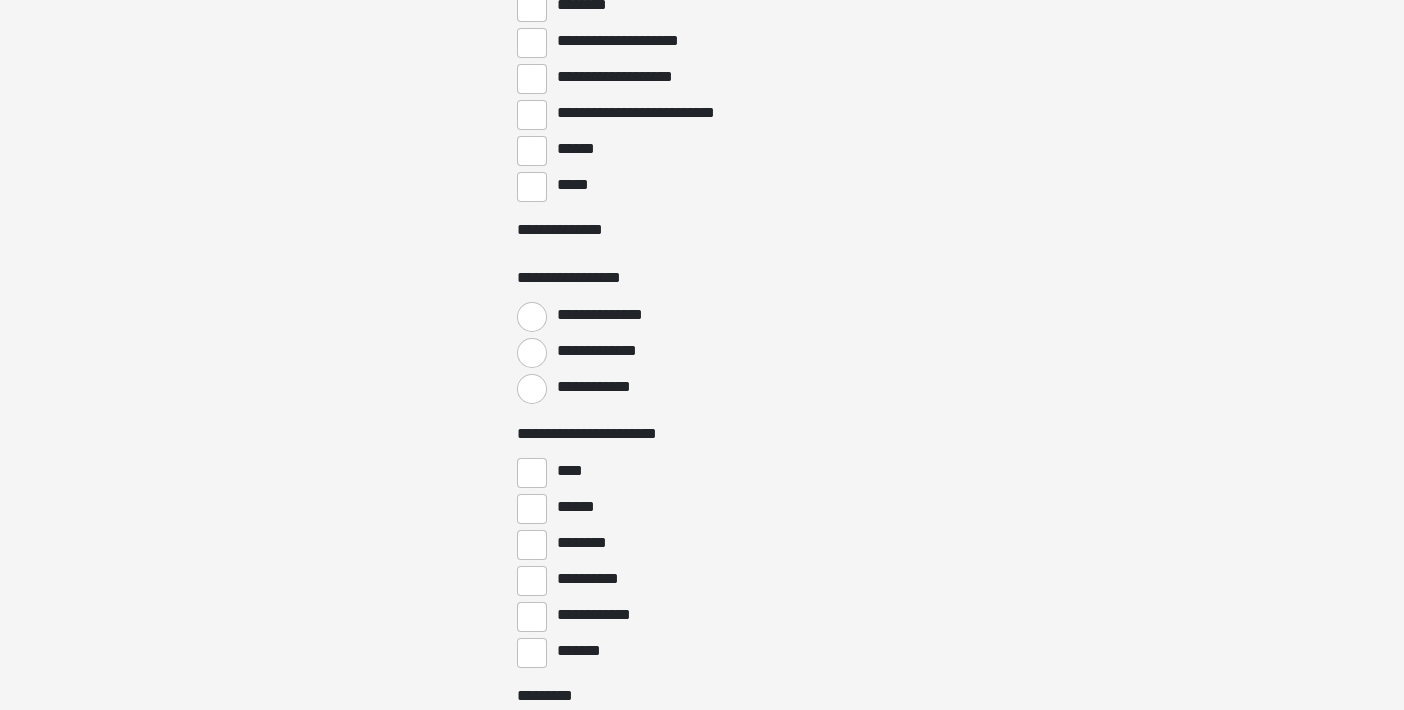 click on "**********" at bounding box center [532, 389] 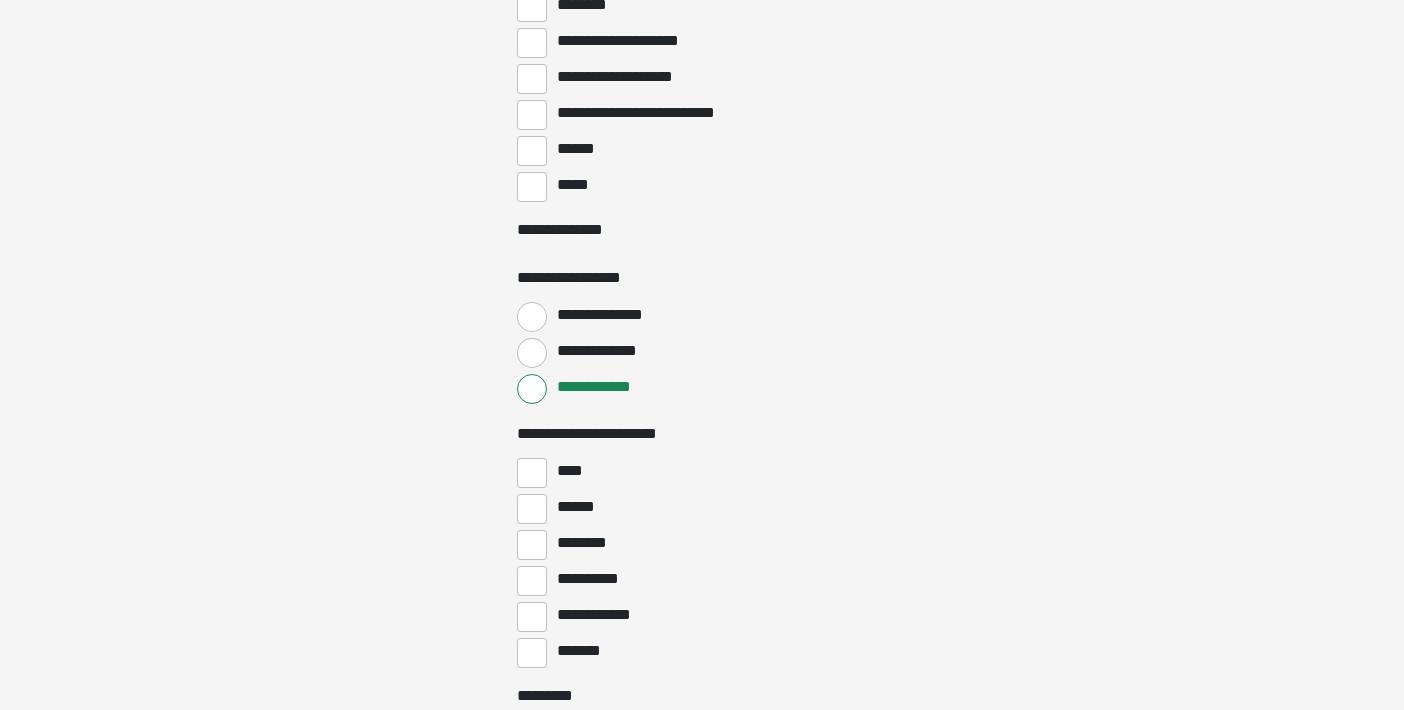 click on "****" at bounding box center (532, 473) 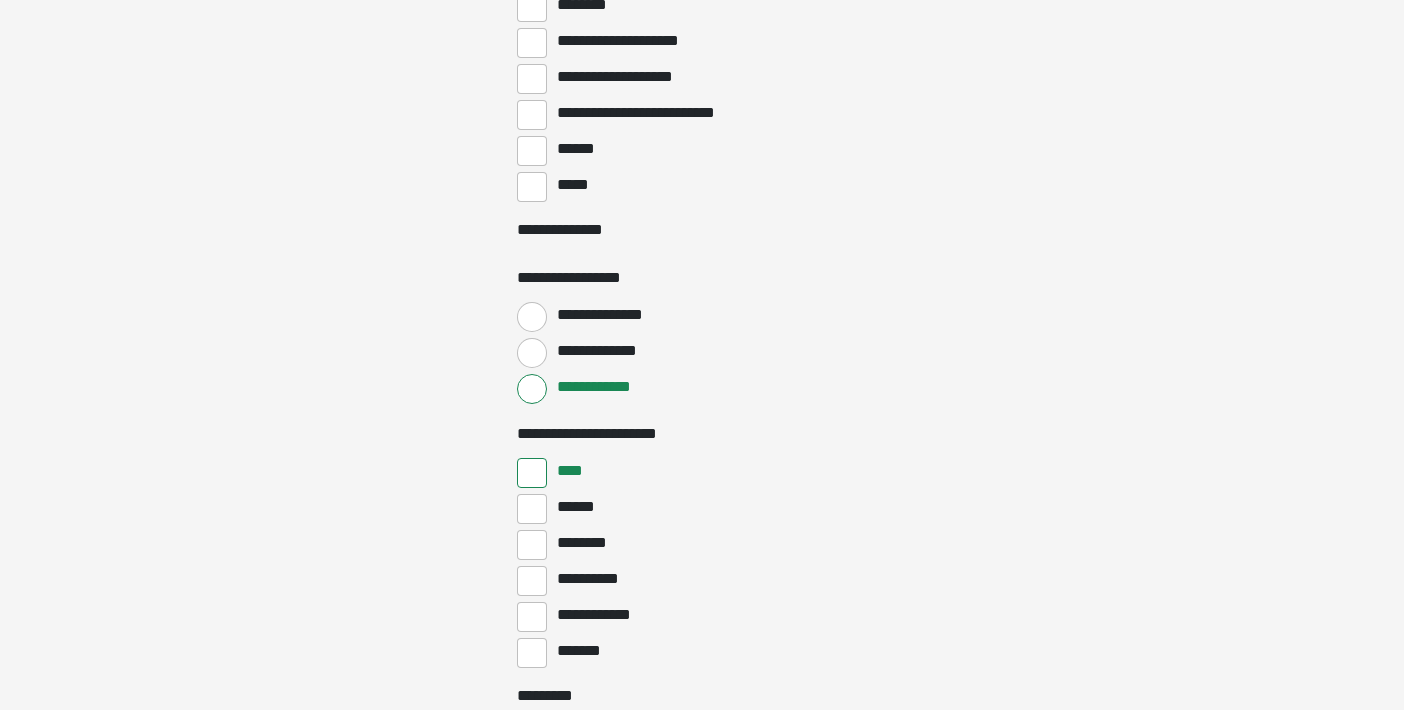 click on "**********" at bounding box center (702, -7072) 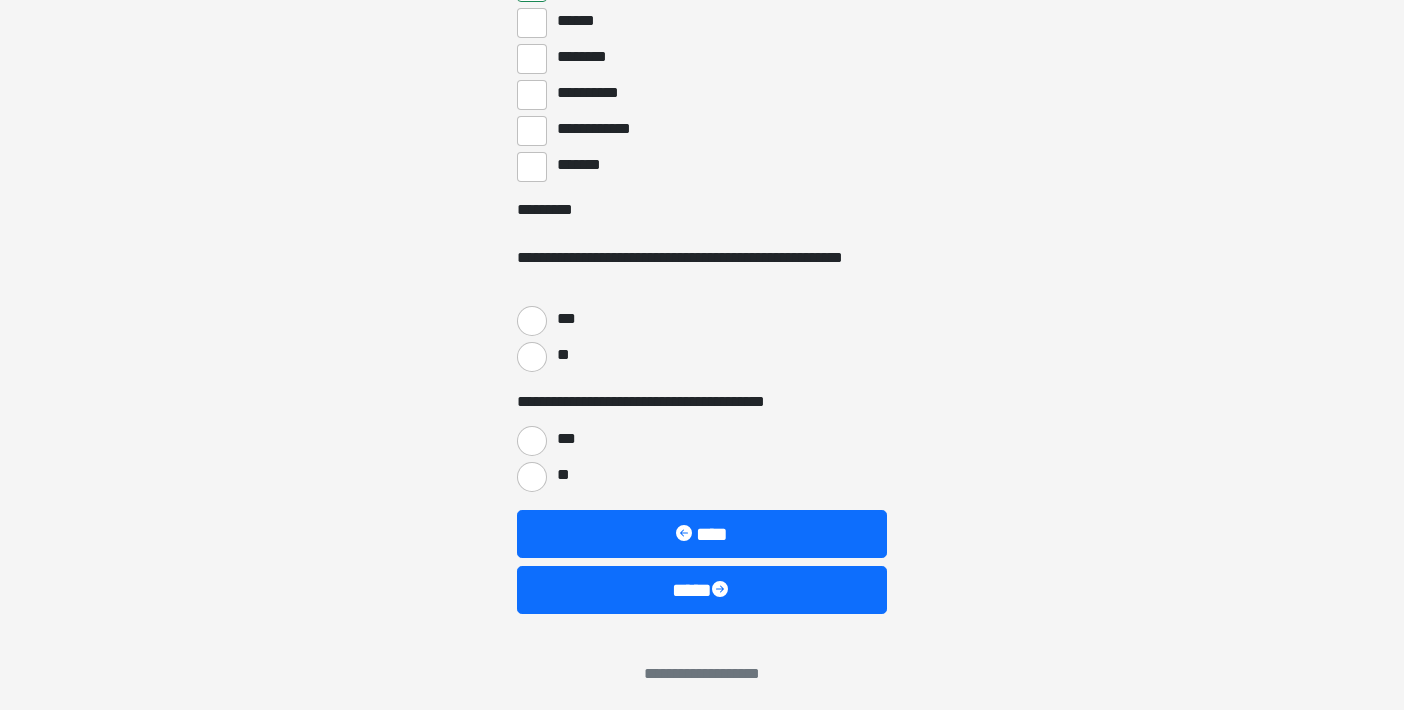 scroll, scrollTop: 7921, scrollLeft: 0, axis: vertical 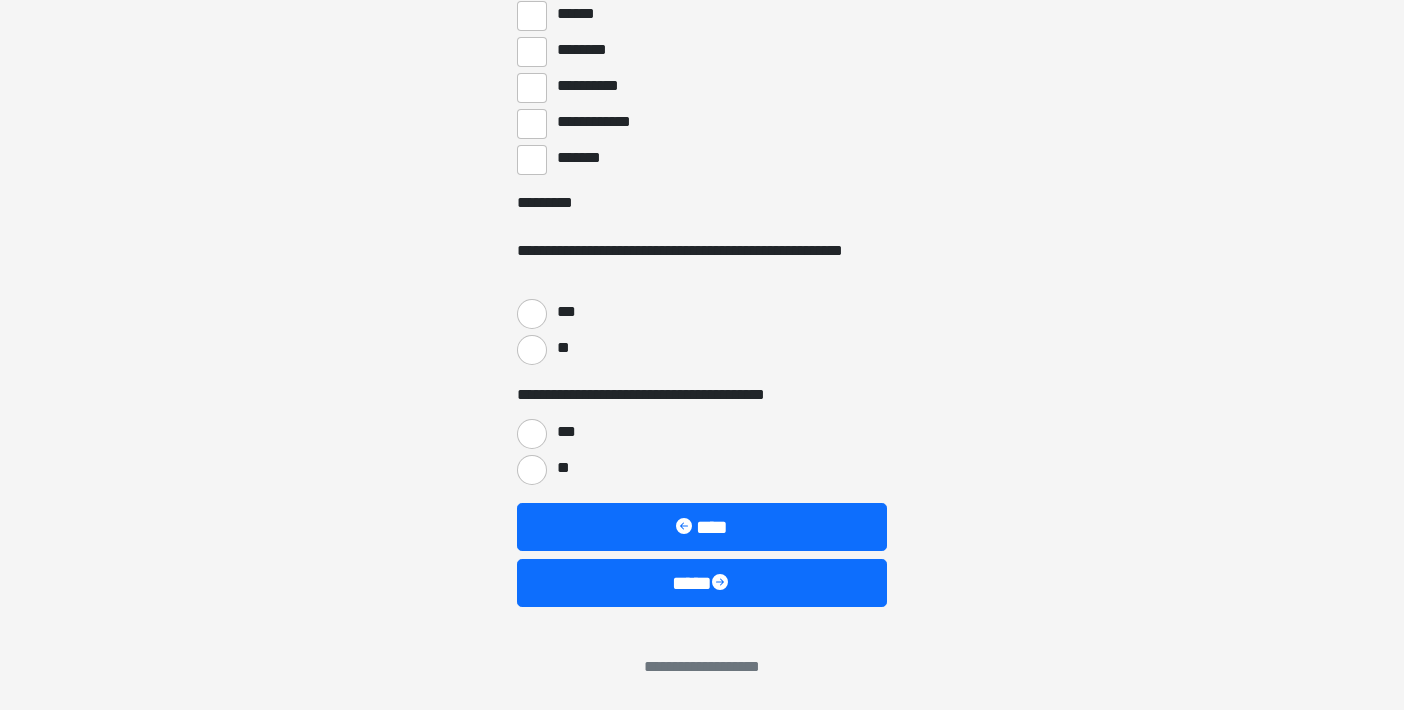 click on "**" at bounding box center [532, 350] 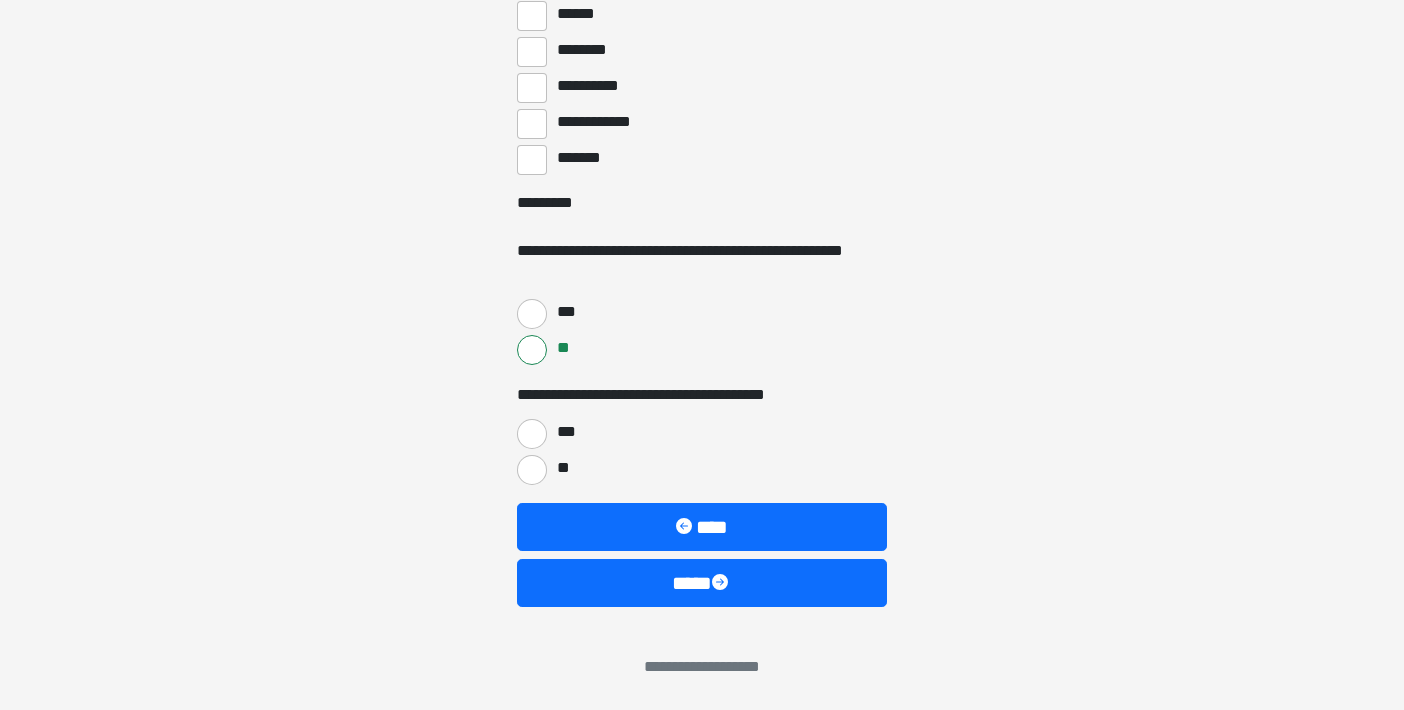 click on "***" at bounding box center (532, 434) 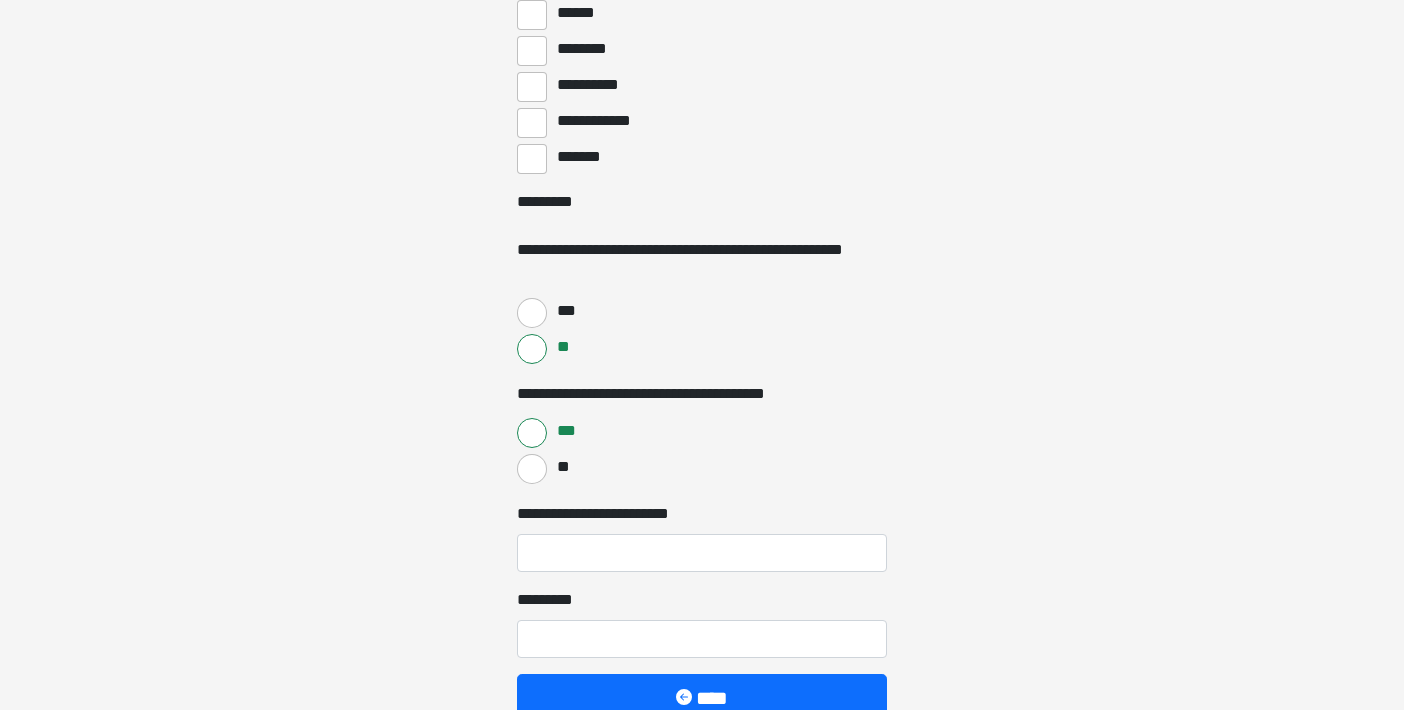 click on "**********" at bounding box center (702, -7566) 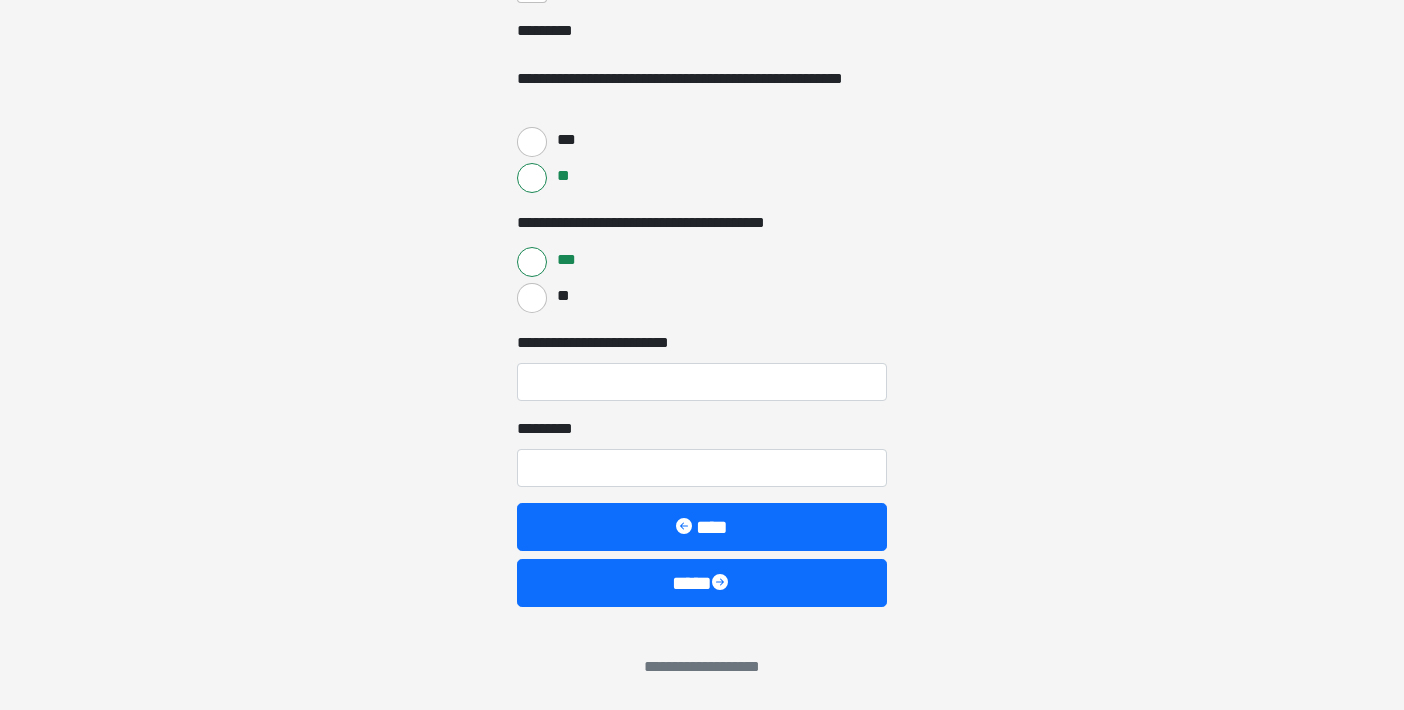 scroll, scrollTop: 8092, scrollLeft: 0, axis: vertical 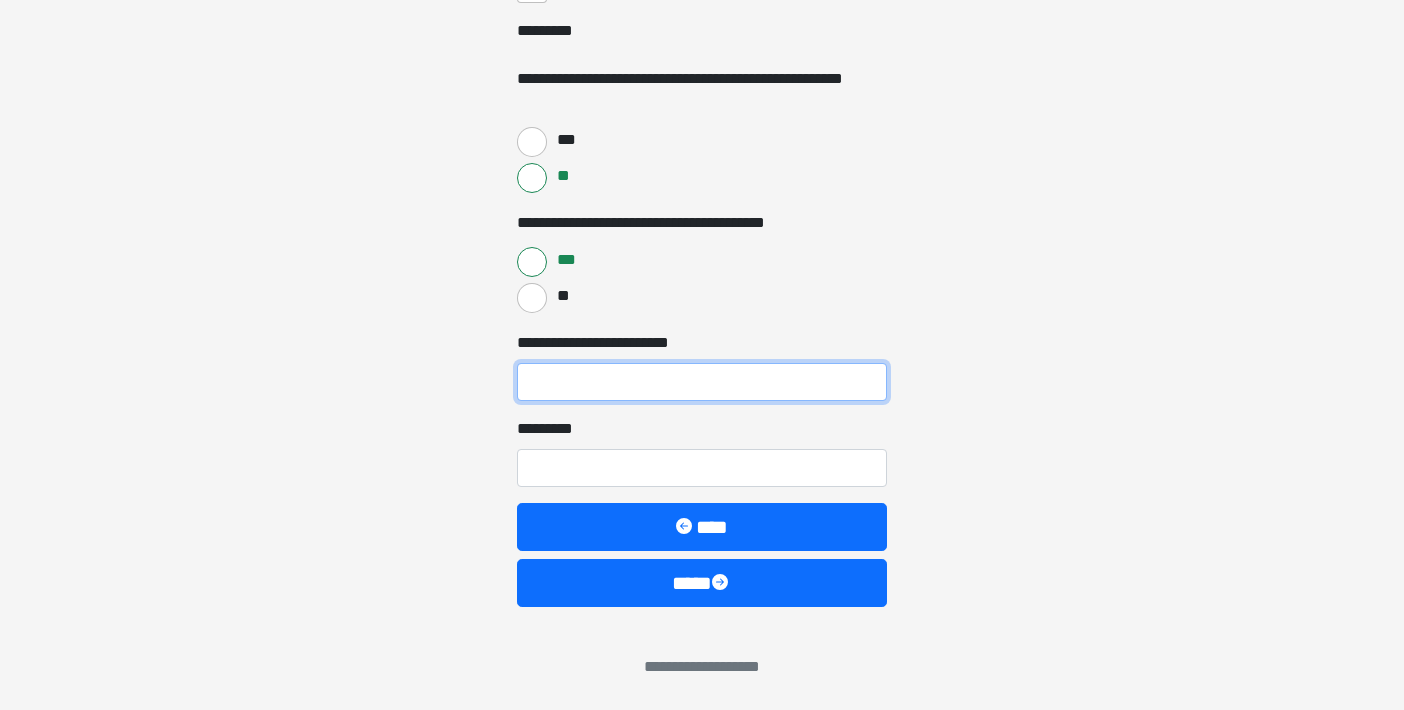 click on "**********" at bounding box center [702, 382] 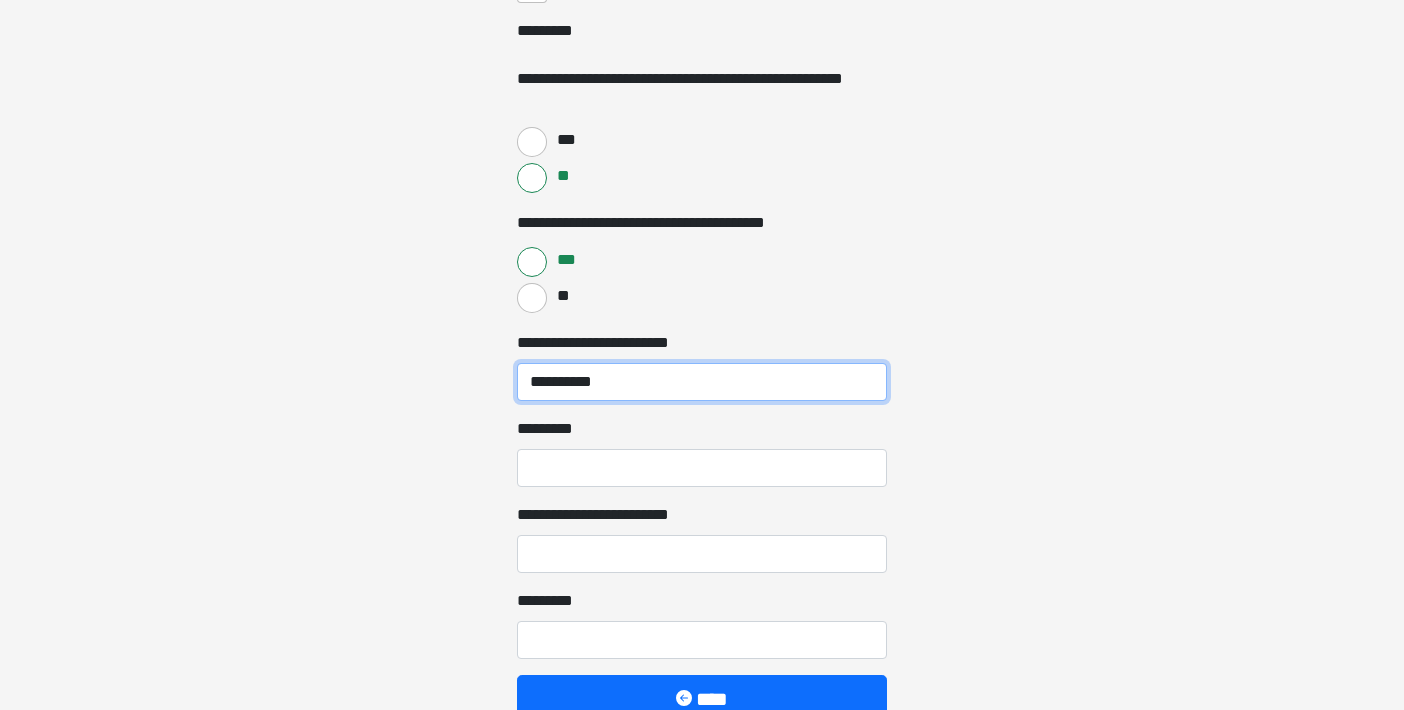 type on "**********" 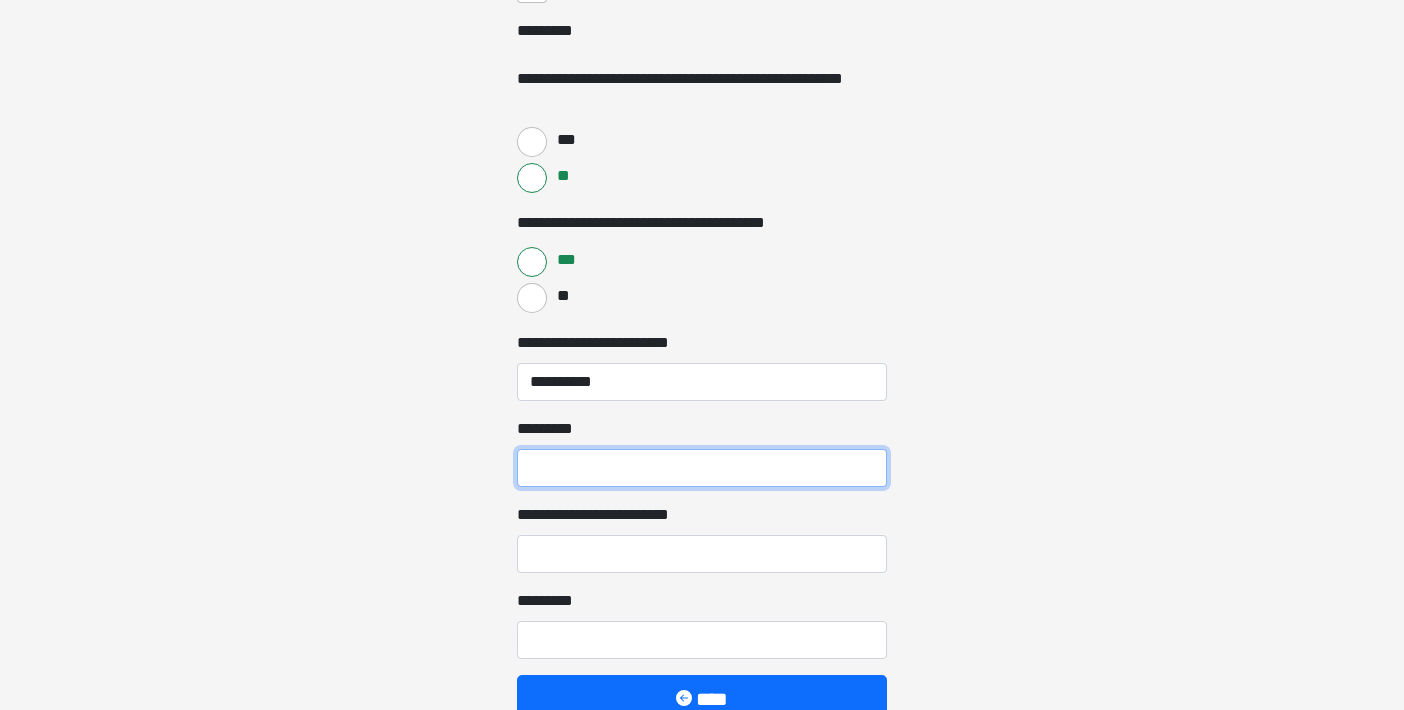 click on "*********" at bounding box center [702, 468] 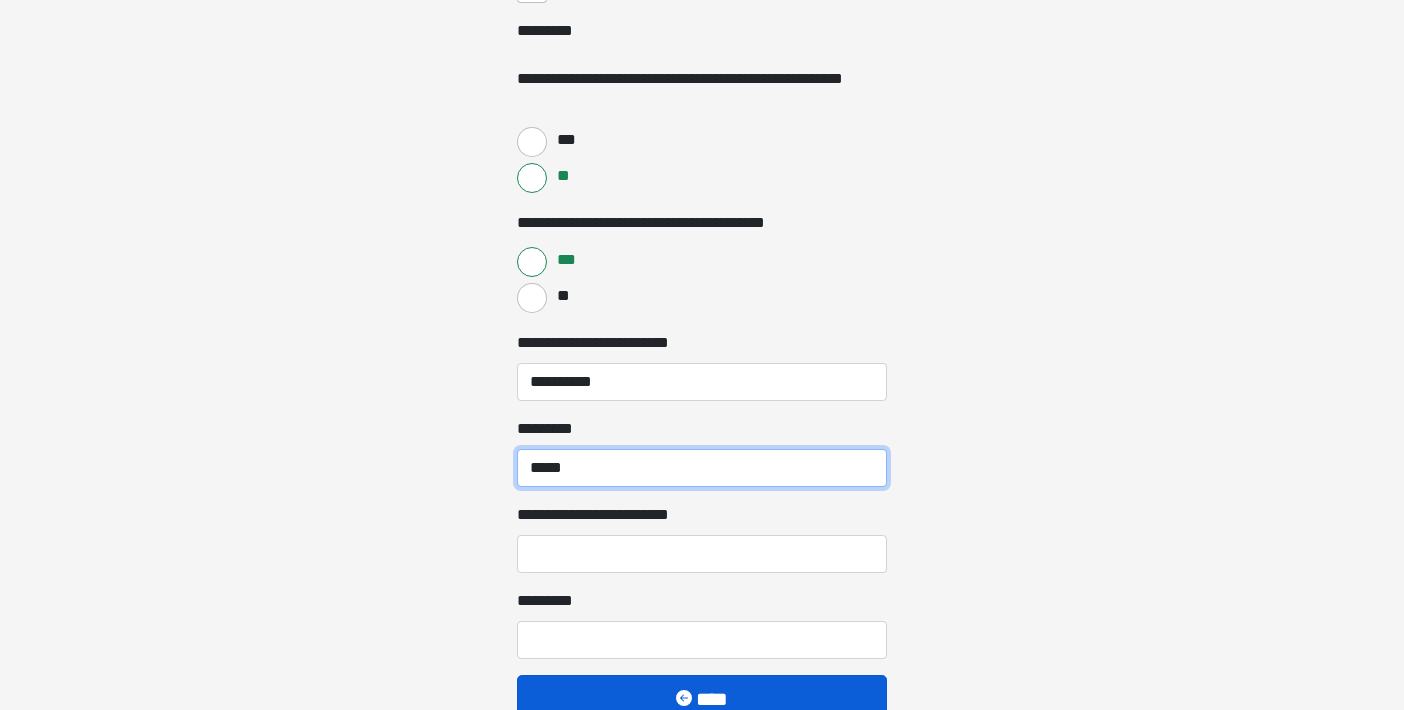 type on "*****" 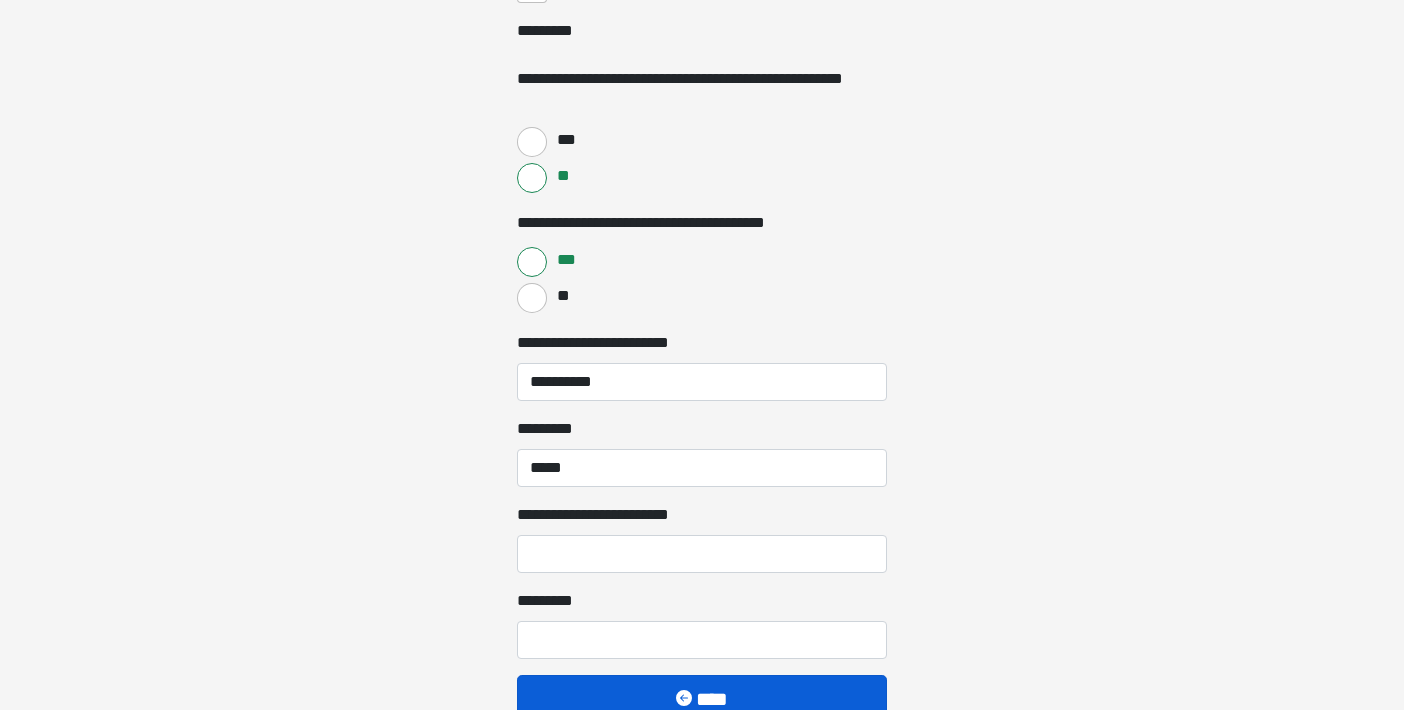 click on "****" at bounding box center (702, 699) 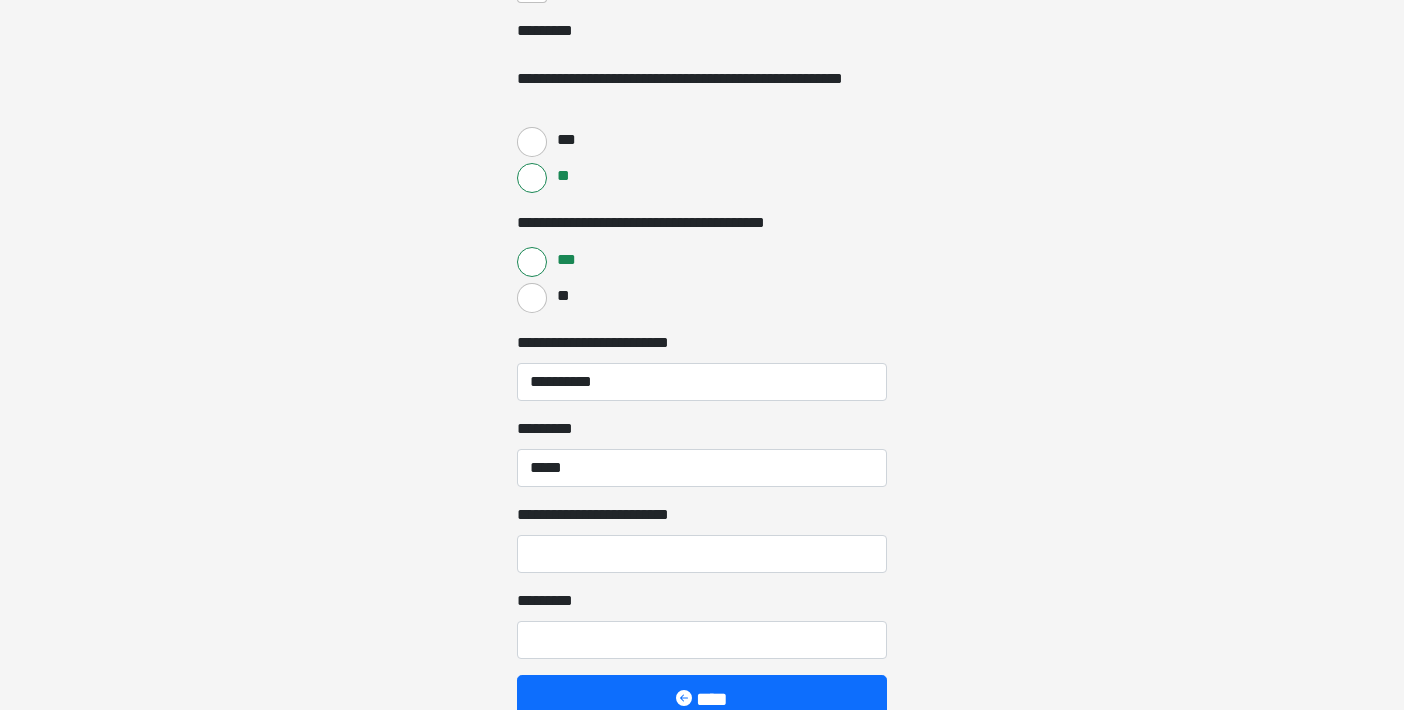 click on "**********" at bounding box center (702, -7737) 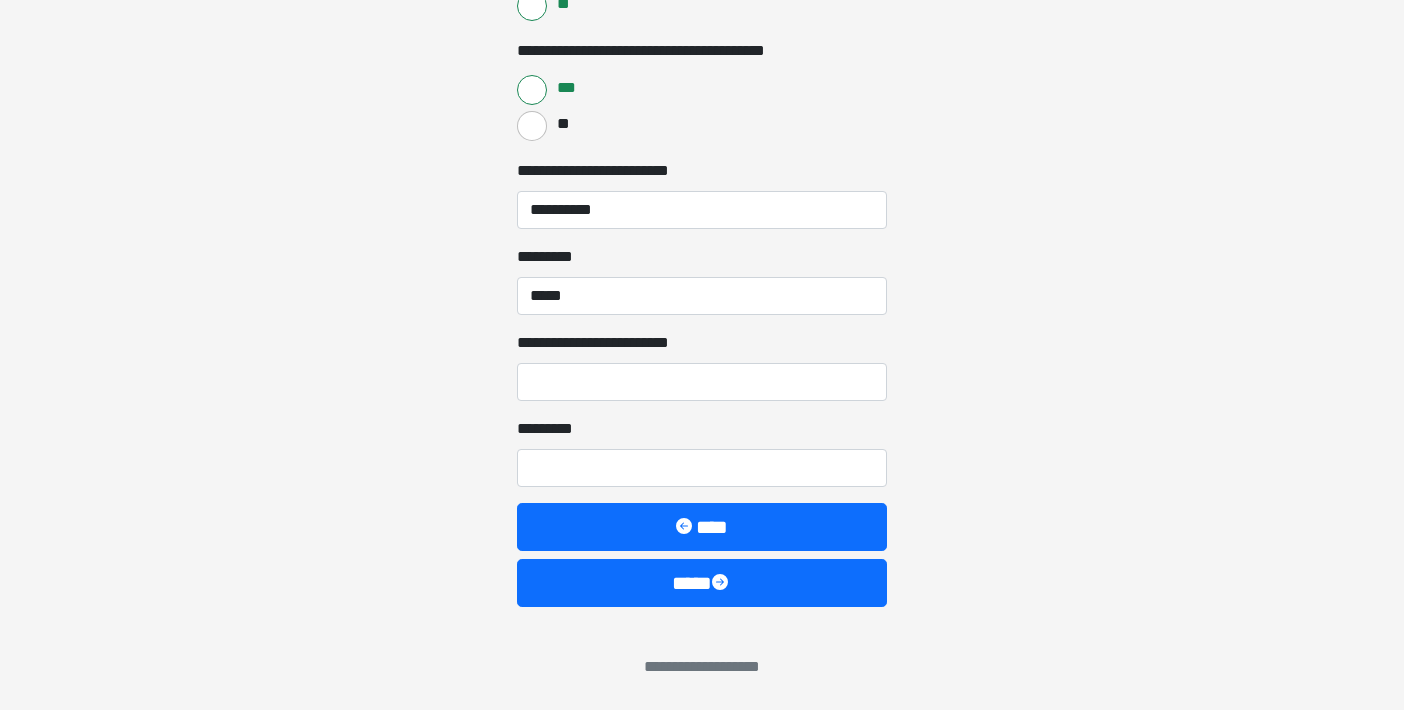 scroll, scrollTop: 8264, scrollLeft: 0, axis: vertical 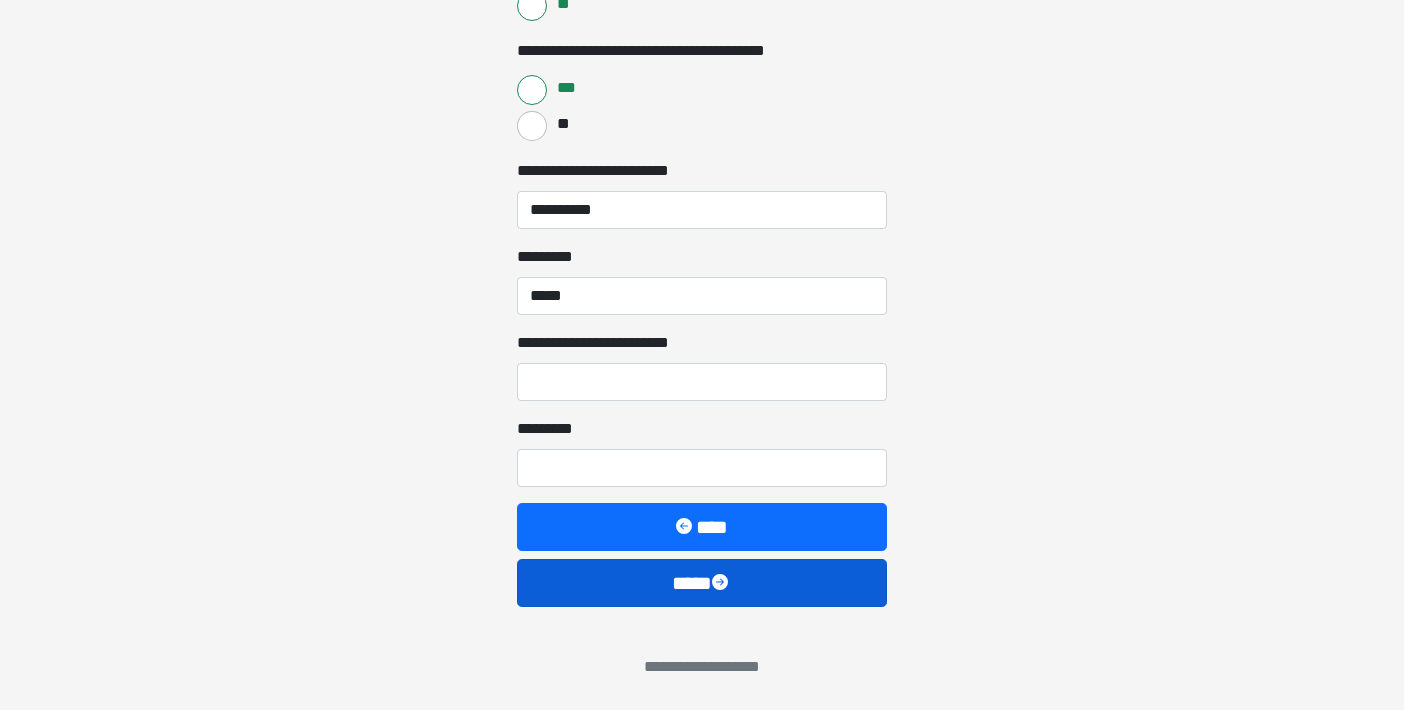 click on "****" at bounding box center [702, 583] 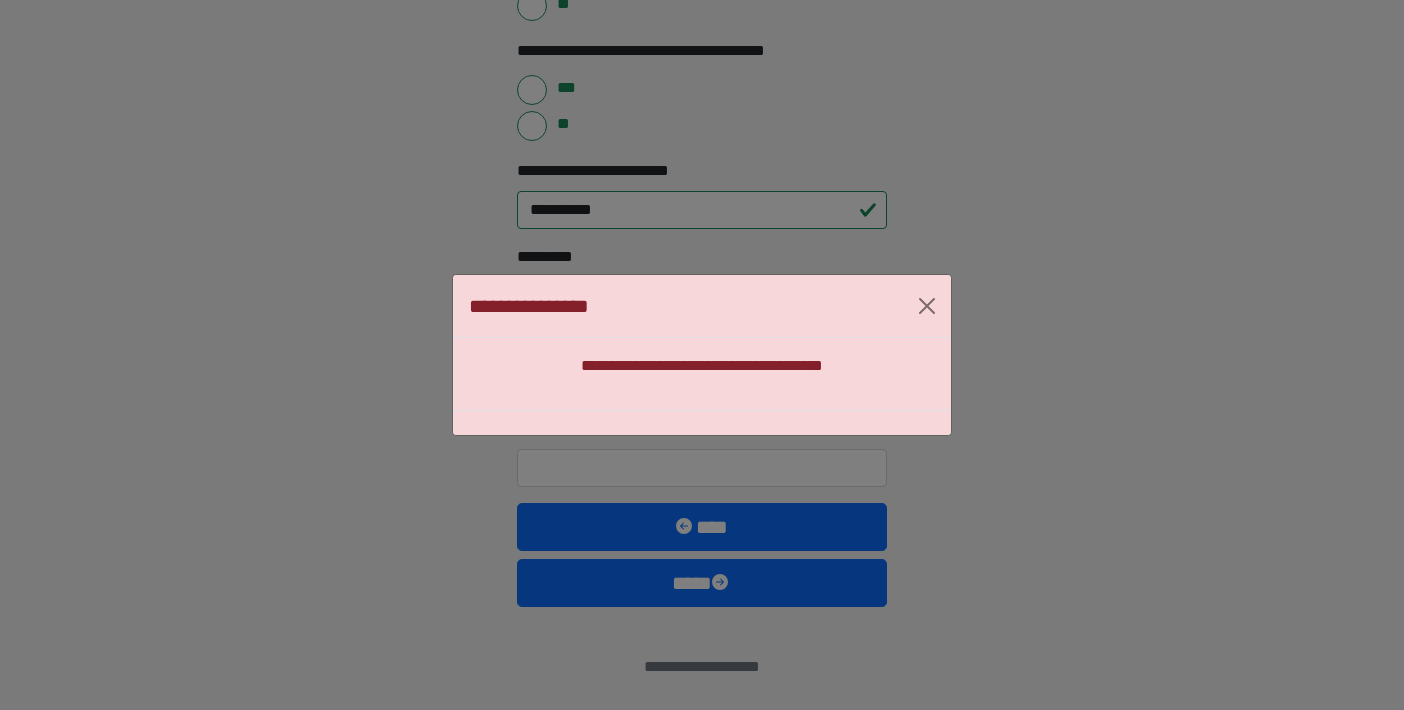 click on "**********" at bounding box center [702, 355] 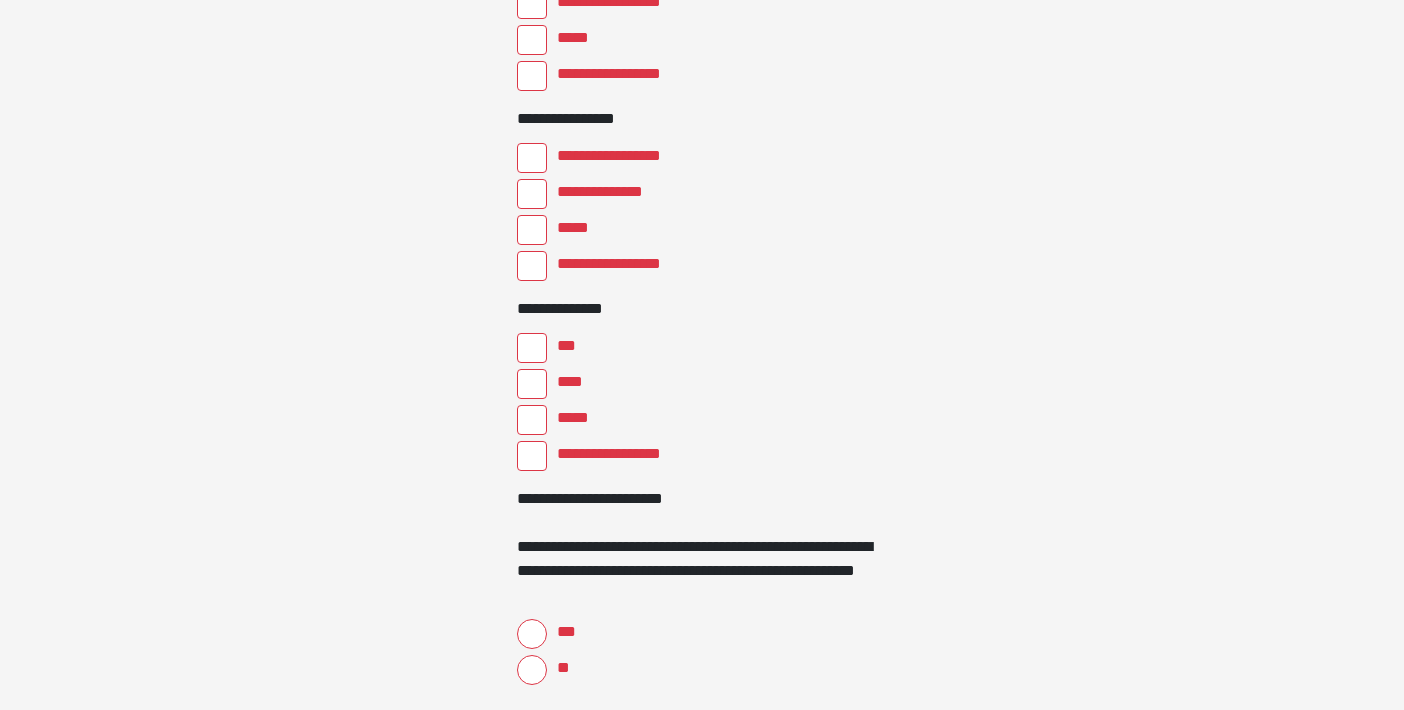scroll, scrollTop: 4249, scrollLeft: 0, axis: vertical 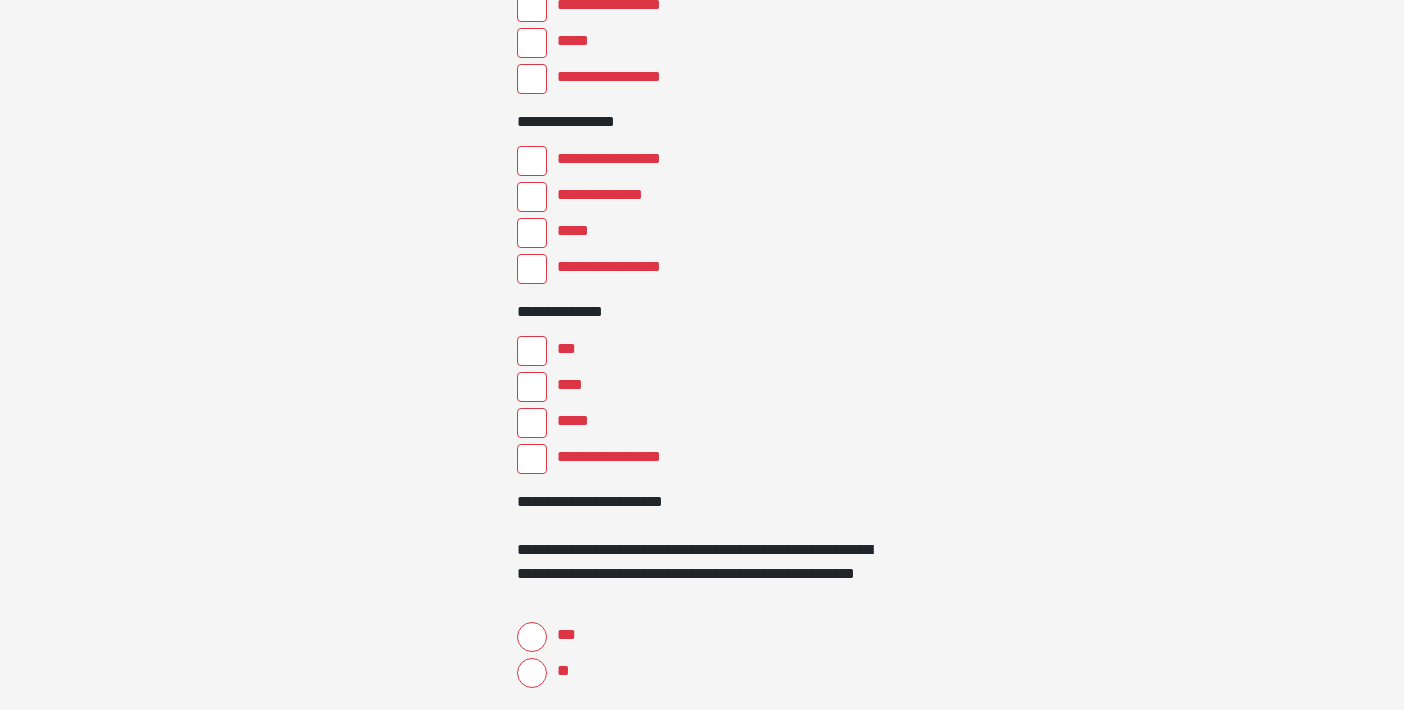 click on "**********" at bounding box center (532, 459) 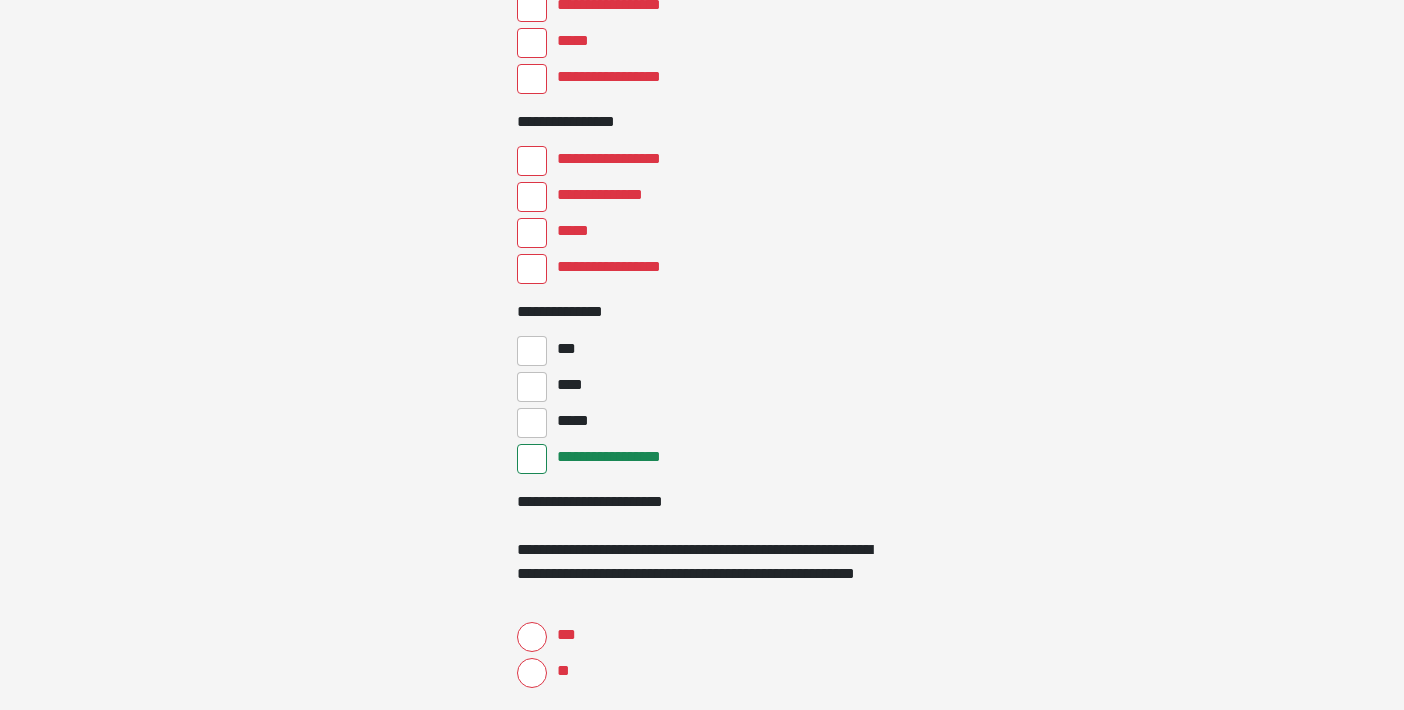 click on "**********" at bounding box center (532, 269) 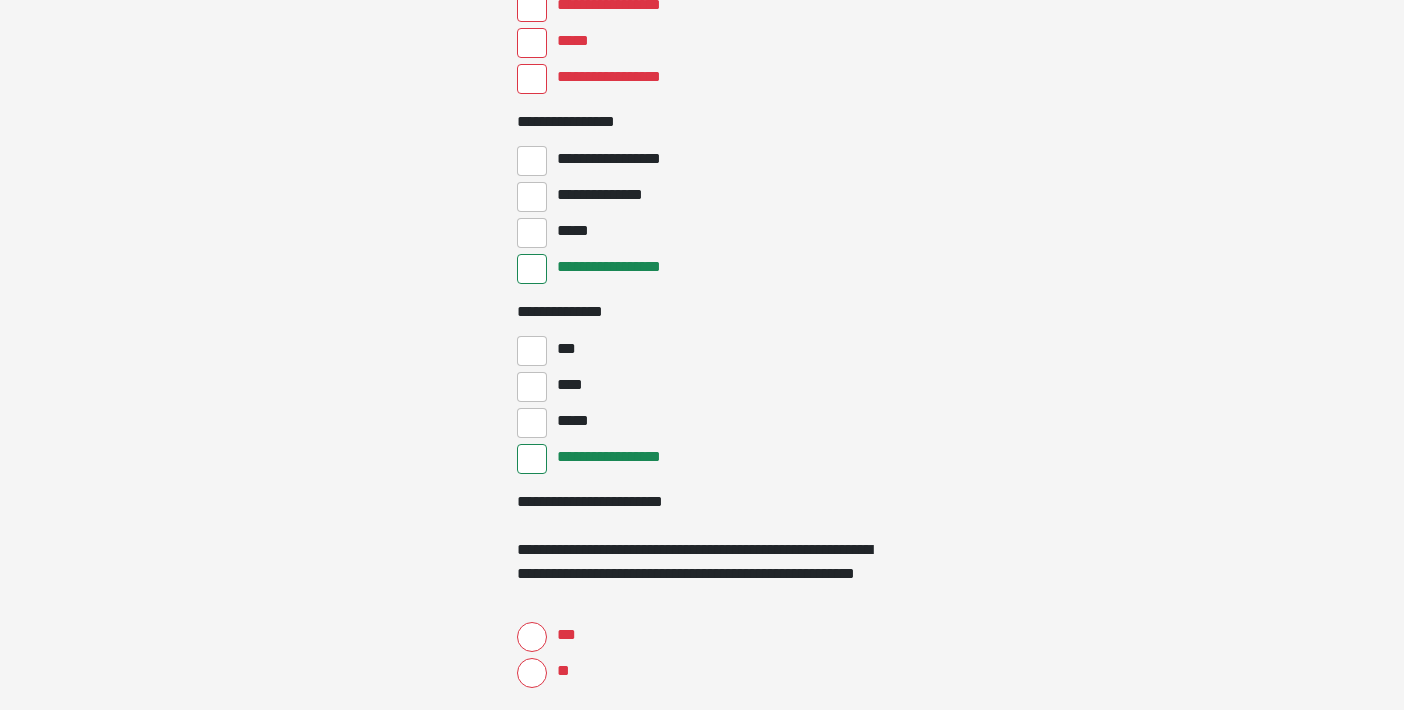 click on "**********" at bounding box center [532, 79] 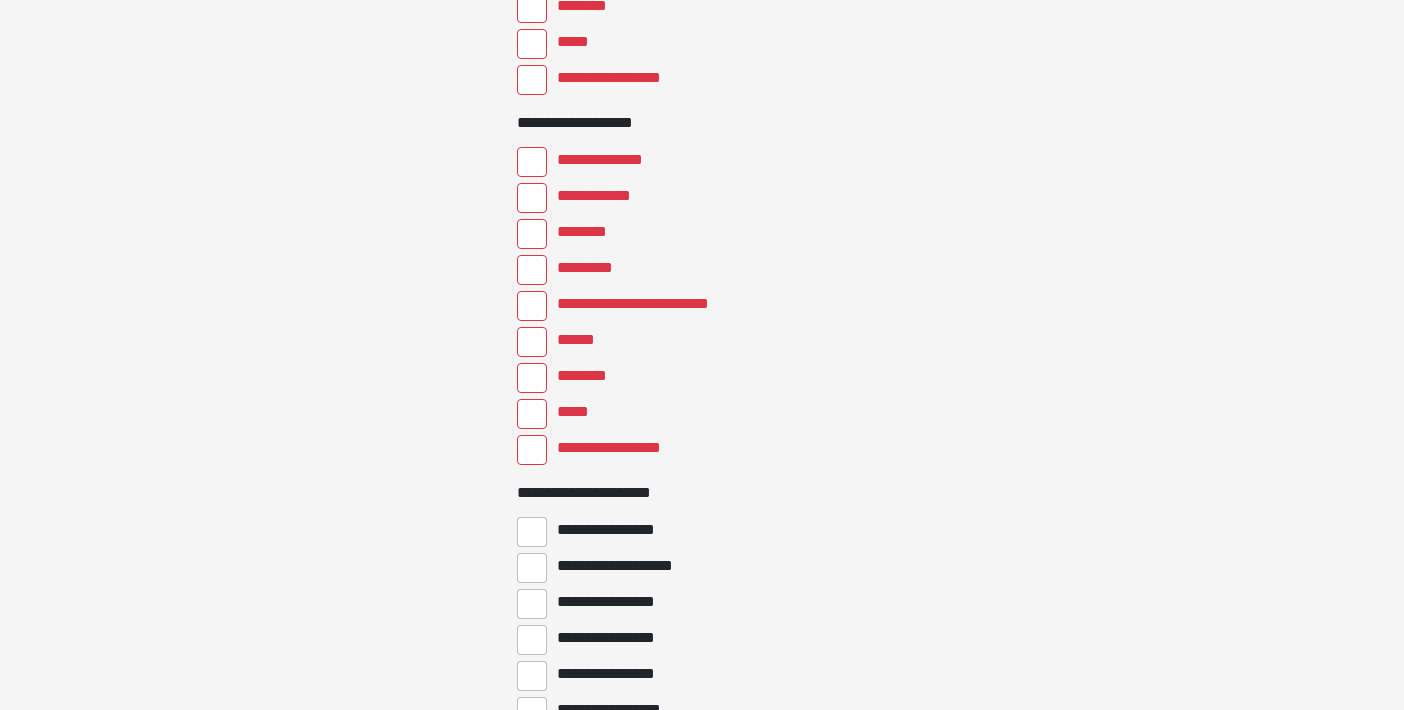 scroll, scrollTop: 3500, scrollLeft: 0, axis: vertical 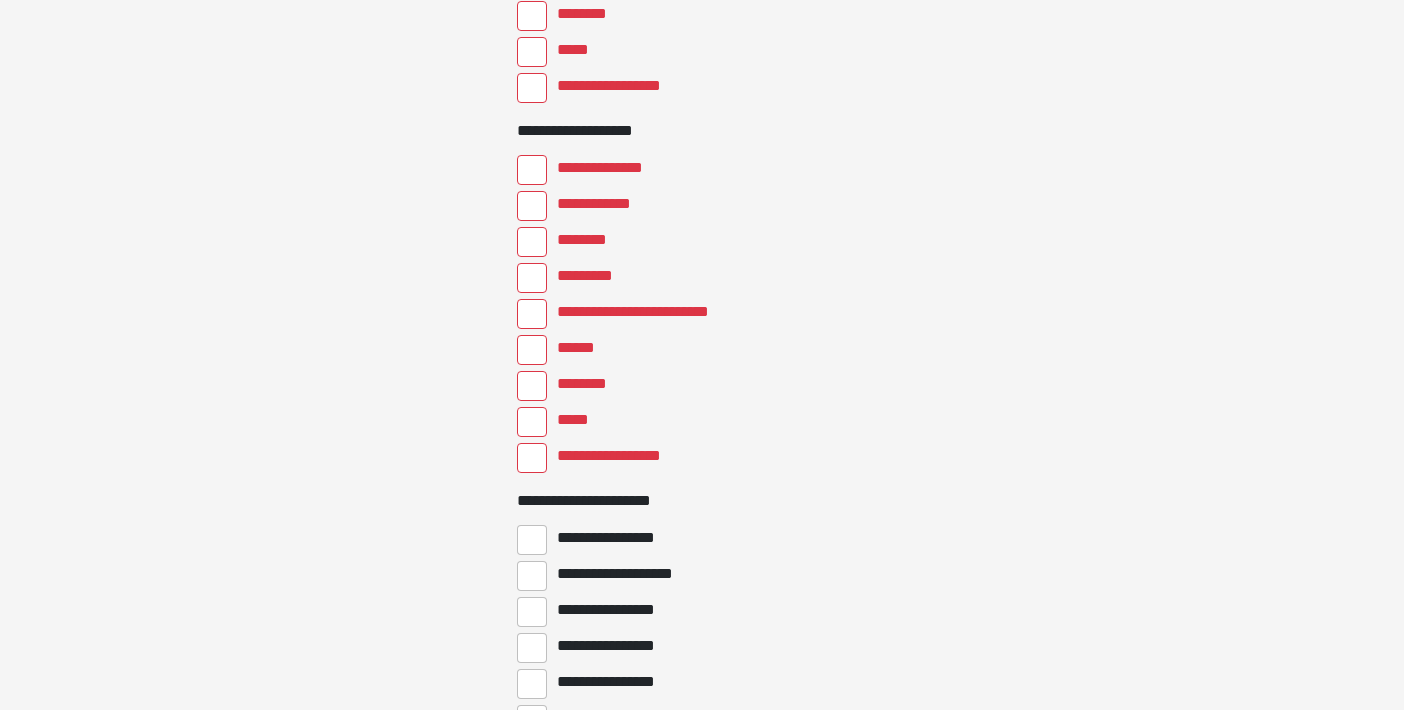 click on "**********" at bounding box center (532, 458) 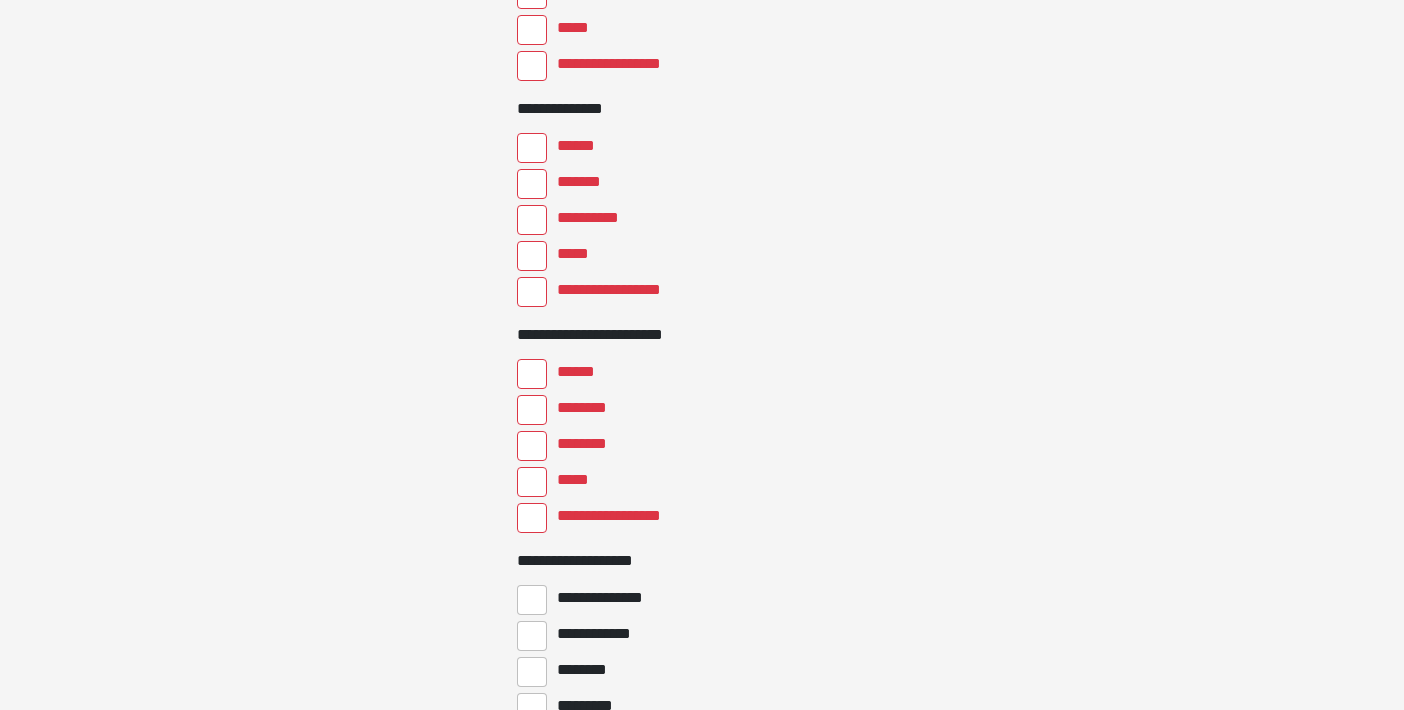 scroll, scrollTop: 3039, scrollLeft: 0, axis: vertical 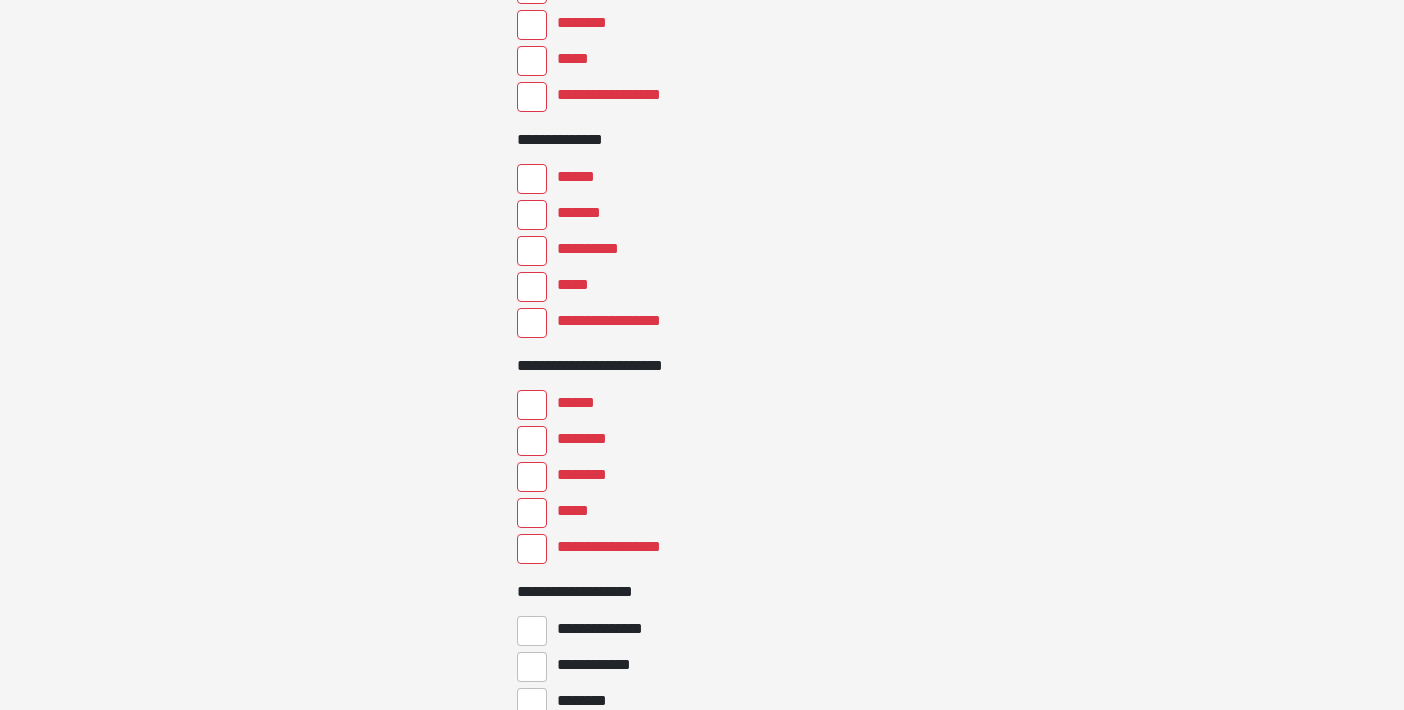 click on "**********" at bounding box center (532, 549) 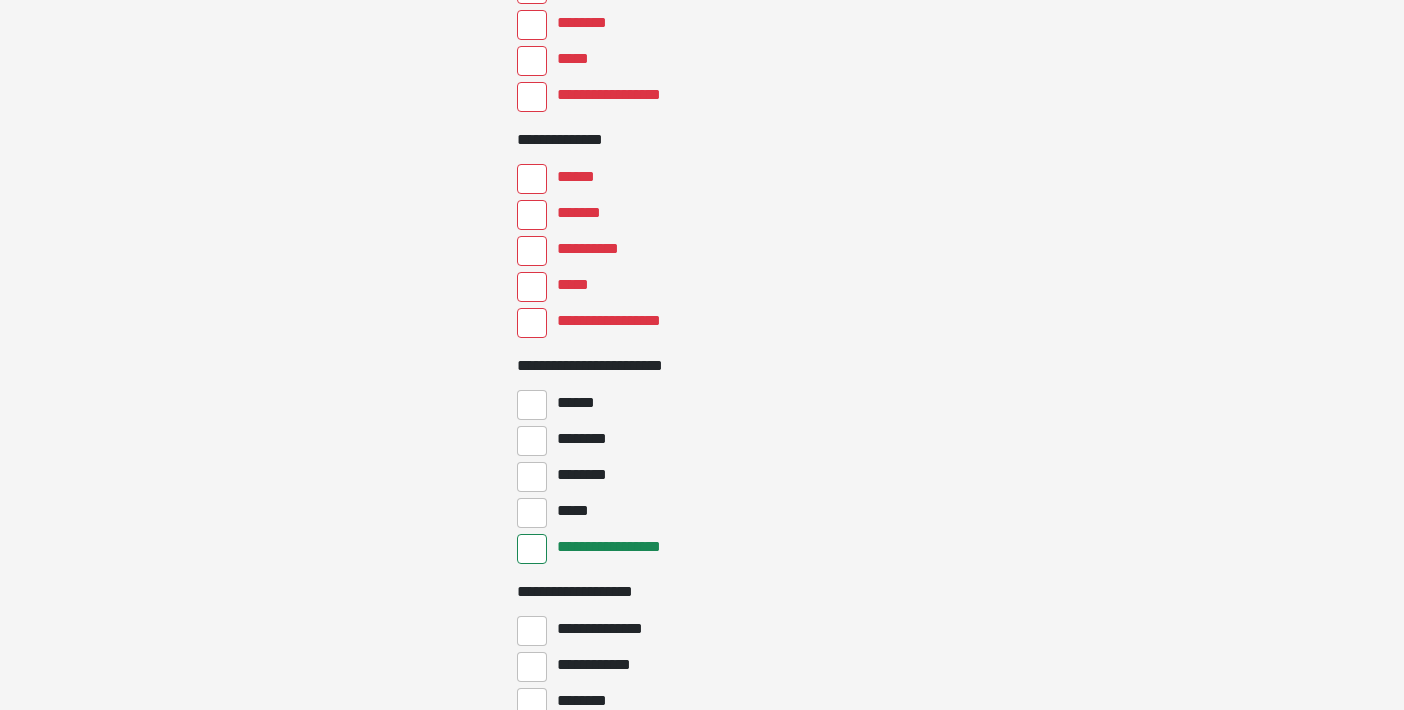 click on "**********" at bounding box center (532, 323) 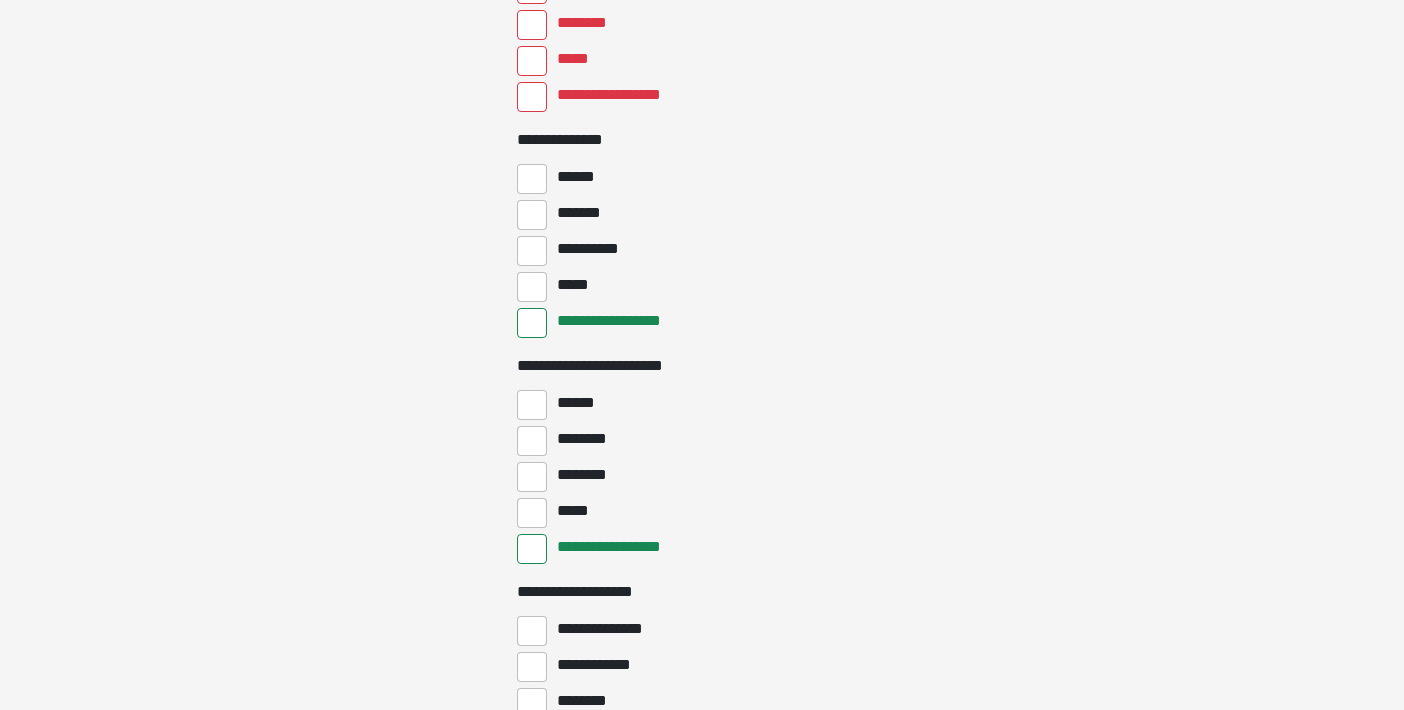 click on "**********" at bounding box center [532, 97] 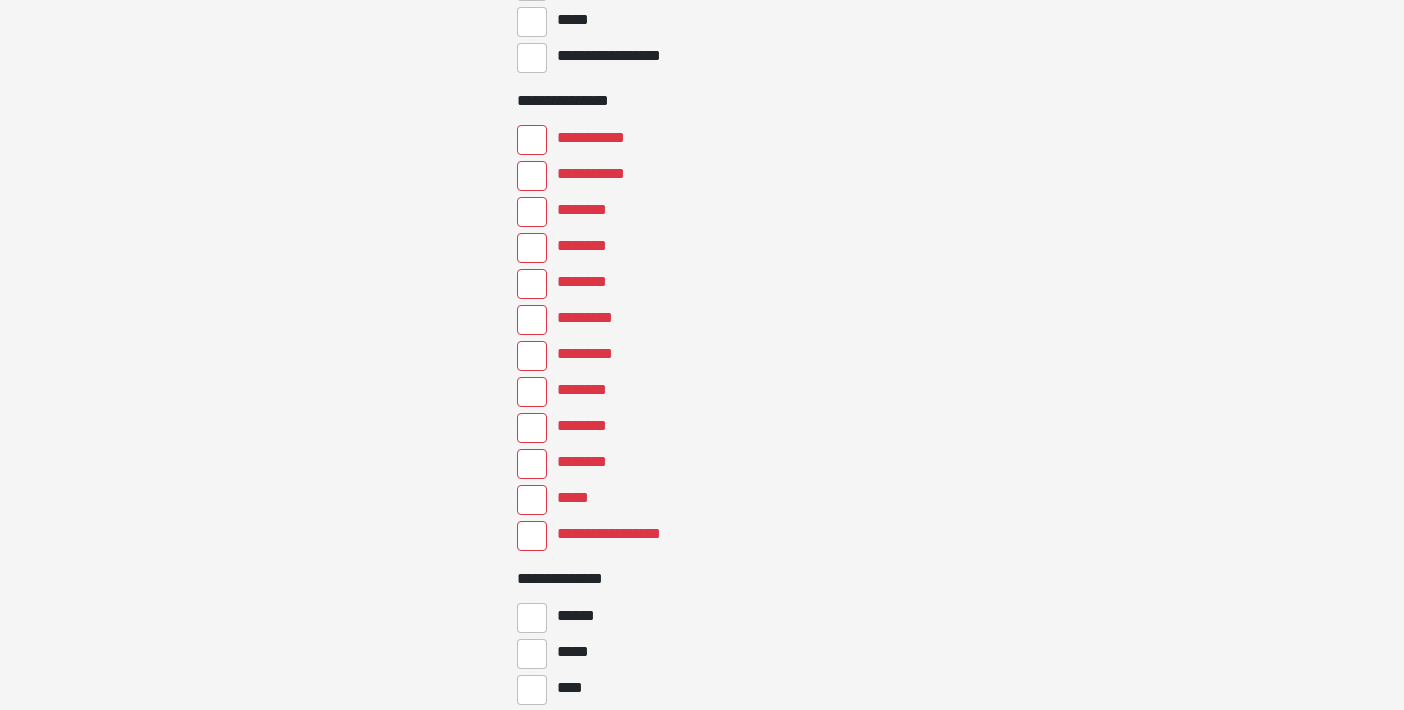 scroll, scrollTop: 2261, scrollLeft: 0, axis: vertical 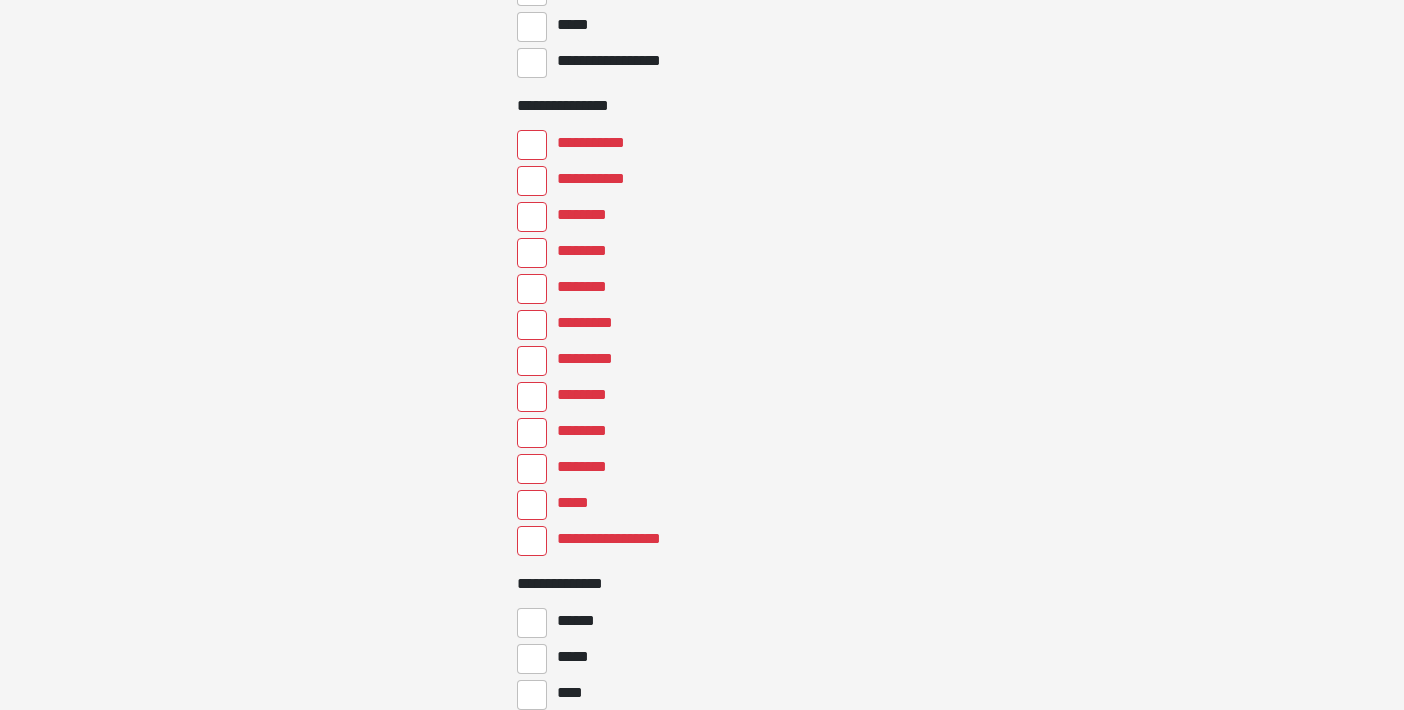 click on "**********" at bounding box center [532, 541] 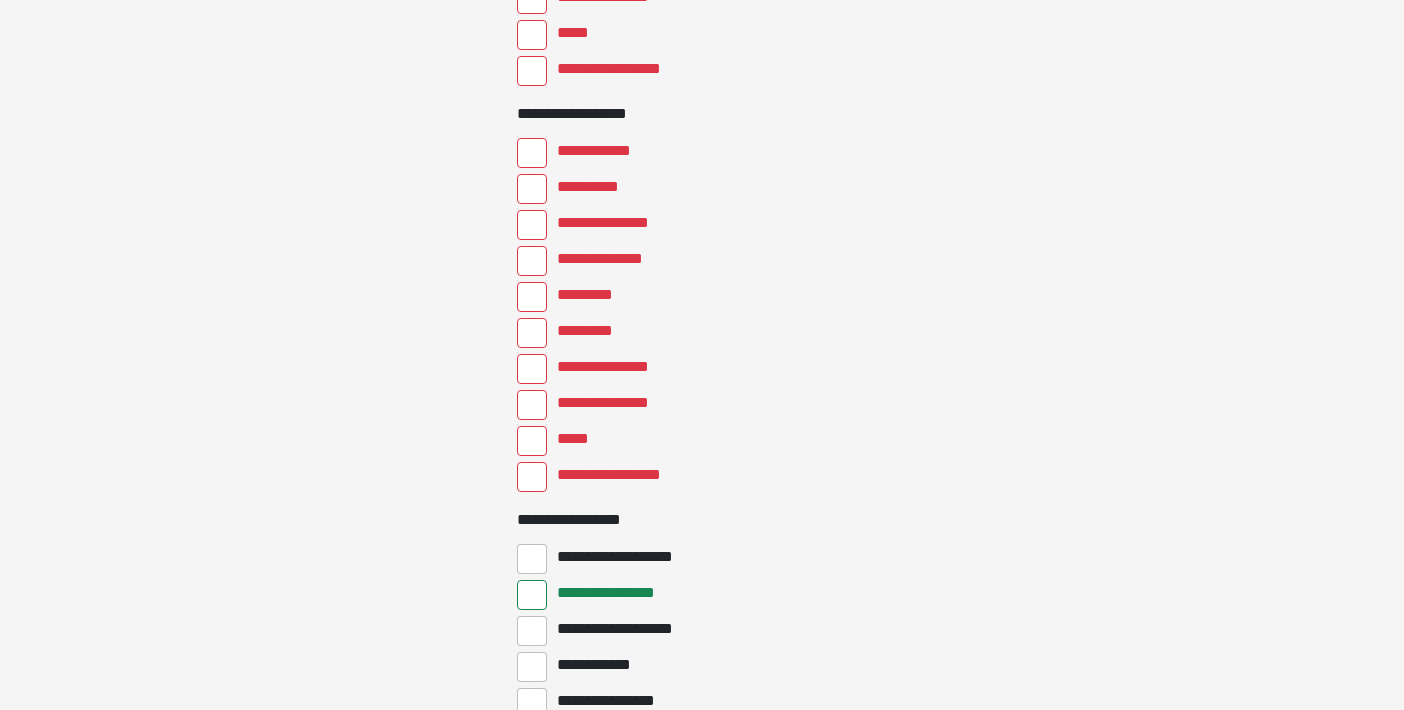 scroll, scrollTop: 1411, scrollLeft: 0, axis: vertical 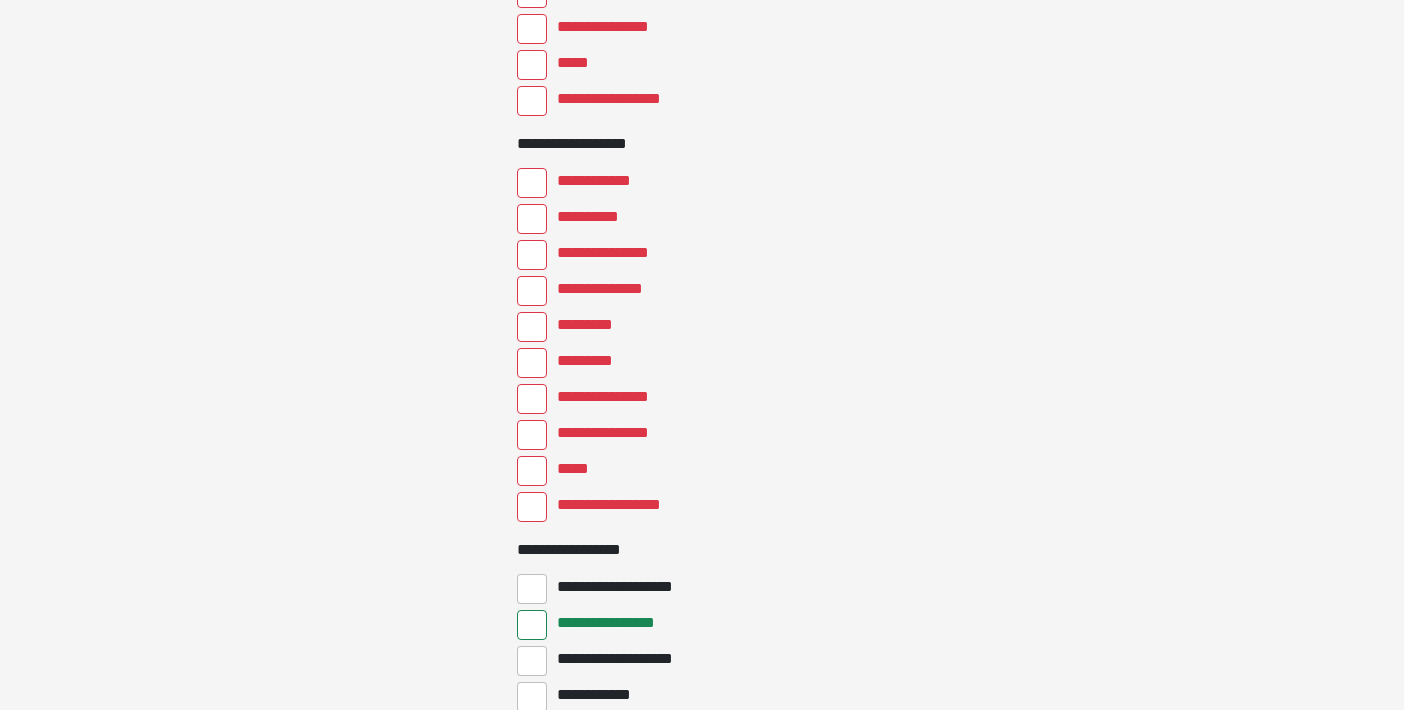 click on "**********" at bounding box center [532, 255] 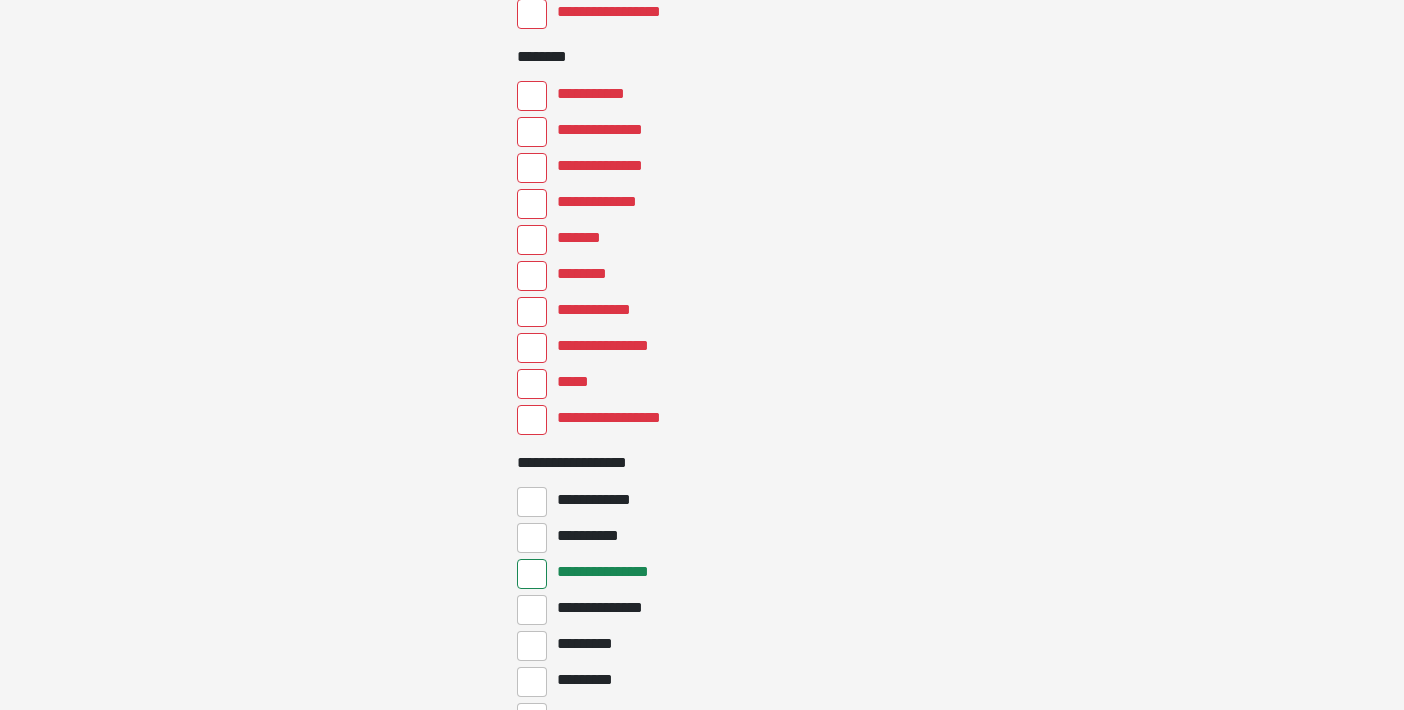 scroll, scrollTop: 1069, scrollLeft: 0, axis: vertical 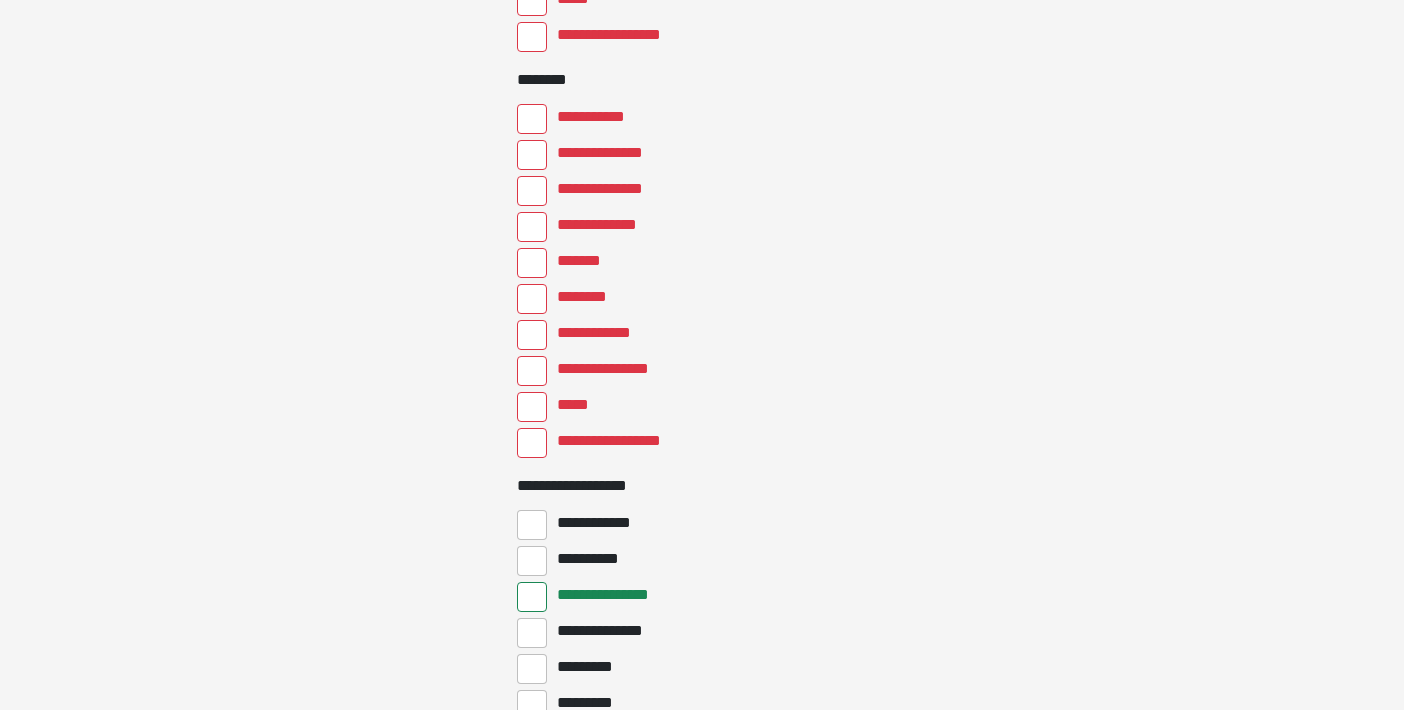 click on "********" at bounding box center (532, 299) 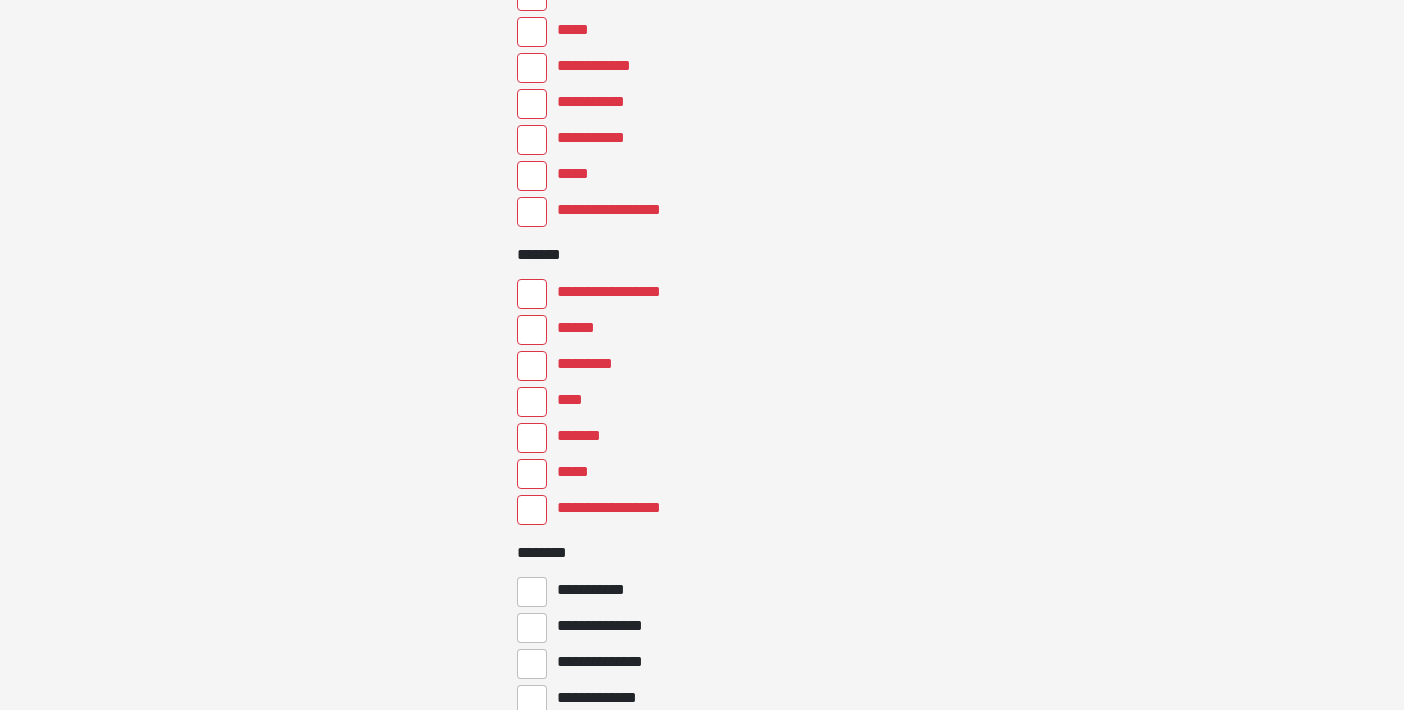 scroll, scrollTop: 574, scrollLeft: 0, axis: vertical 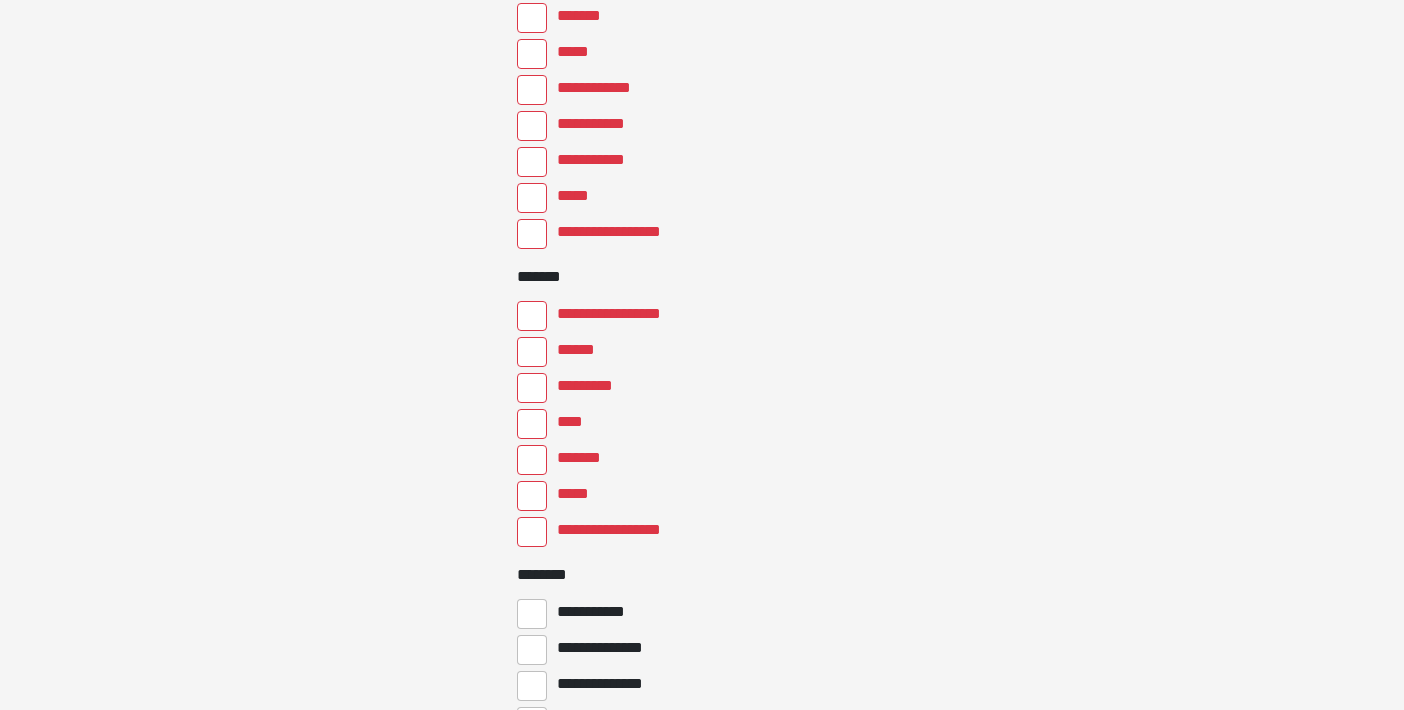 click on "**********" at bounding box center (532, 532) 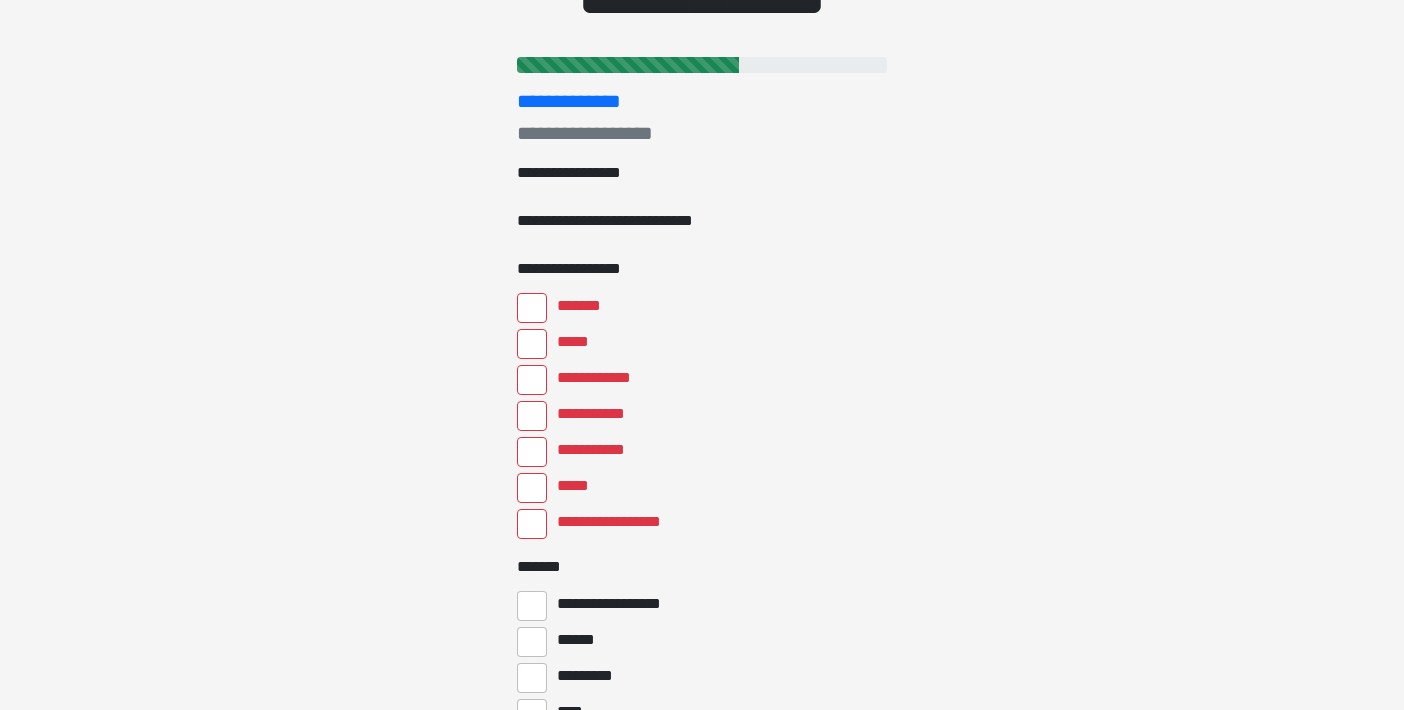scroll, scrollTop: 281, scrollLeft: 0, axis: vertical 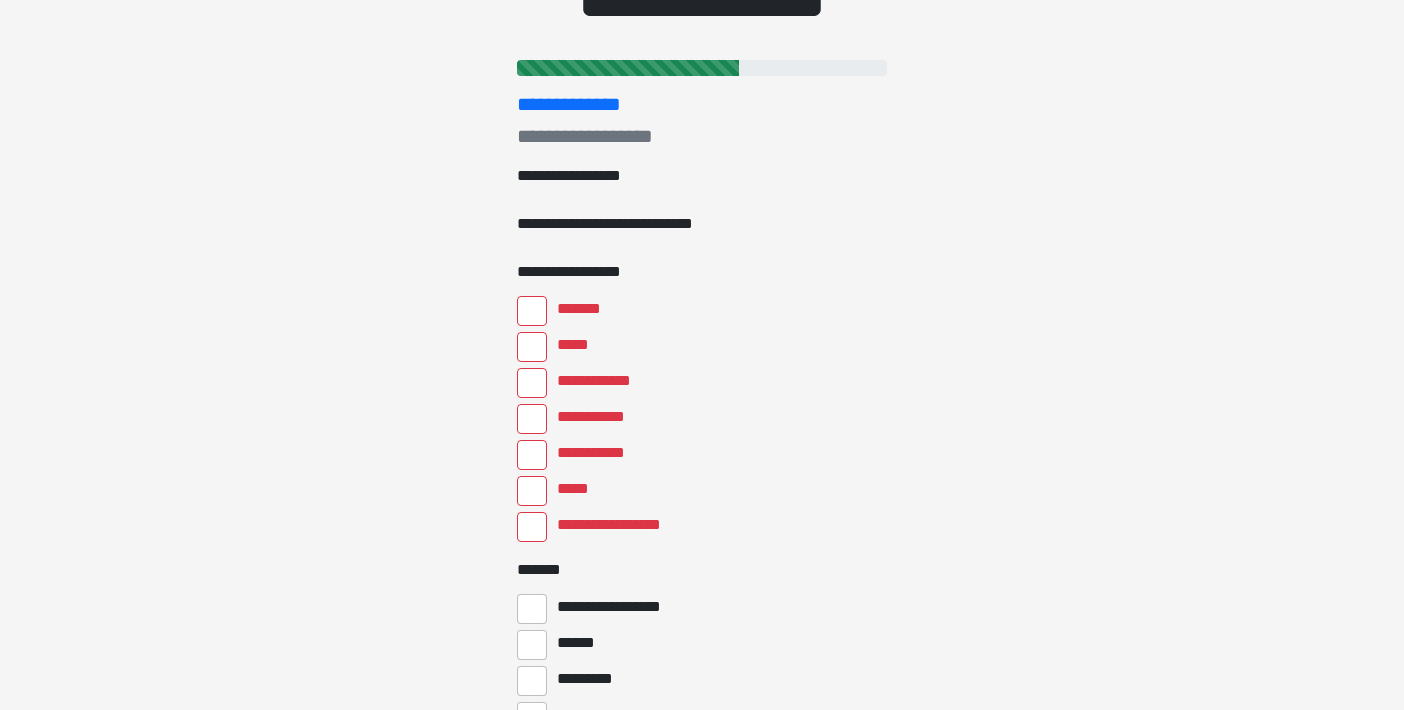 click on "**********" at bounding box center (532, 527) 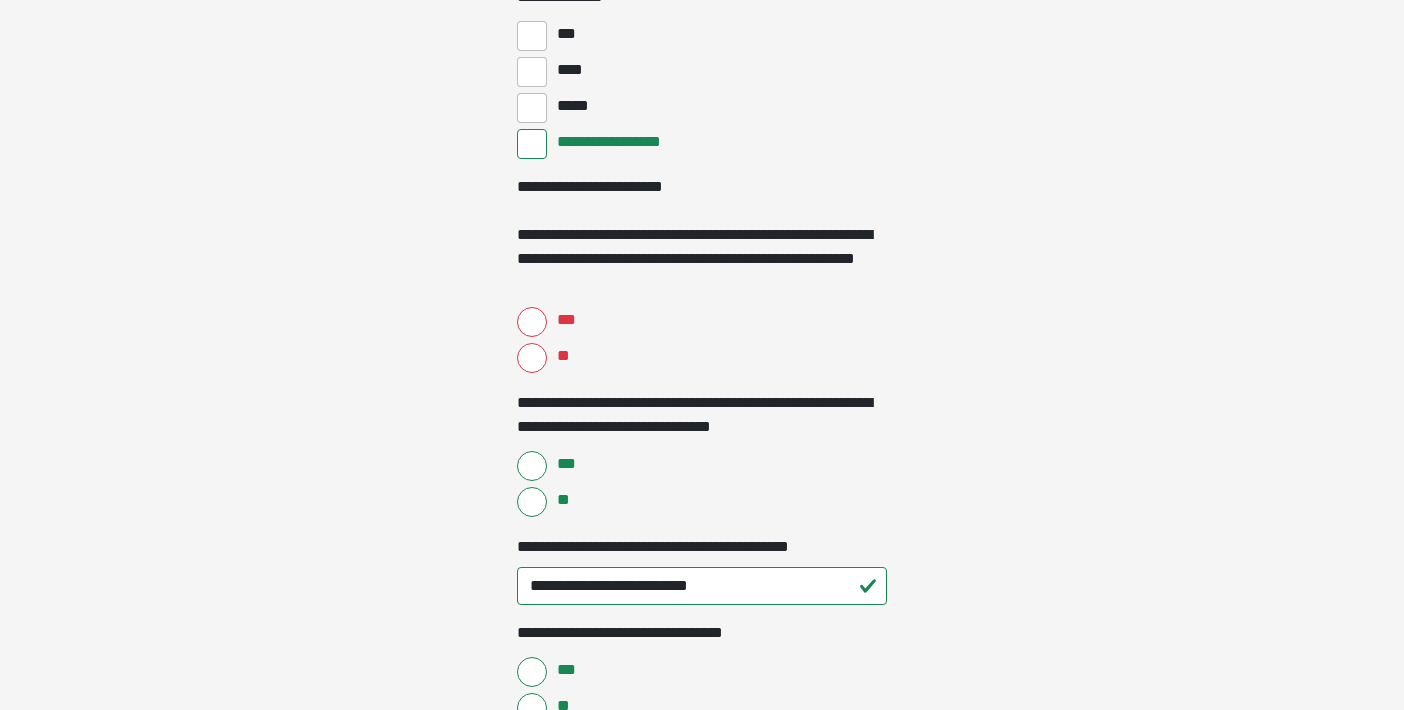 scroll, scrollTop: 4540, scrollLeft: 0, axis: vertical 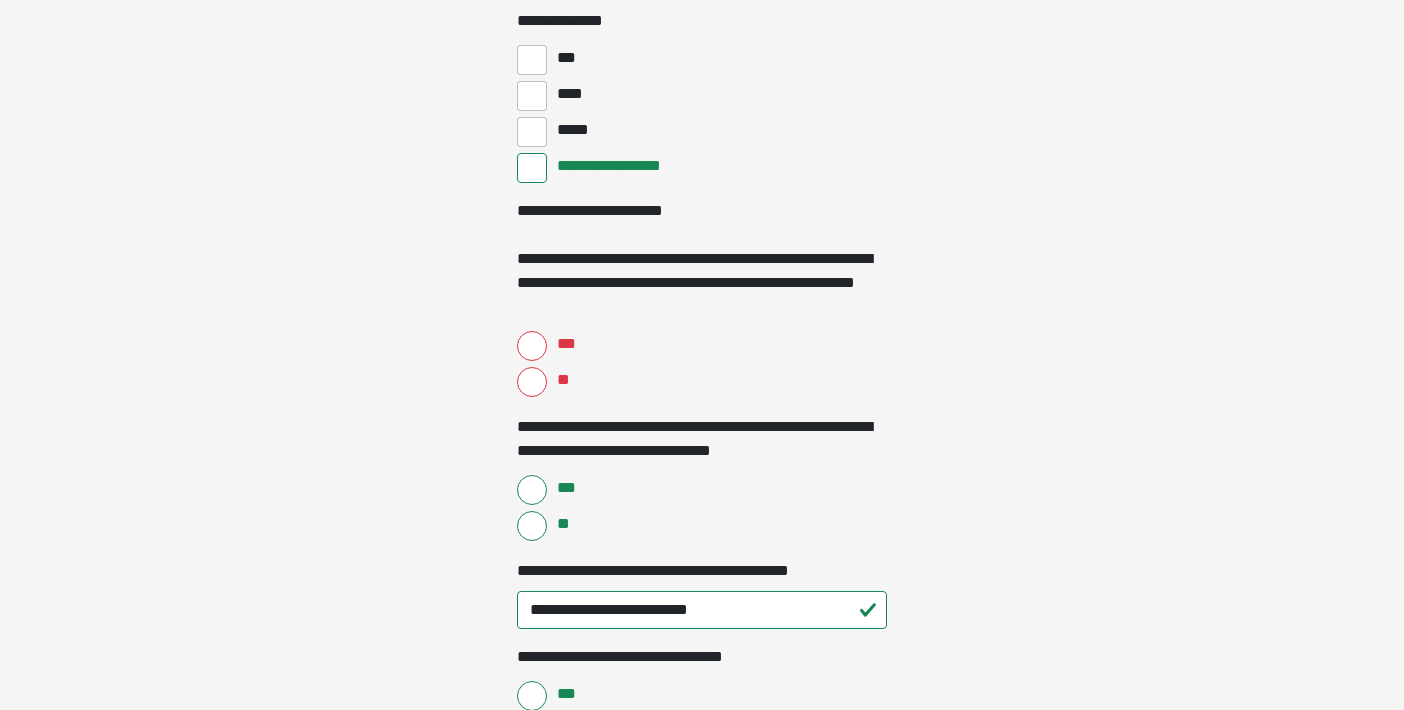 click on "***" at bounding box center (532, 346) 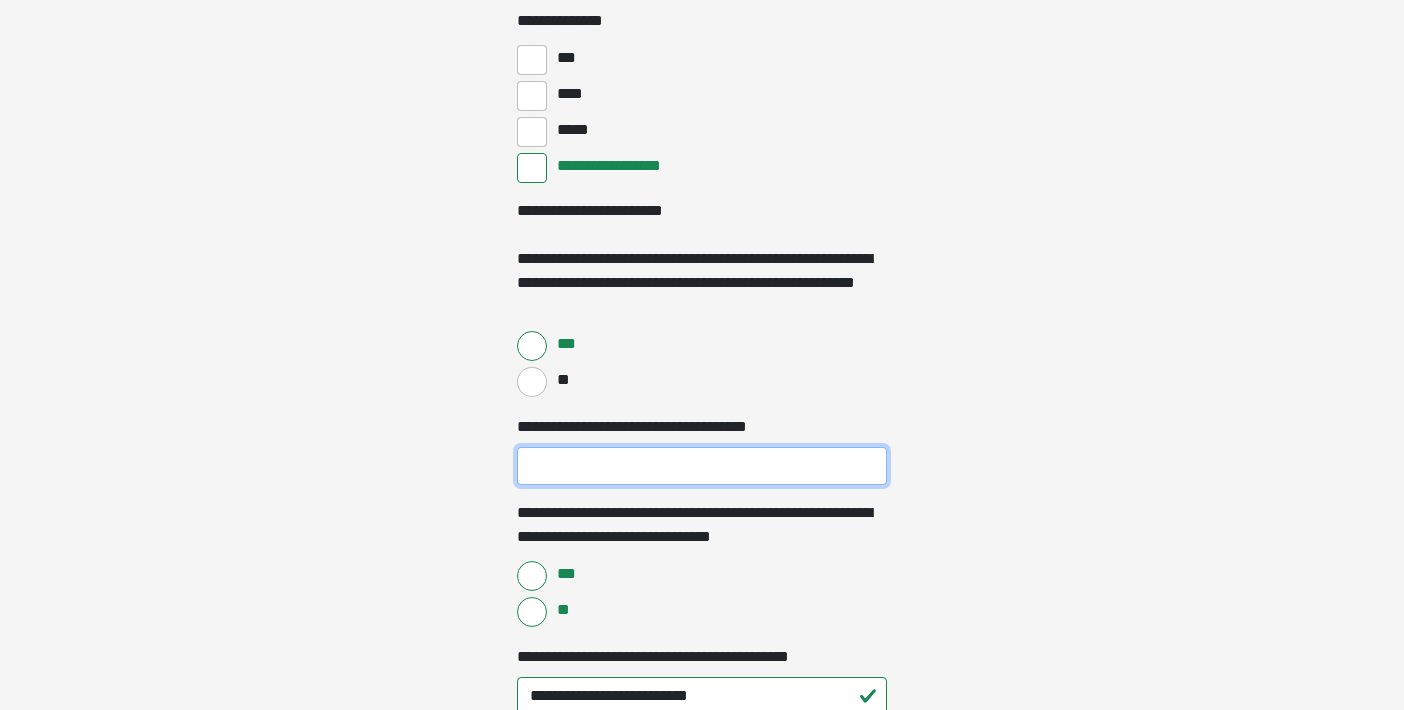 click on "**********" at bounding box center [702, 466] 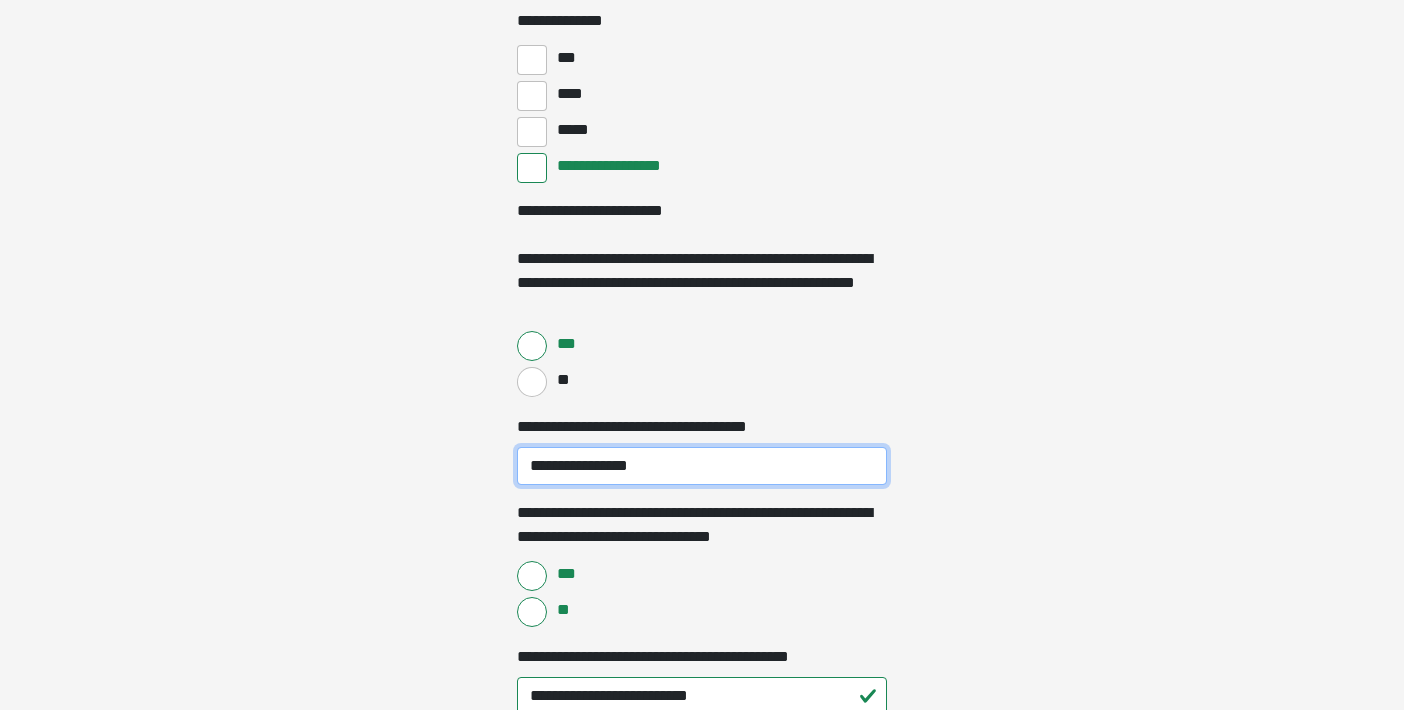 type on "**********" 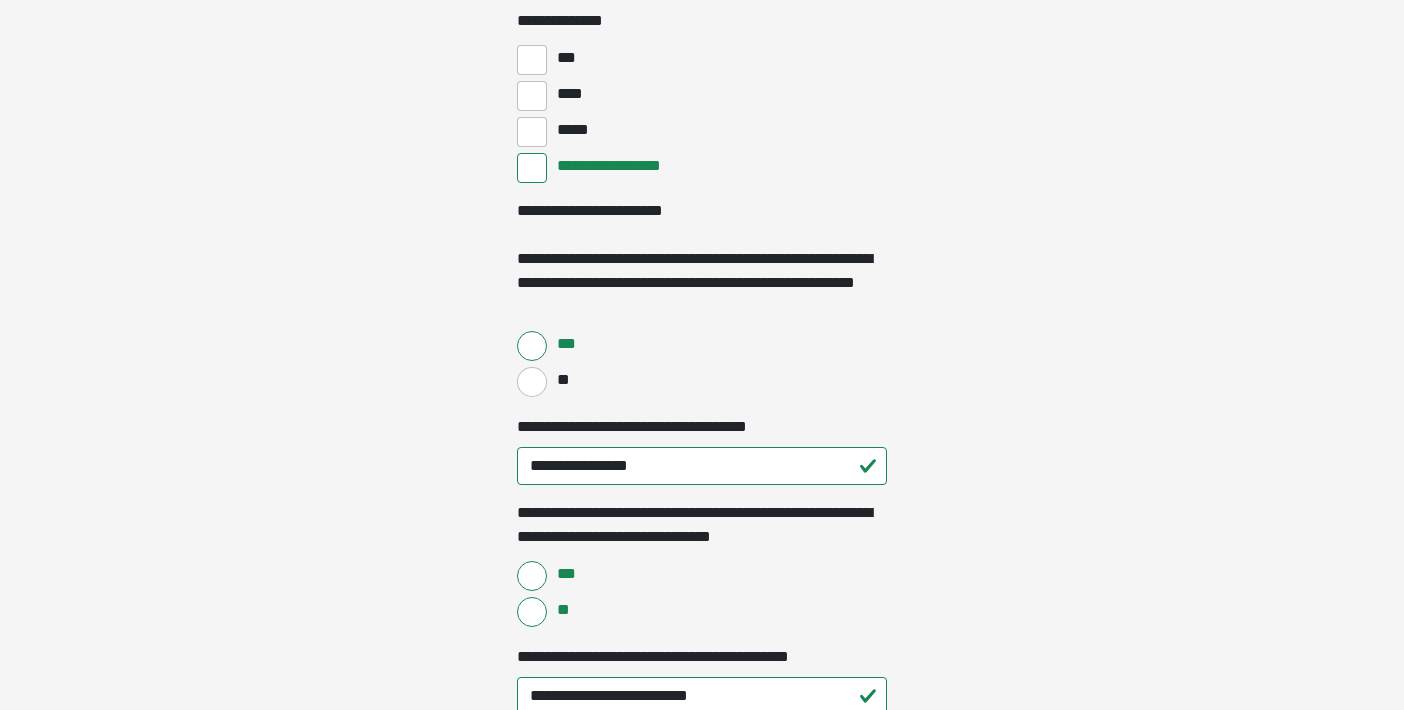 click on "**********" at bounding box center [702, -4185] 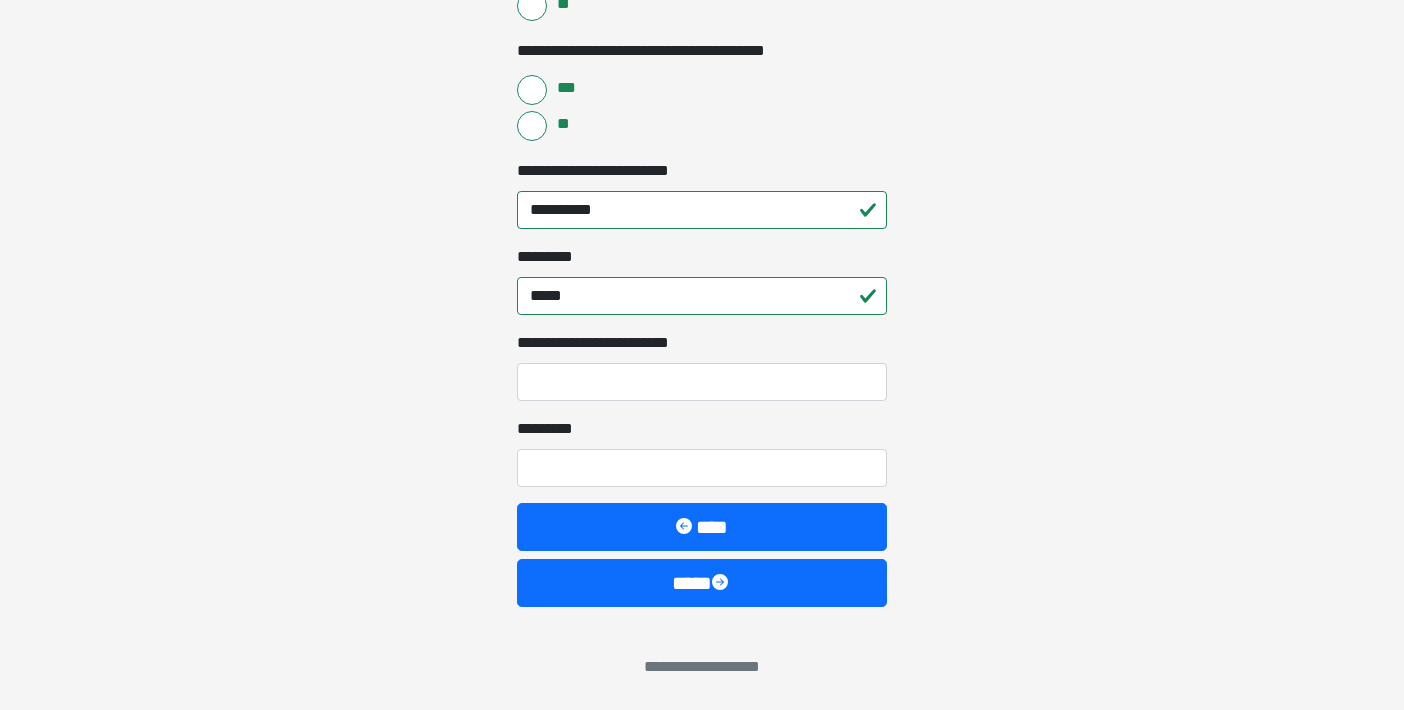 scroll, scrollTop: 8350, scrollLeft: 0, axis: vertical 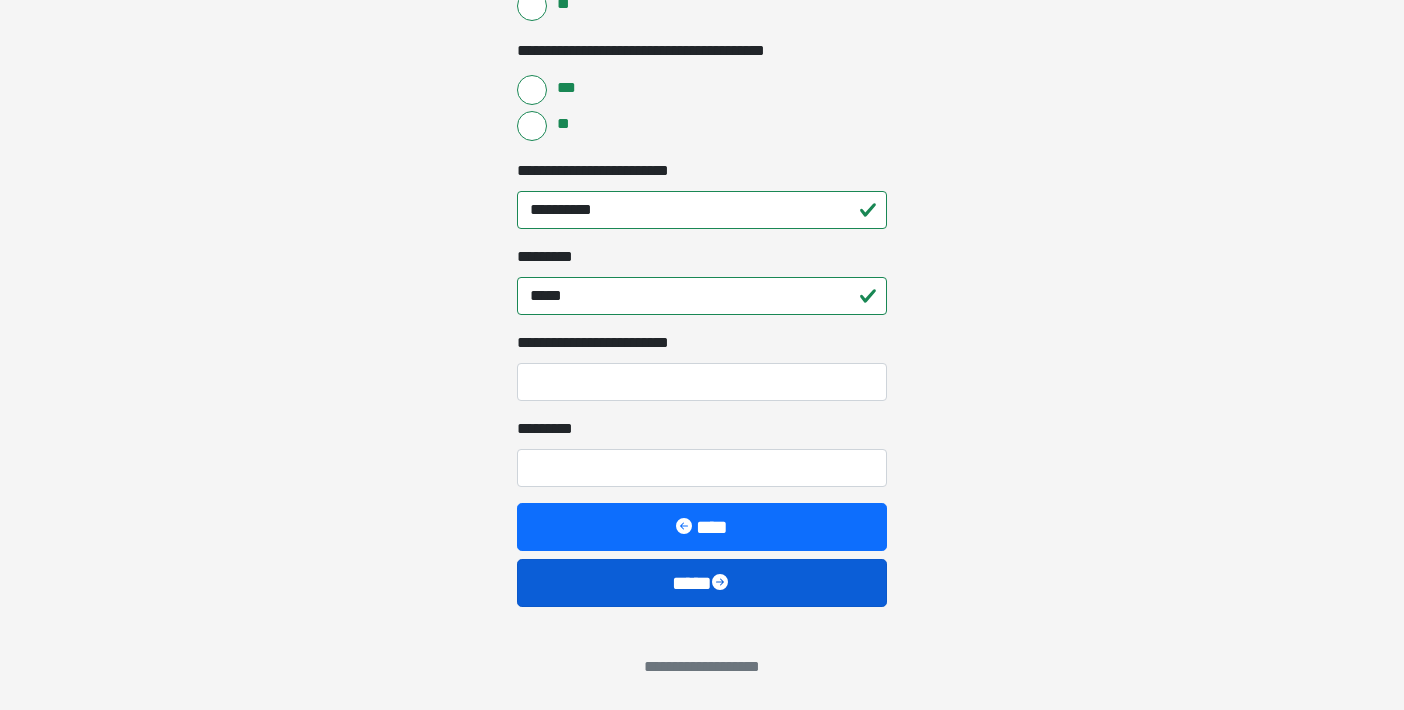 click on "****" at bounding box center (702, 583) 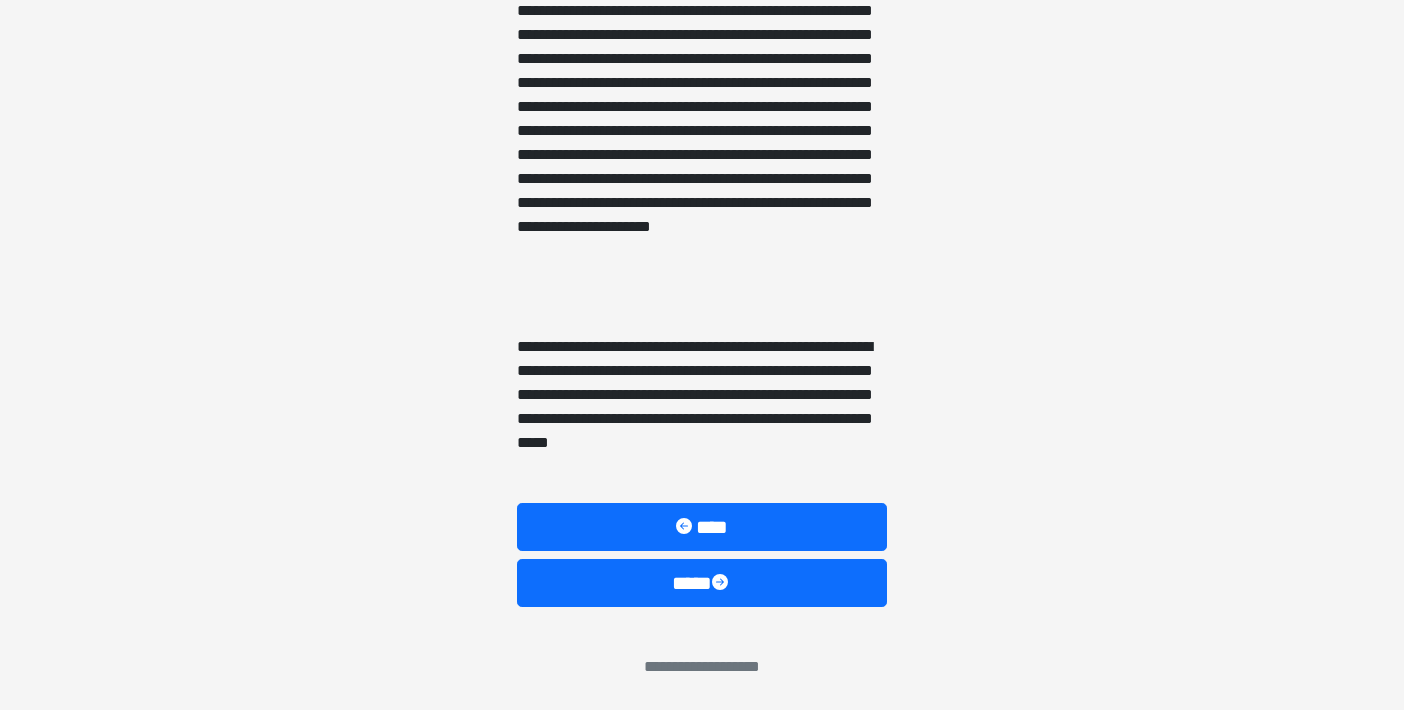 scroll, scrollTop: 2726, scrollLeft: 0, axis: vertical 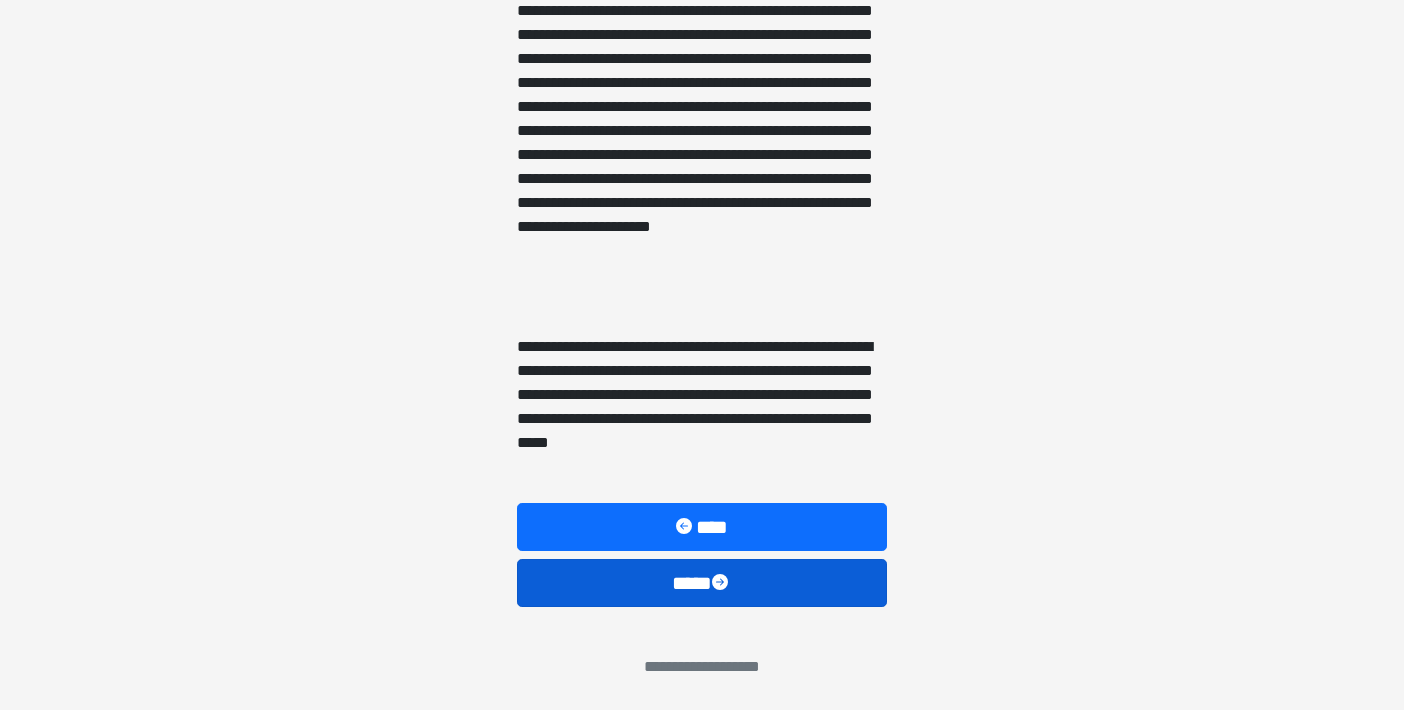 click at bounding box center (722, 584) 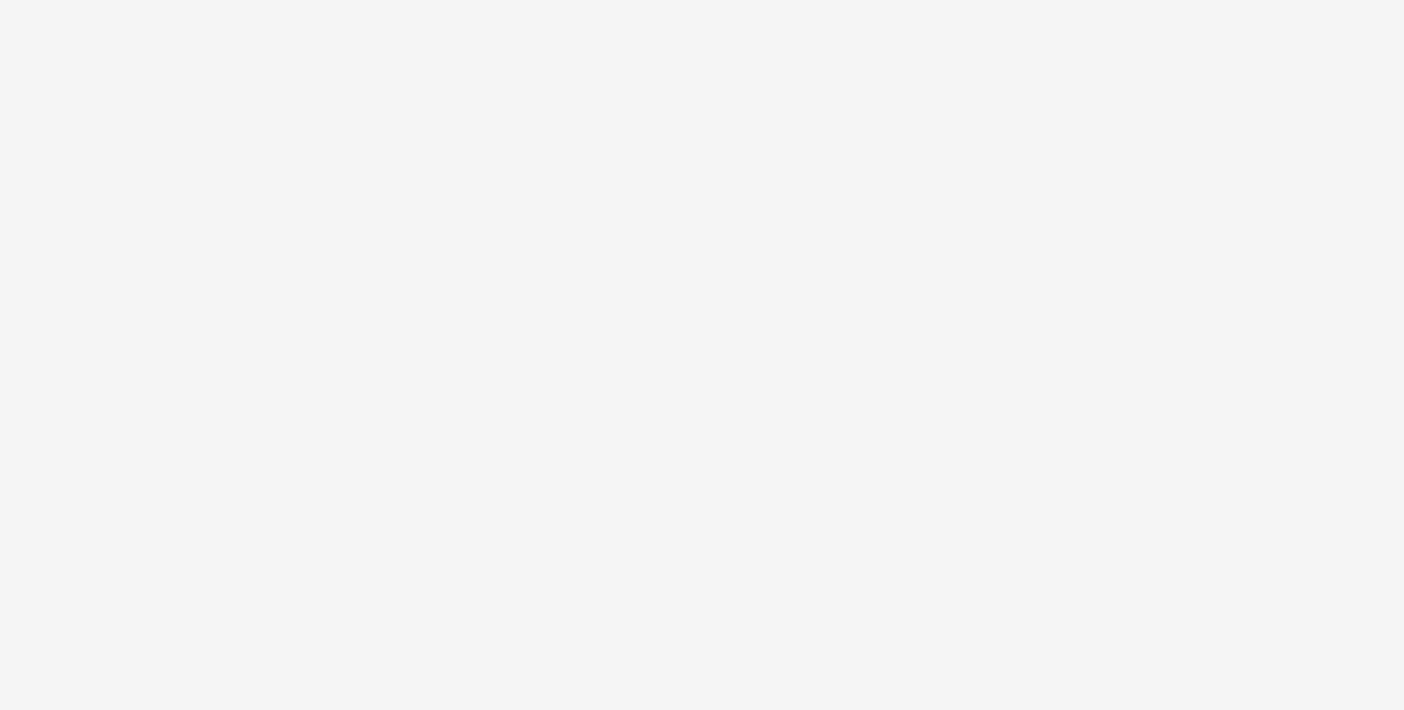 scroll, scrollTop: 132, scrollLeft: 0, axis: vertical 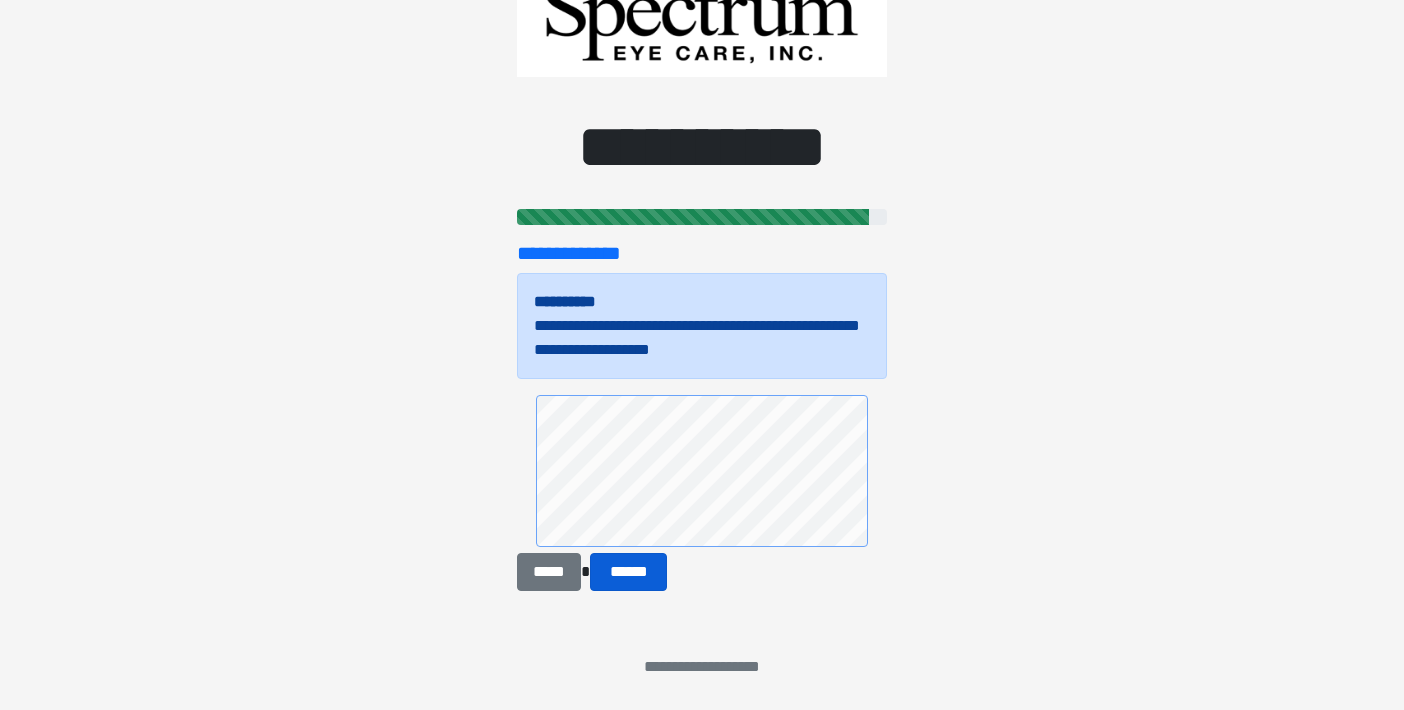 click on "******" at bounding box center [628, 572] 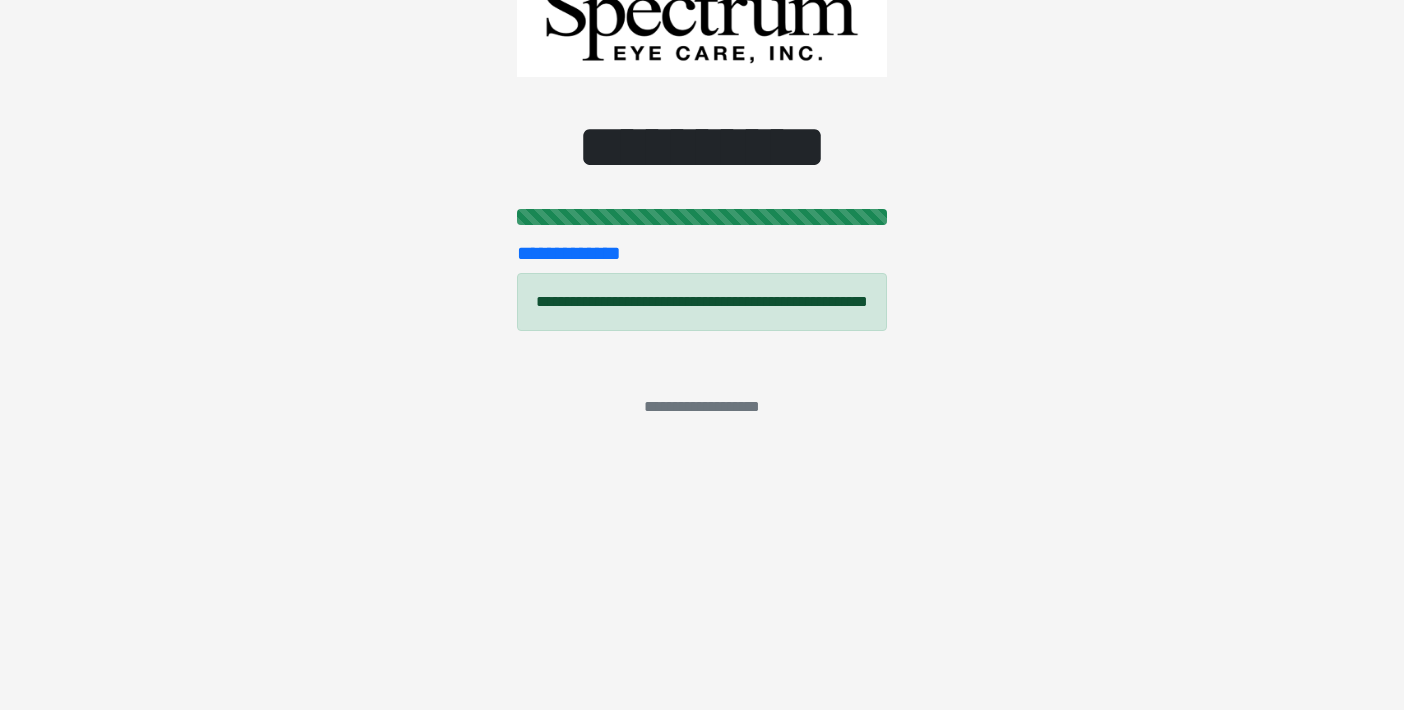 scroll, scrollTop: 0, scrollLeft: 0, axis: both 